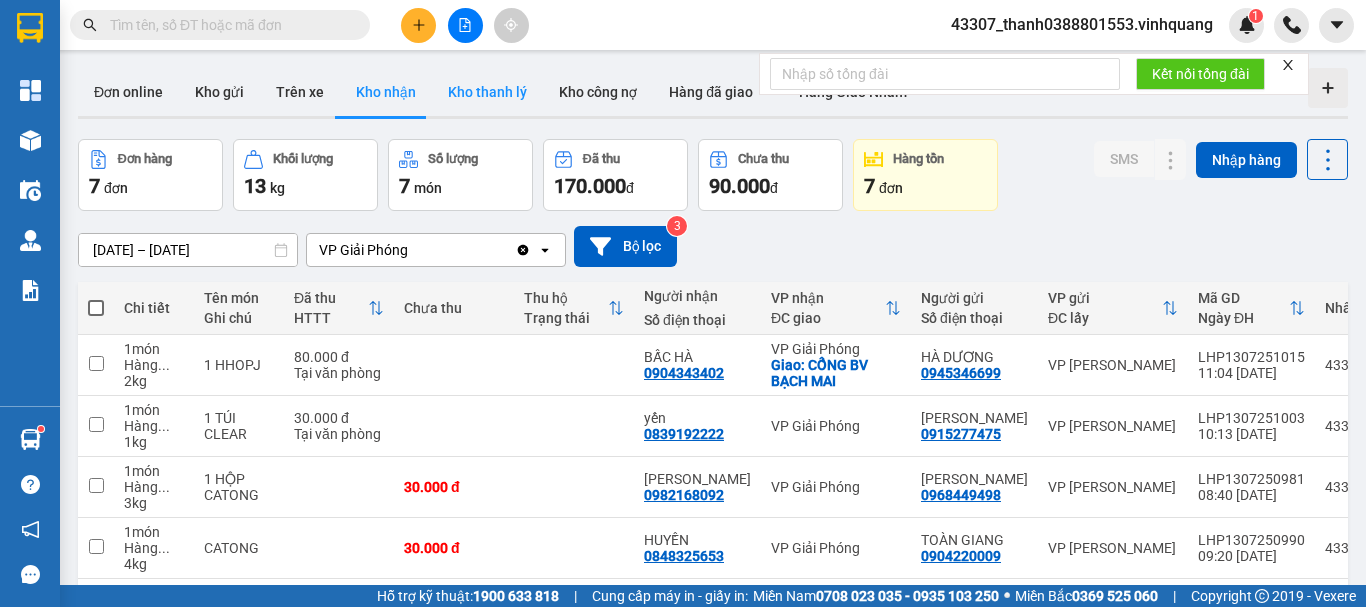 scroll, scrollTop: 0, scrollLeft: 0, axis: both 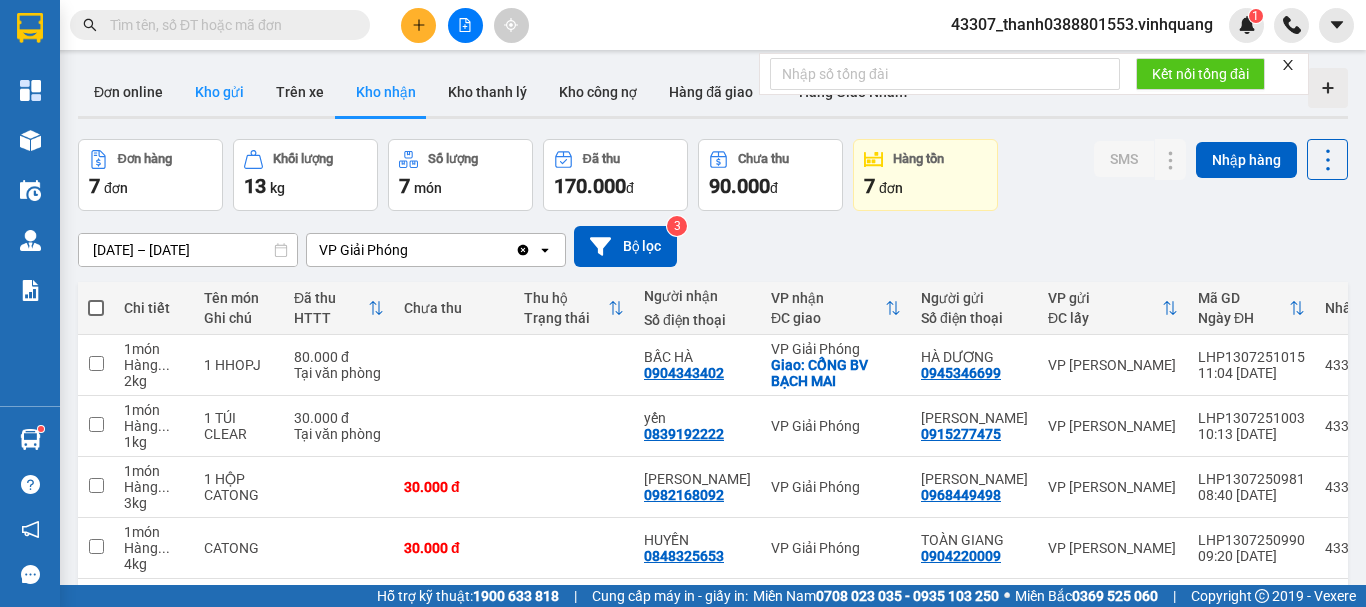 click on "Kho gửi" at bounding box center [219, 92] 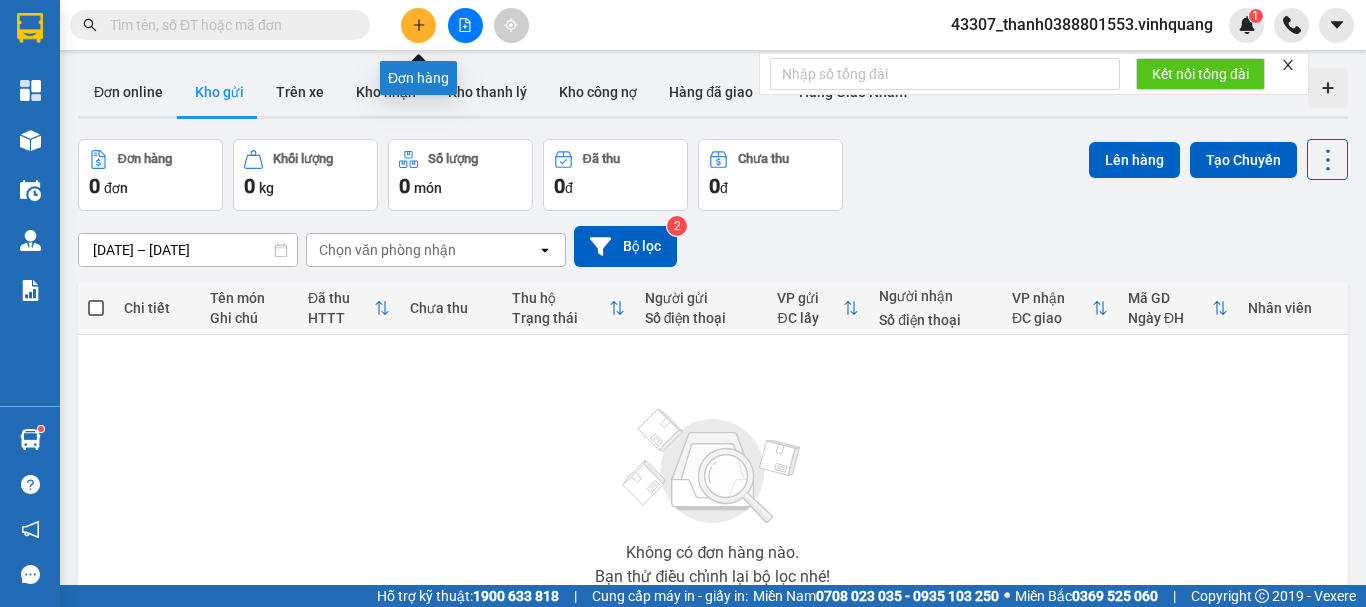 click 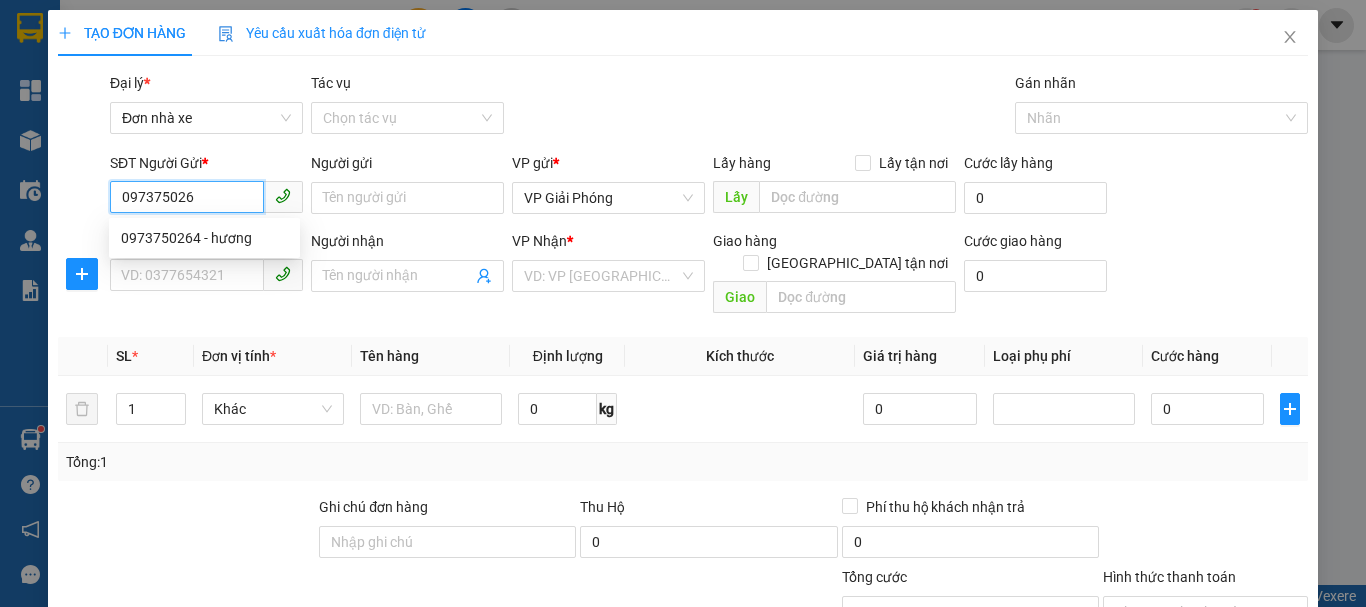 type on "0973750264" 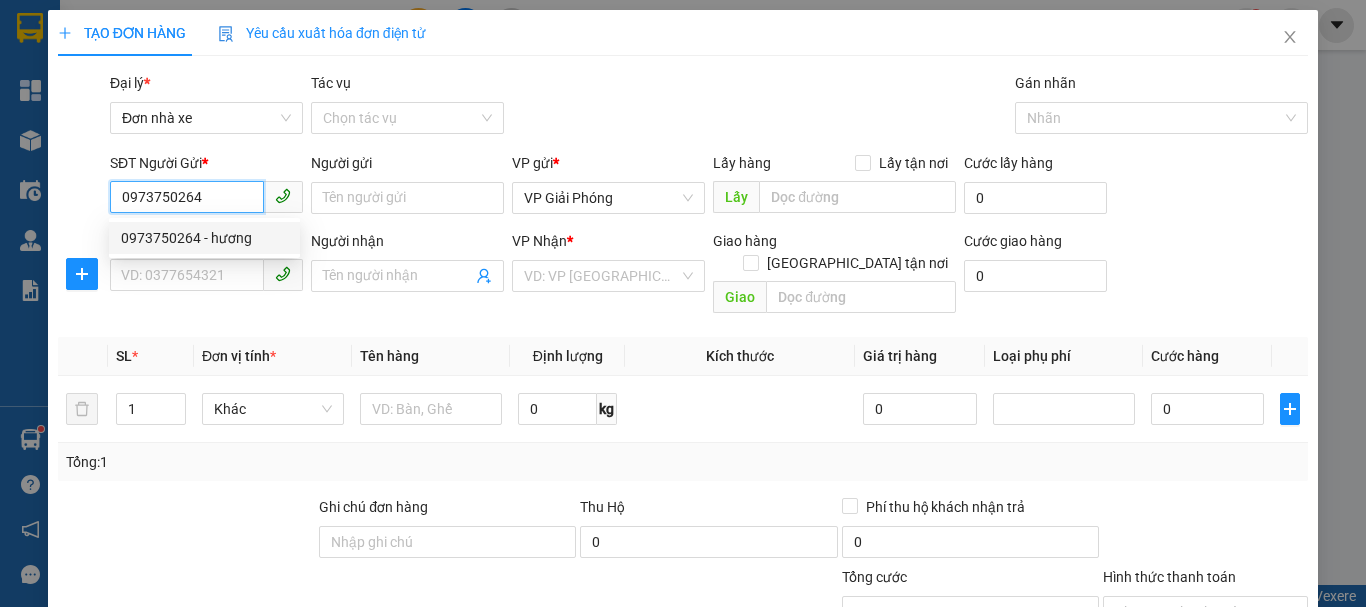 click on "0973750264 - hương" at bounding box center [204, 238] 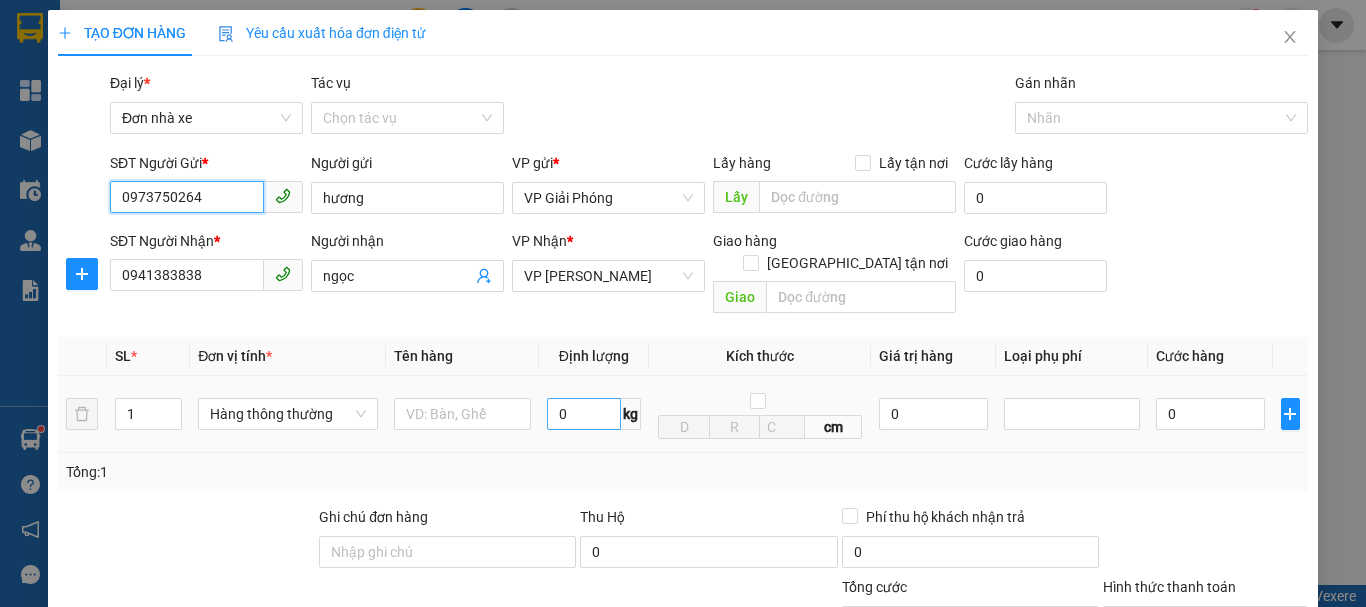 type on "0973750264" 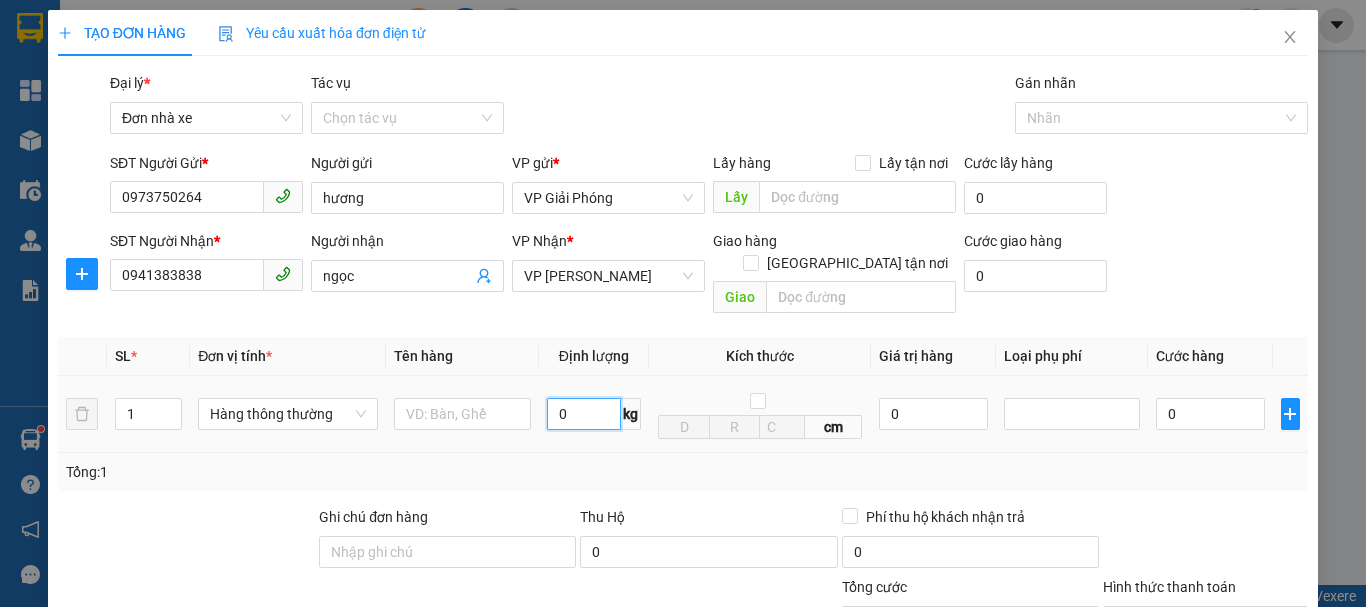 click on "0" at bounding box center [584, 414] 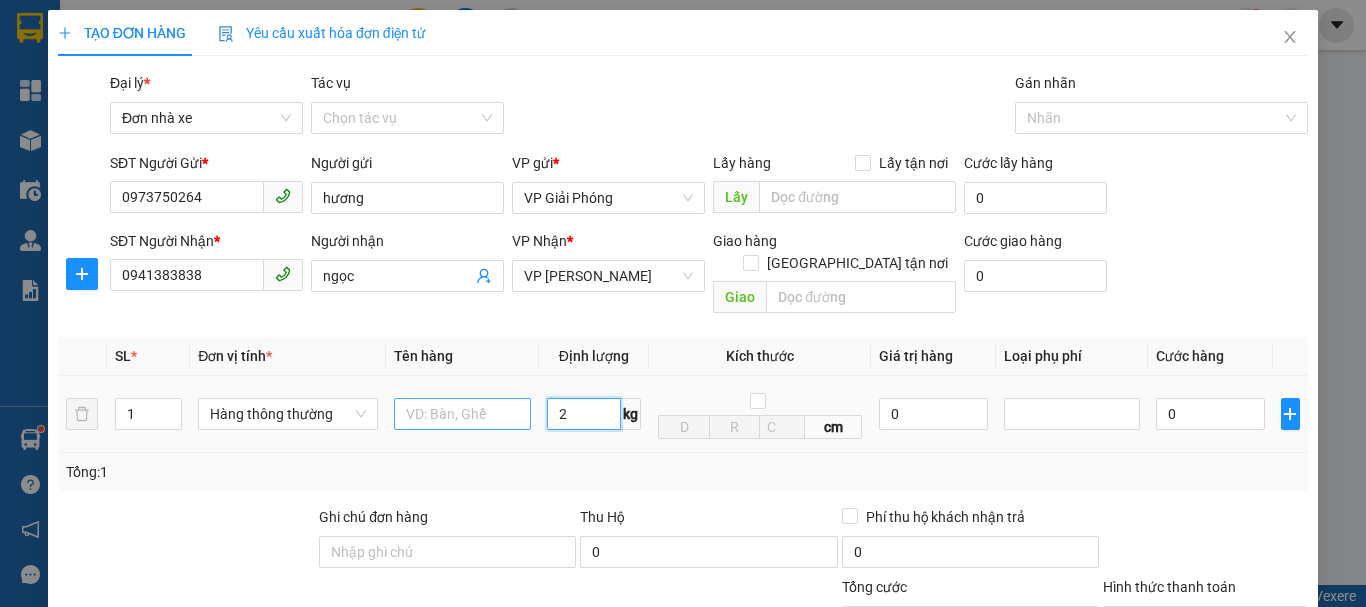 type on "2" 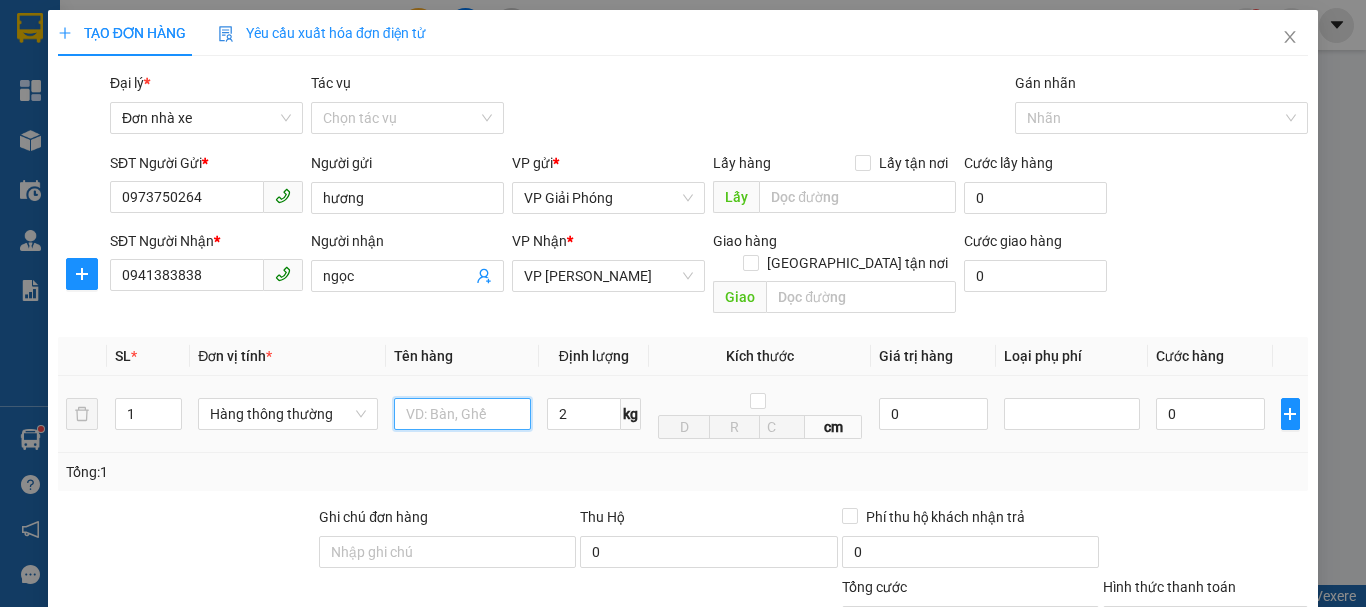 click at bounding box center [462, 414] 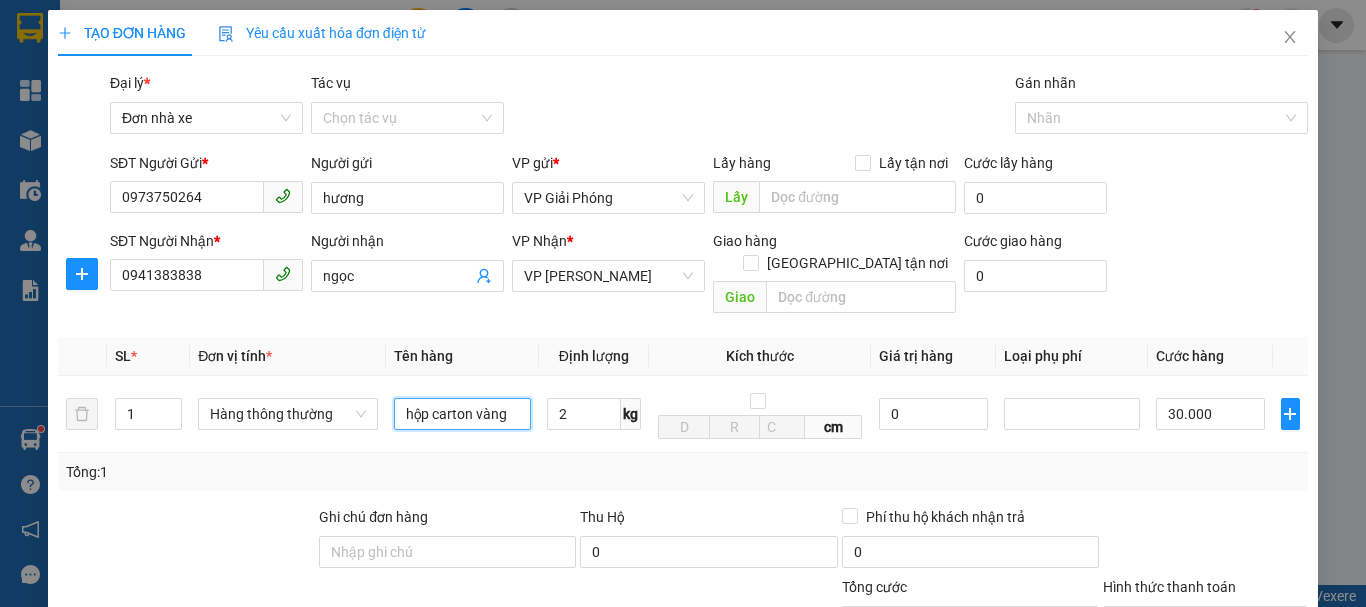 scroll, scrollTop: 286, scrollLeft: 0, axis: vertical 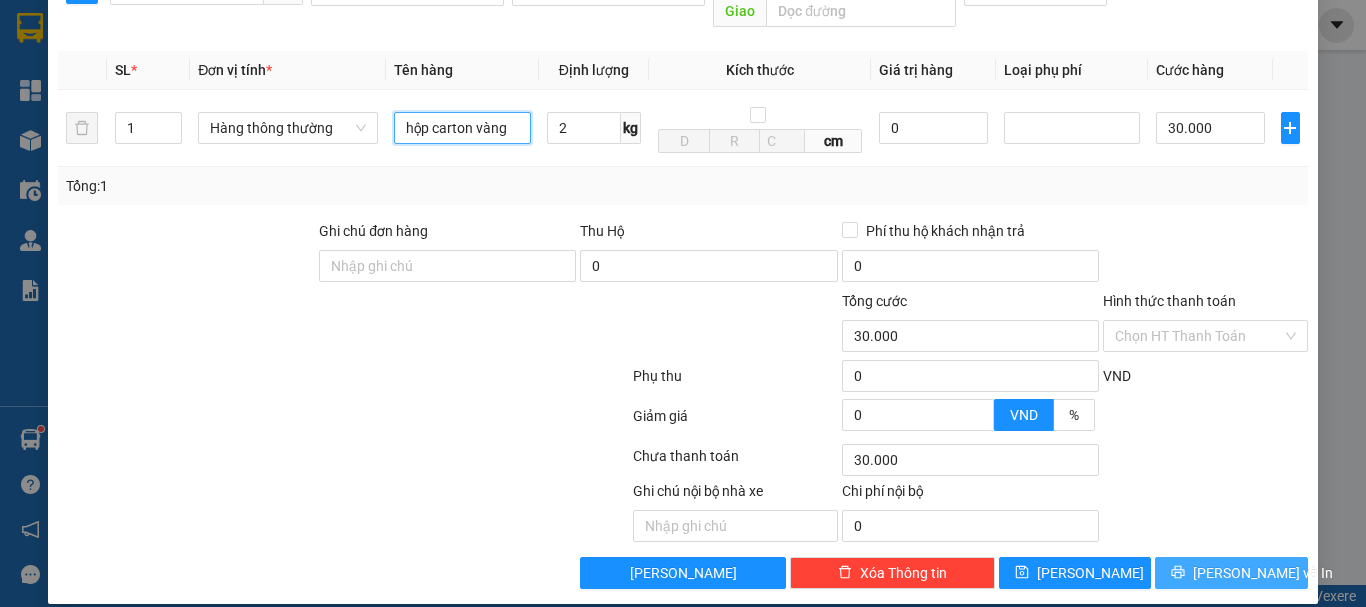 type on "hộp carton vàng" 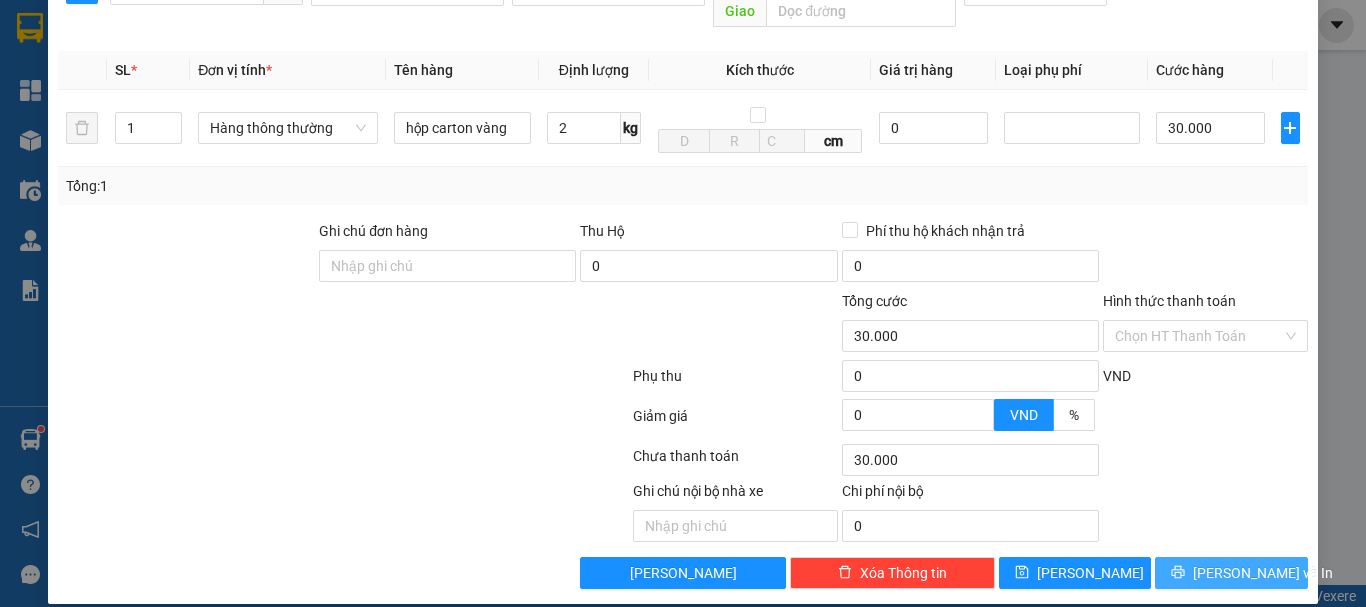 click on "[PERSON_NAME] và In" at bounding box center [1263, 573] 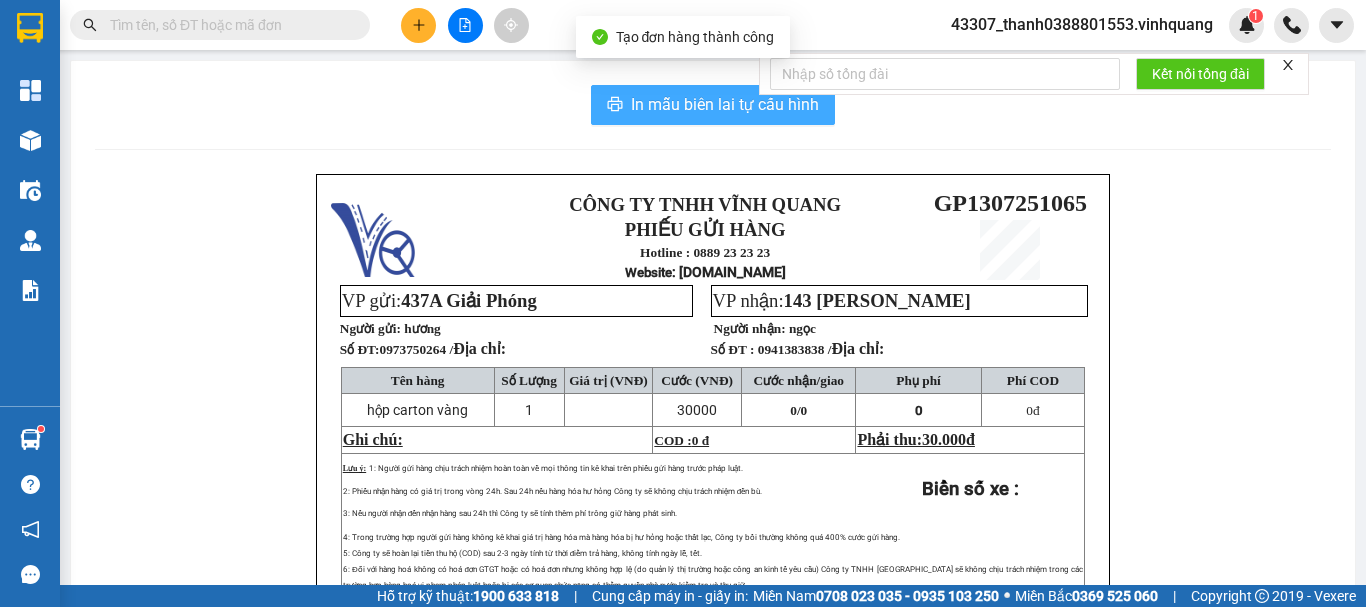 click on "In mẫu biên lai tự cấu hình" at bounding box center (725, 104) 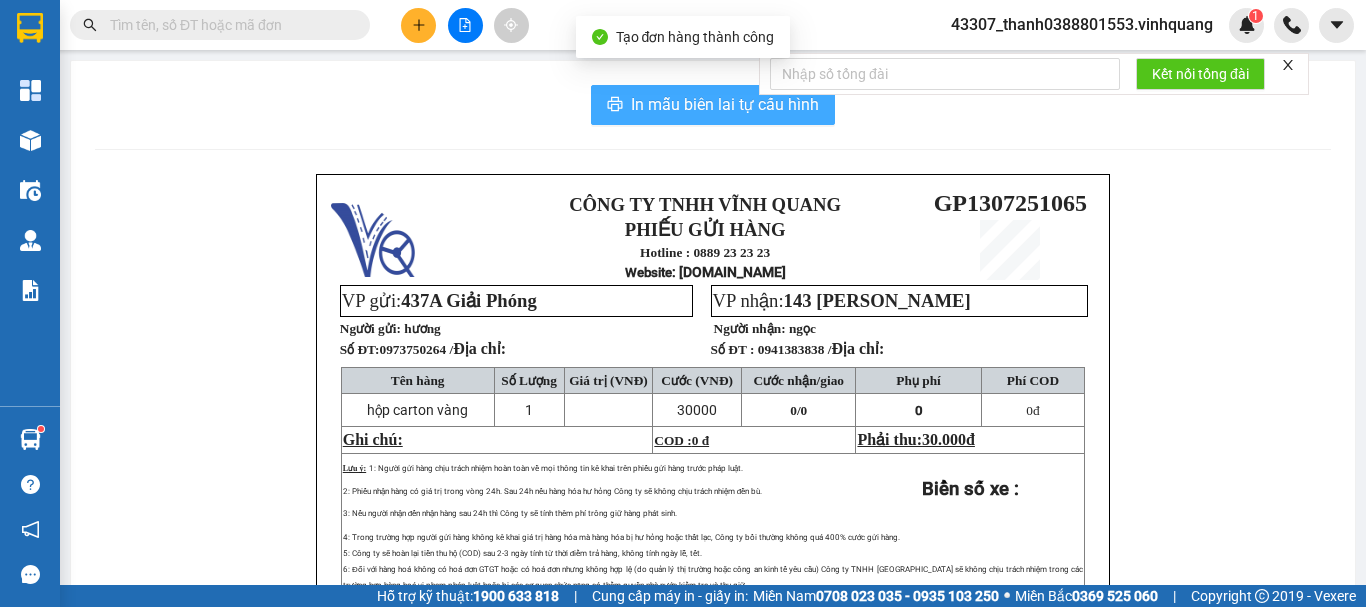 scroll, scrollTop: 0, scrollLeft: 0, axis: both 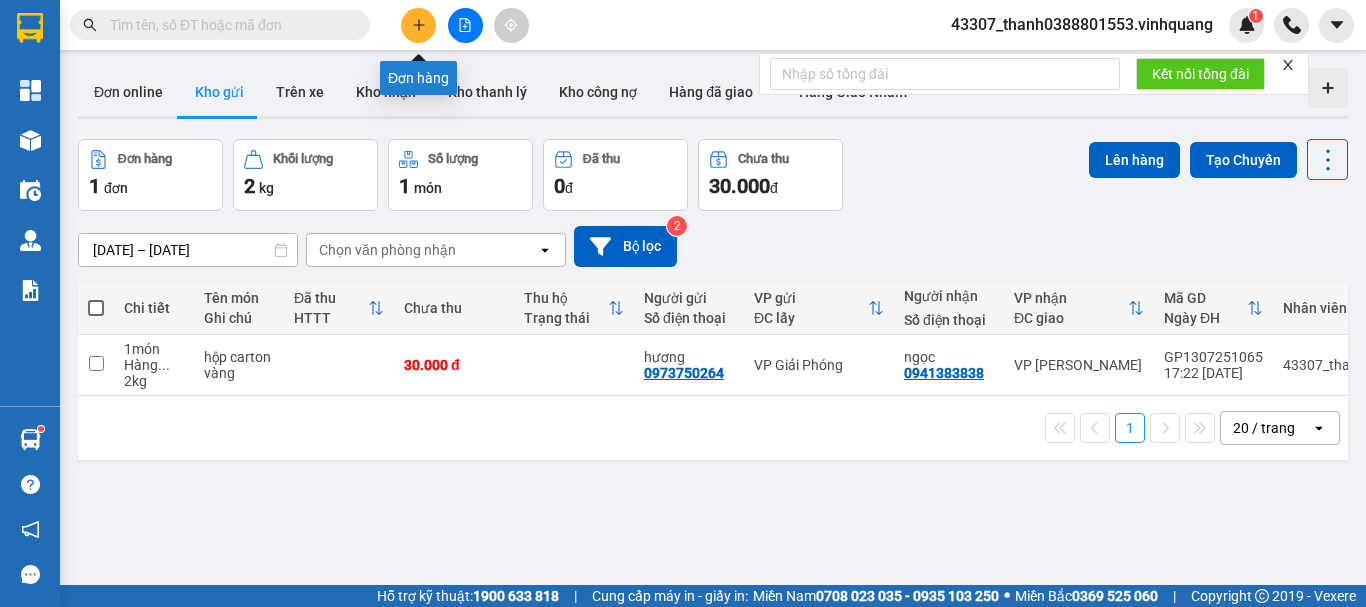 click 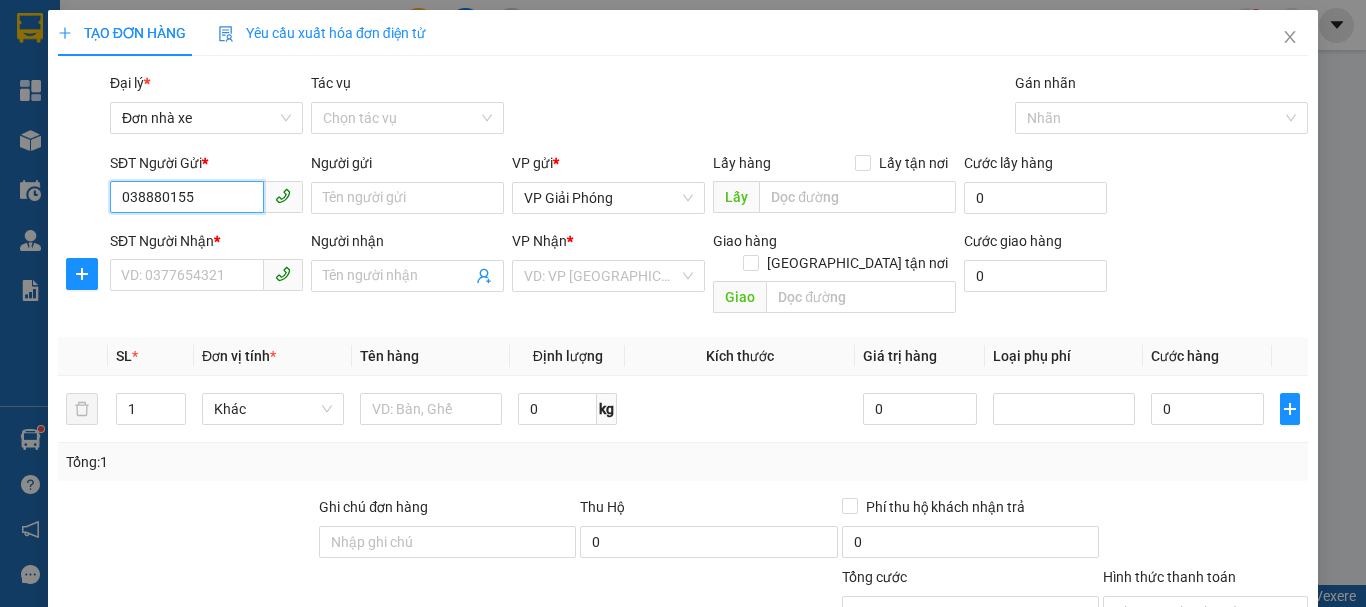 type on "0388801553" 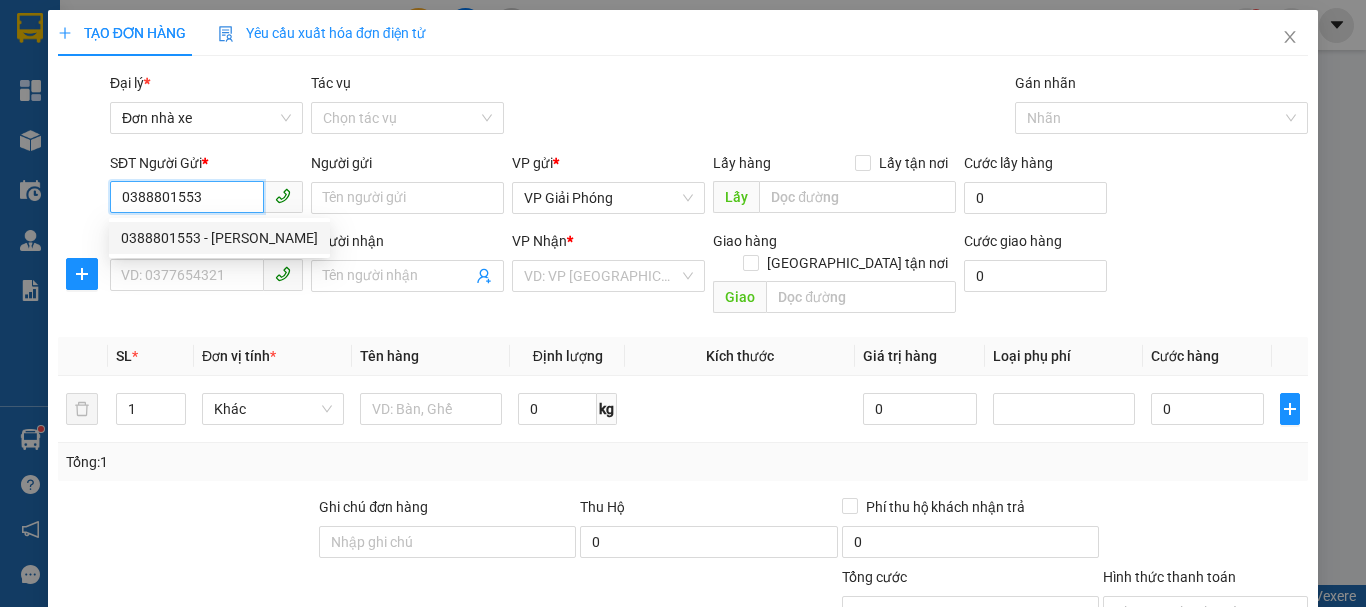 click on "0388801553 - [PERSON_NAME]" at bounding box center [219, 238] 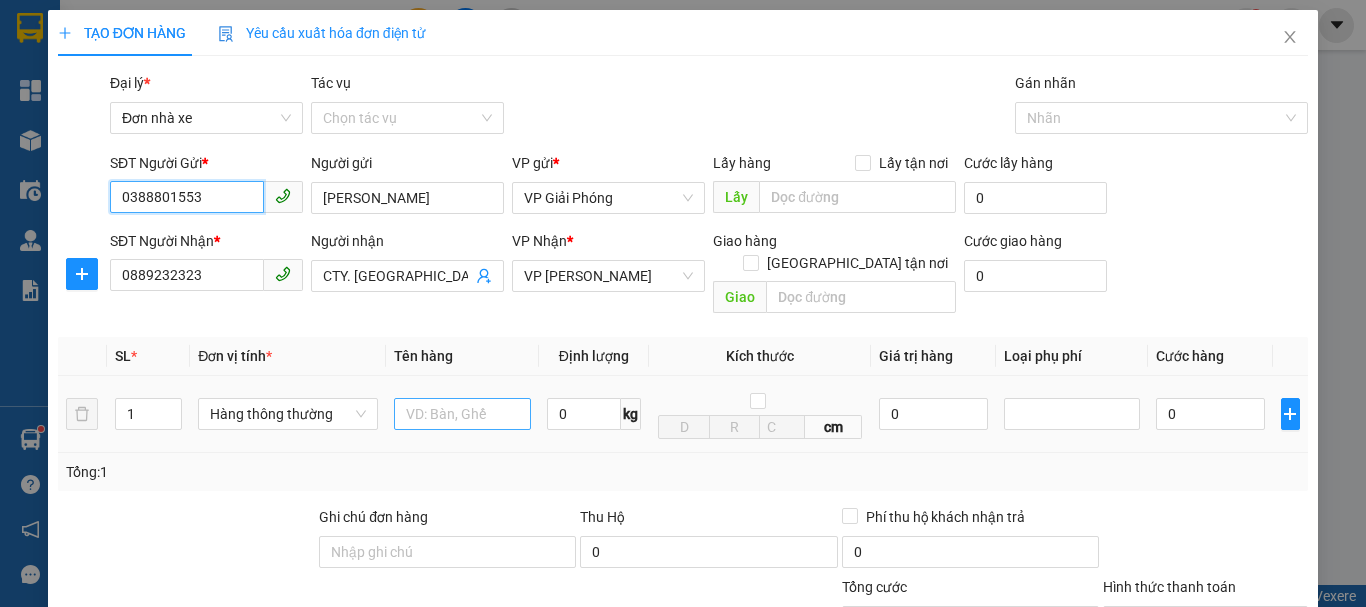 type on "0388801553" 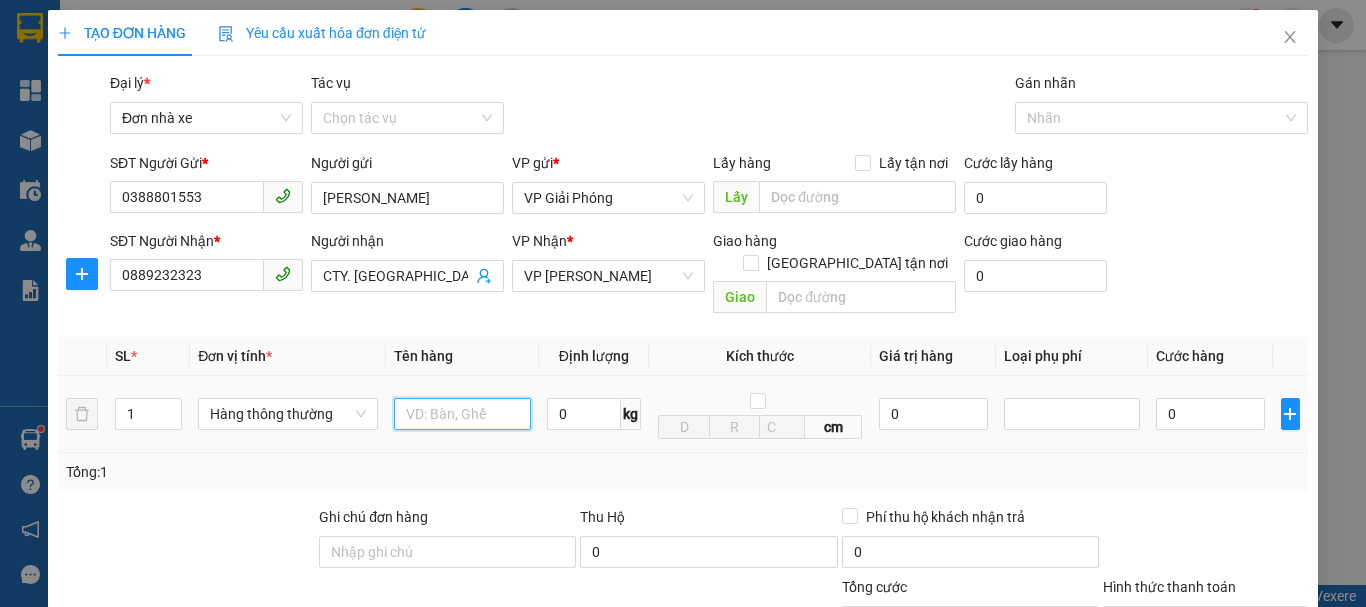 click at bounding box center (462, 414) 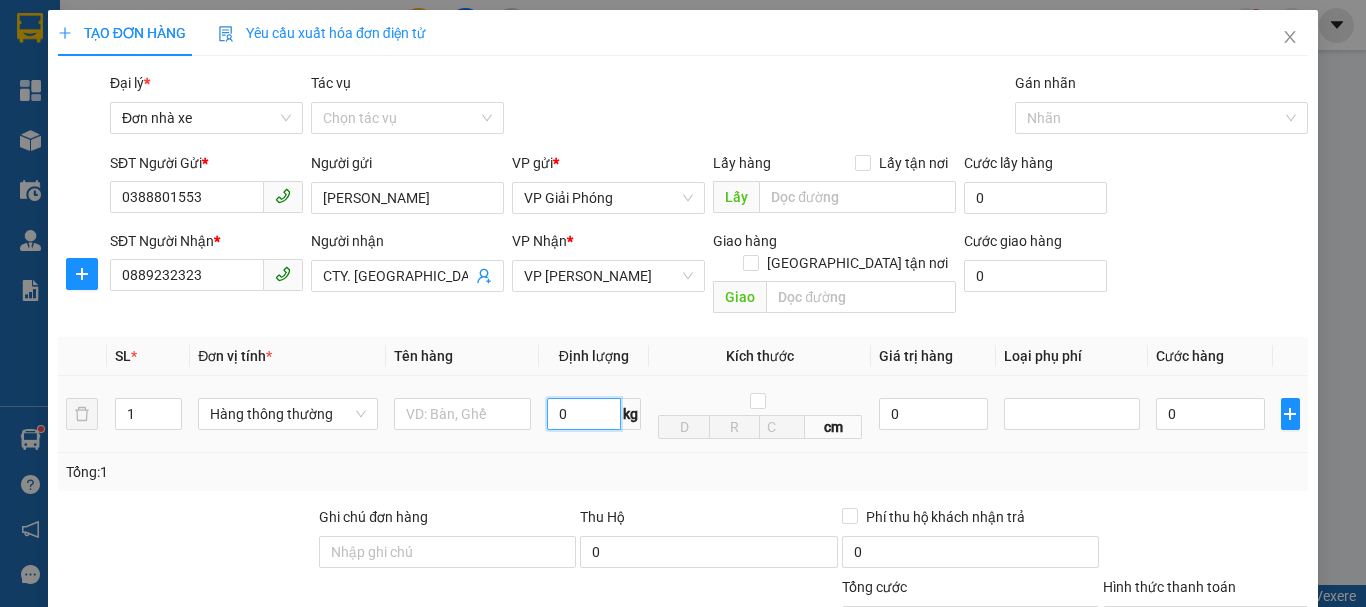click on "0" at bounding box center [584, 414] 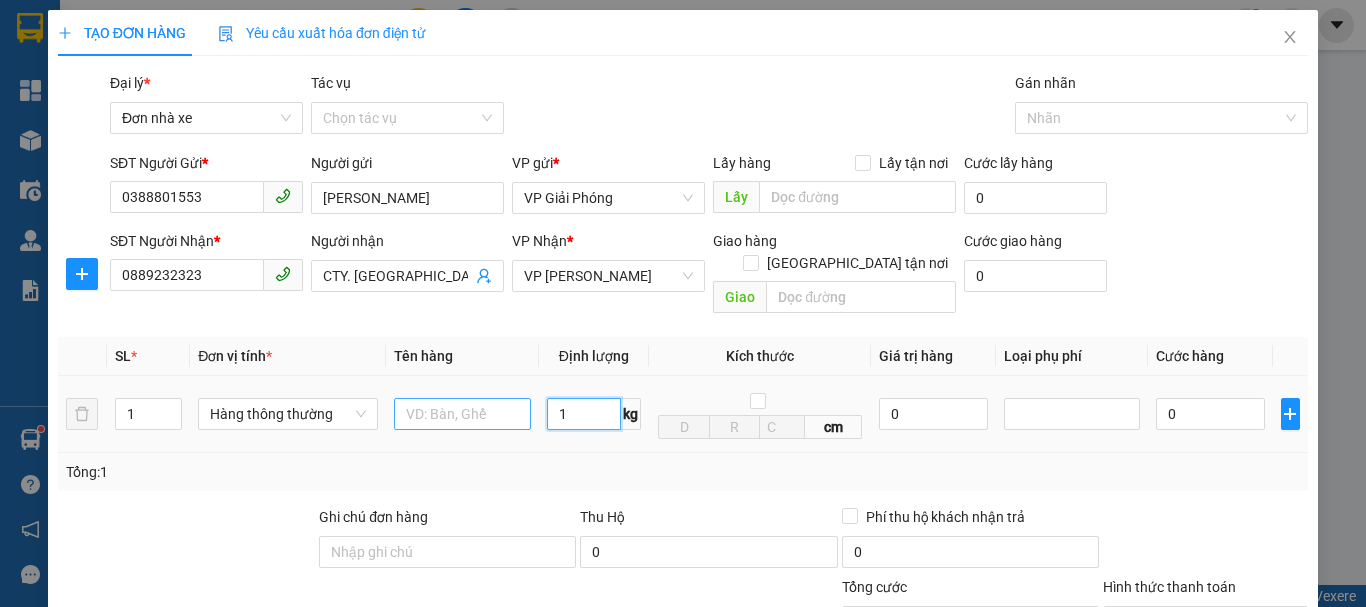 type on "1" 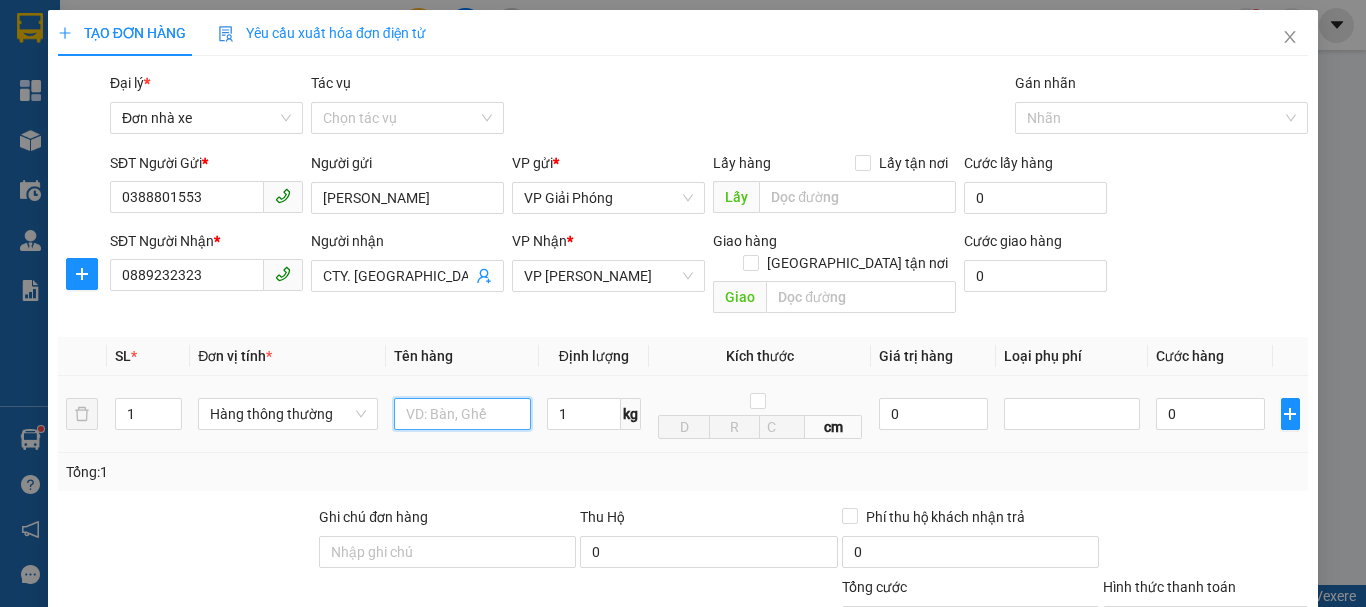 click at bounding box center [462, 414] 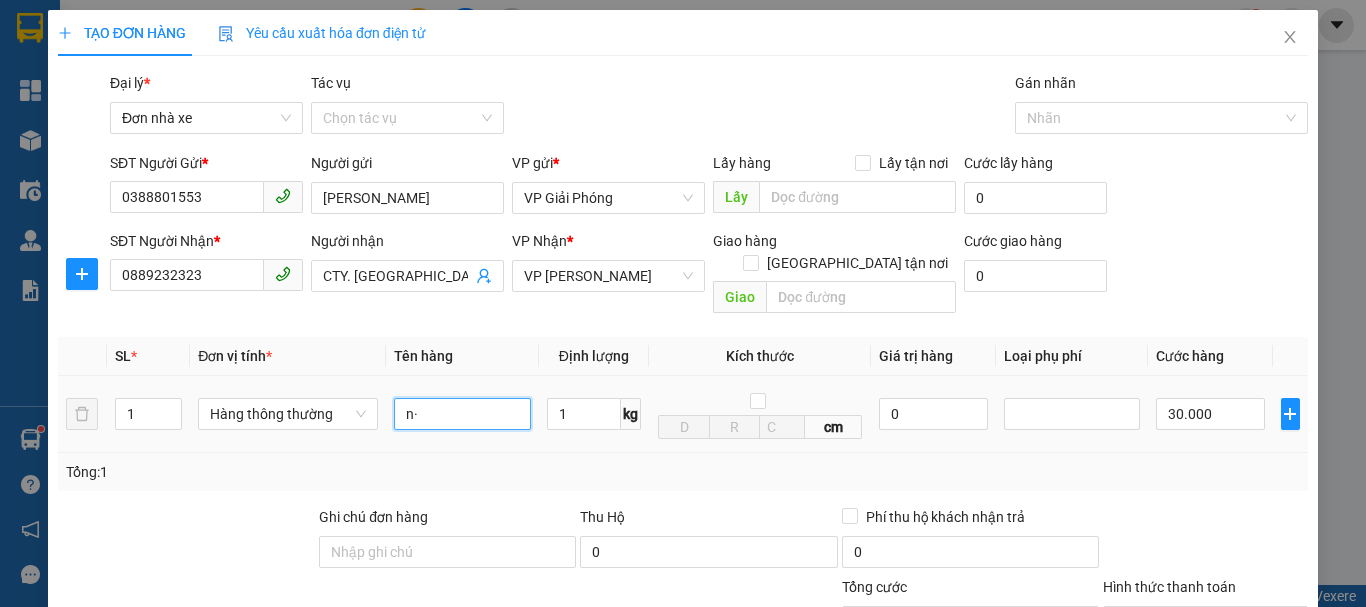 type on "n" 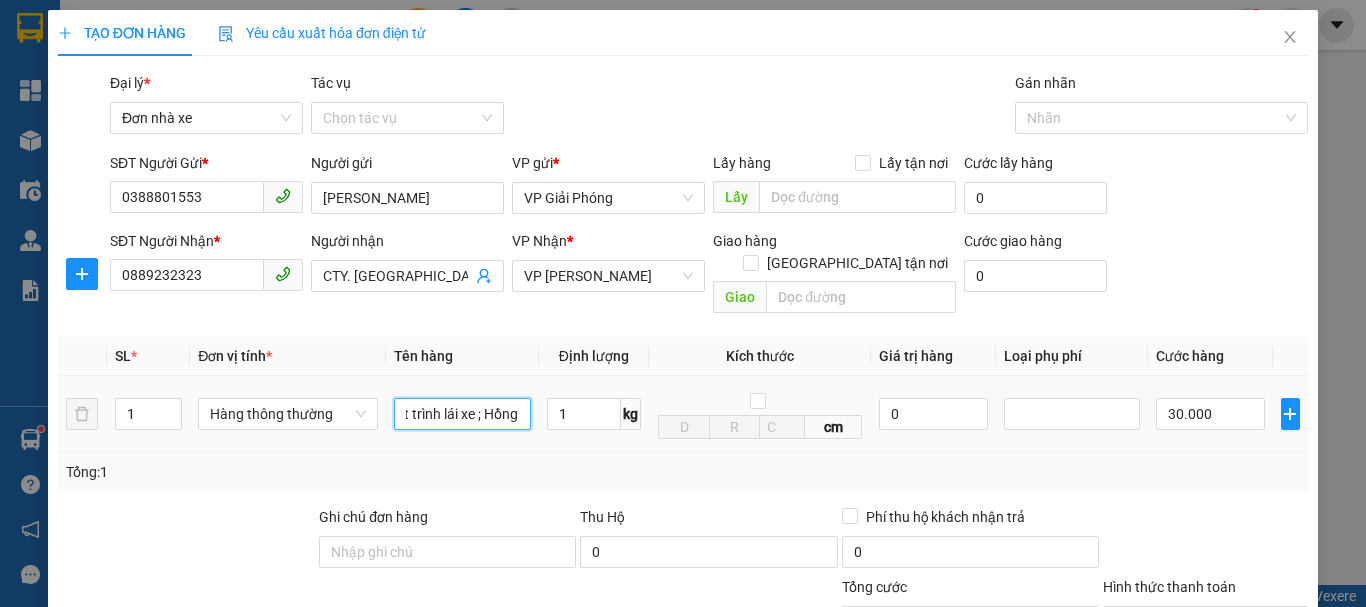 scroll, scrollTop: 0, scrollLeft: 37, axis: horizontal 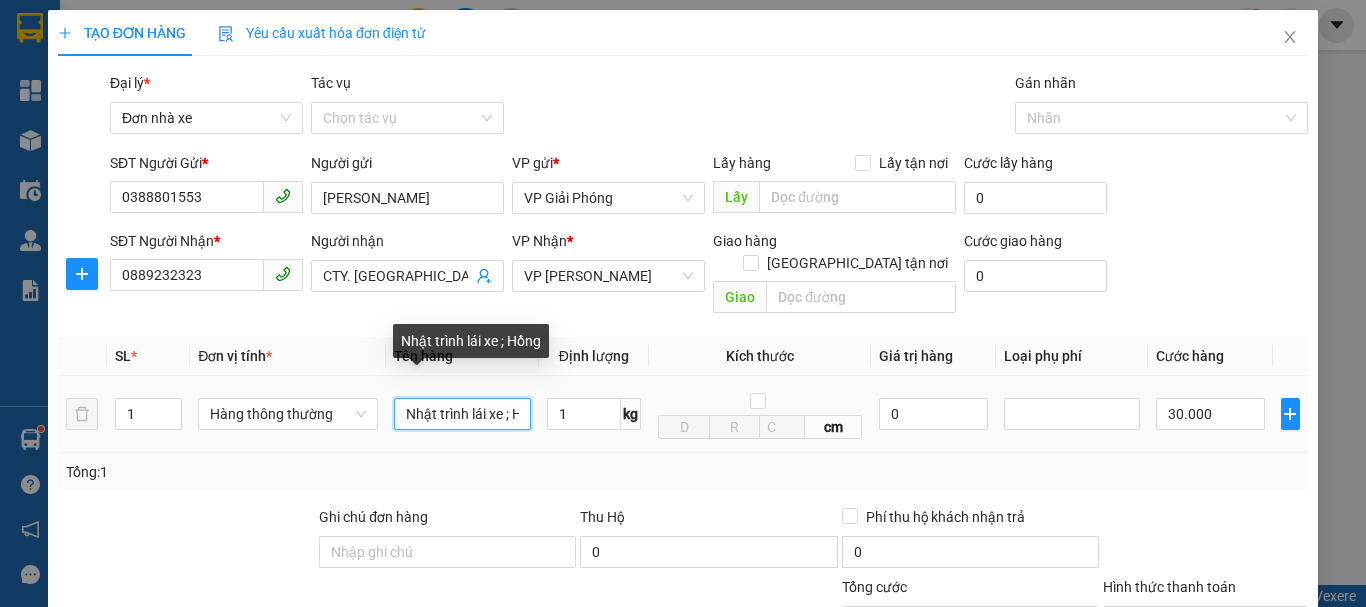 click on "Nhật trình lái xe ; Hồng" at bounding box center [462, 414] 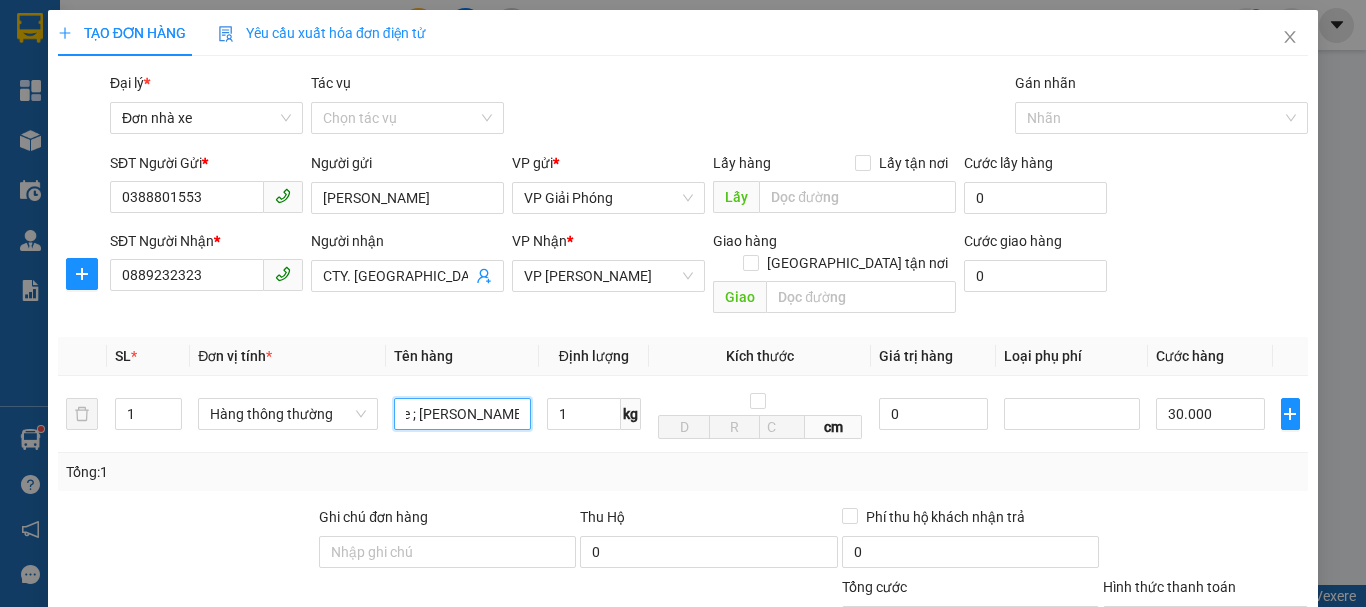 scroll, scrollTop: 0, scrollLeft: 93, axis: horizontal 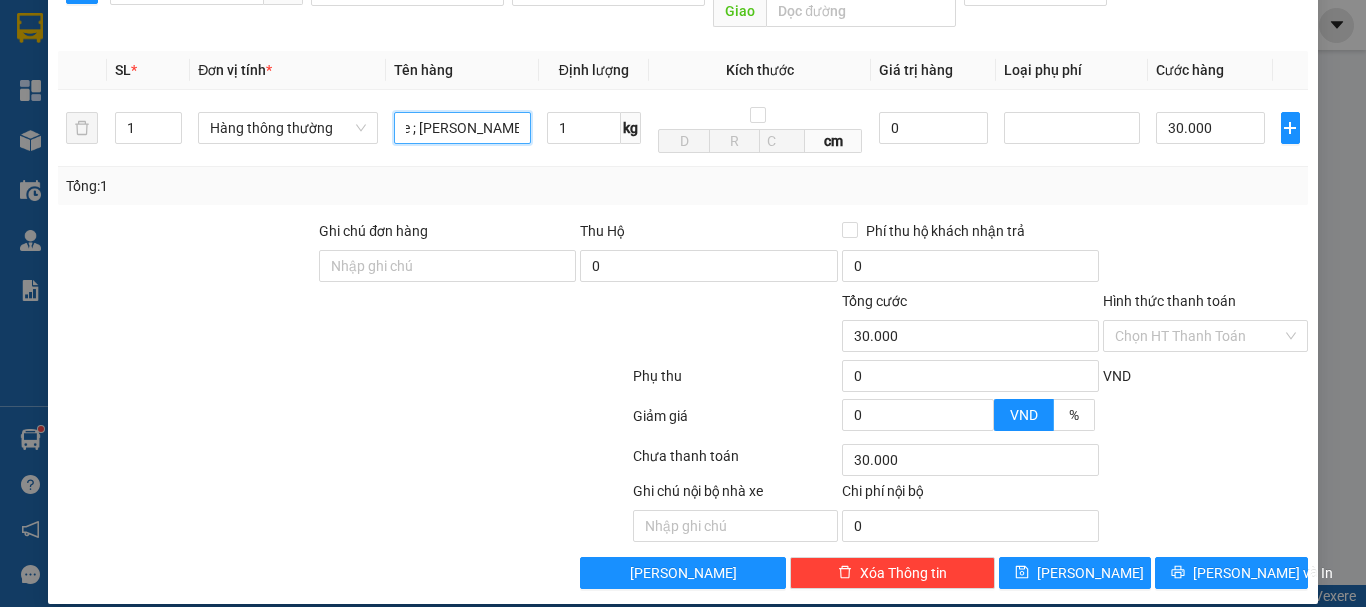 type on "Nhật trình lái xe ; [PERSON_NAME]" 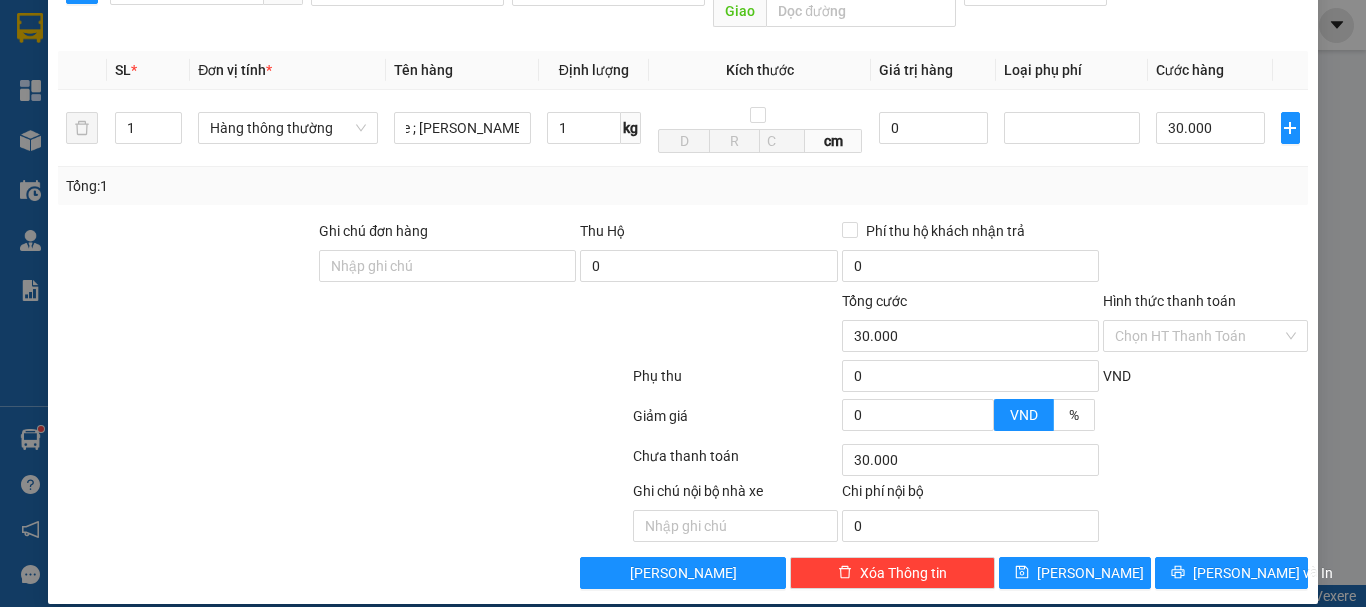 click on "Hình thức thanh toán Chọn HT Thanh Toán" at bounding box center (1205, 325) 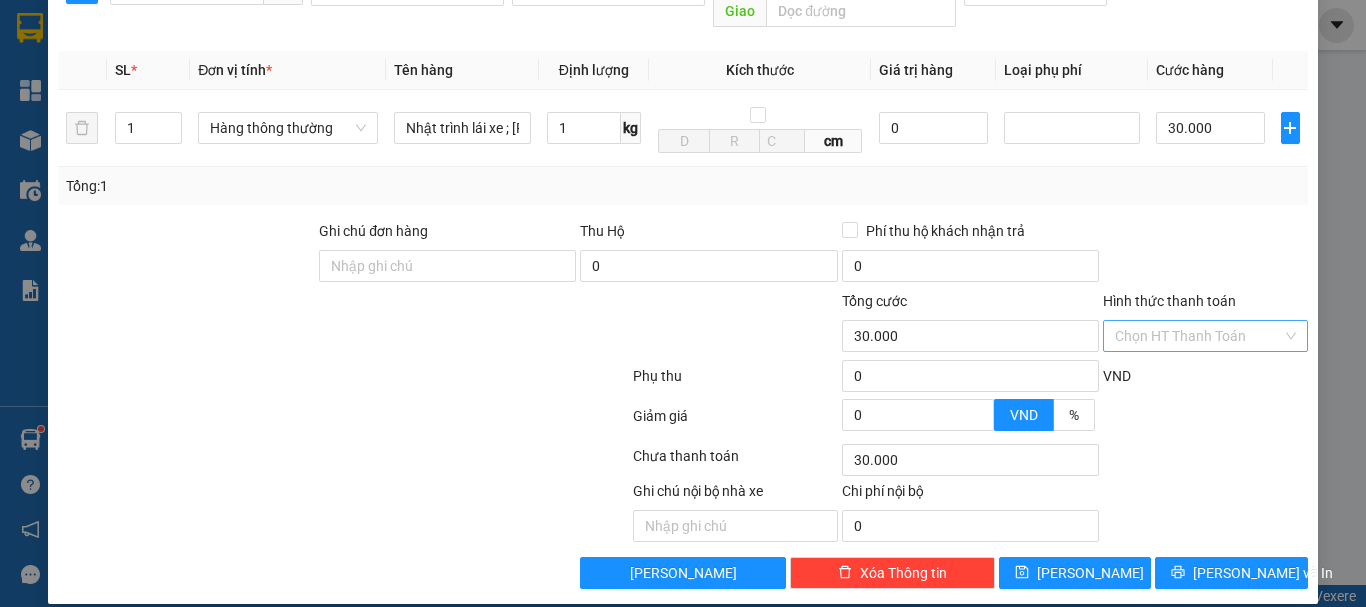 click on "Hình thức thanh toán" at bounding box center [1198, 336] 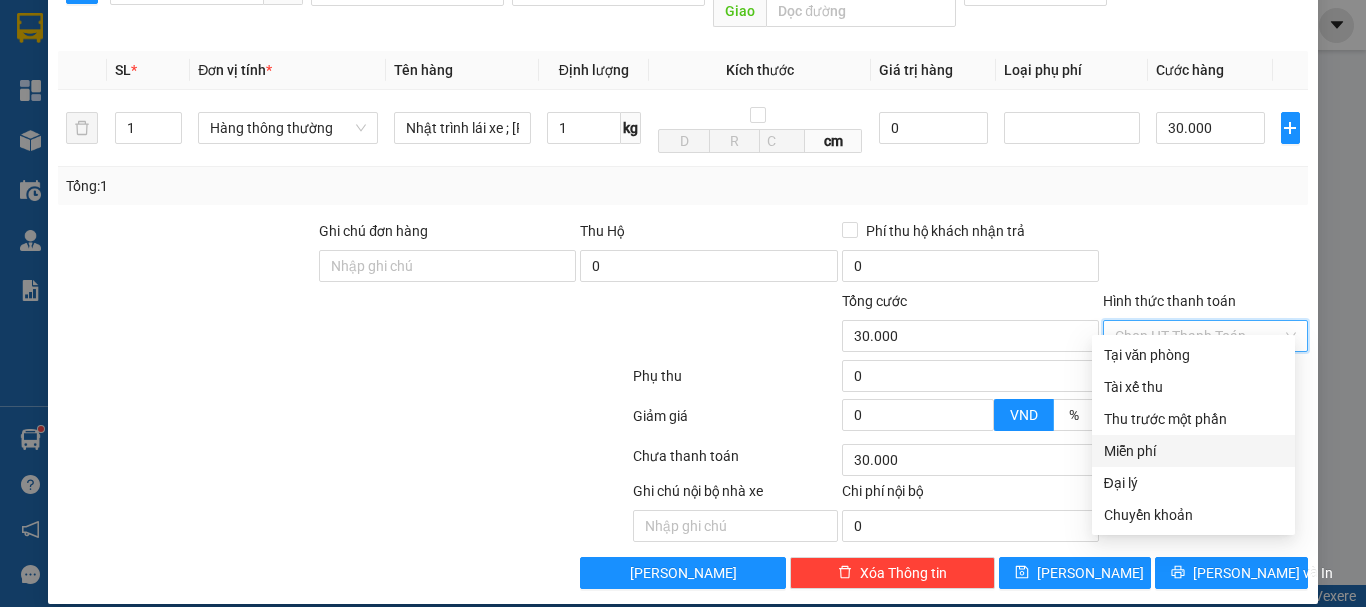 click on "Miễn phí" at bounding box center [1193, 451] 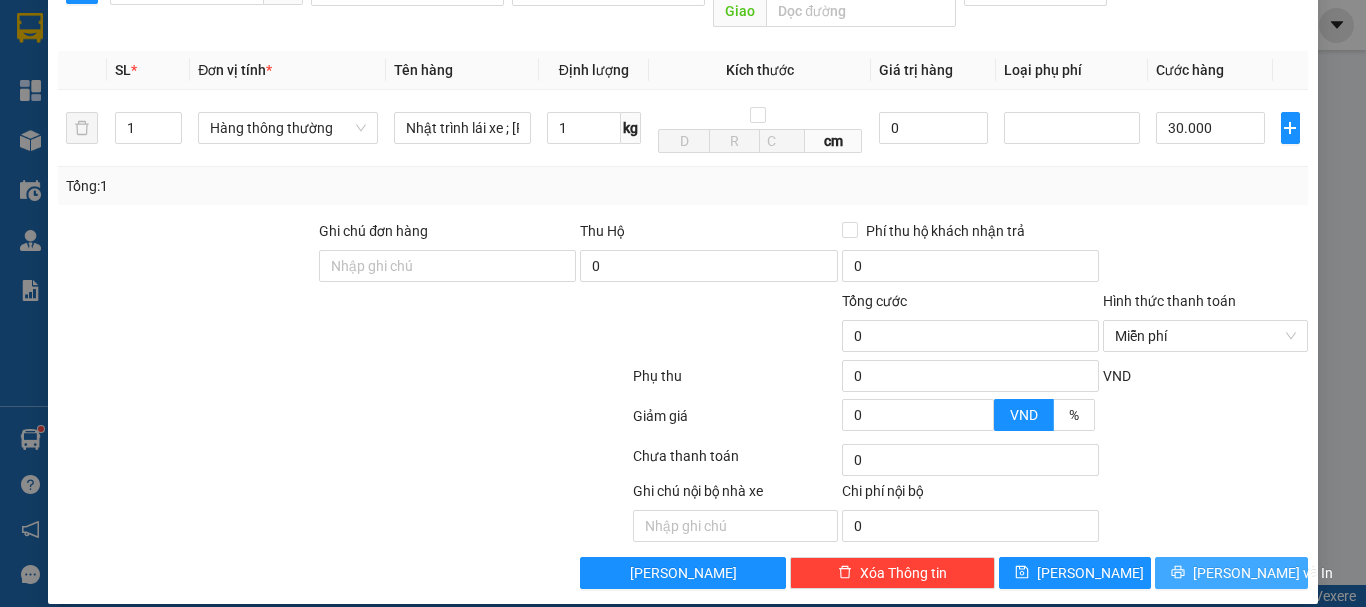 click on "[PERSON_NAME] và In" at bounding box center (1263, 573) 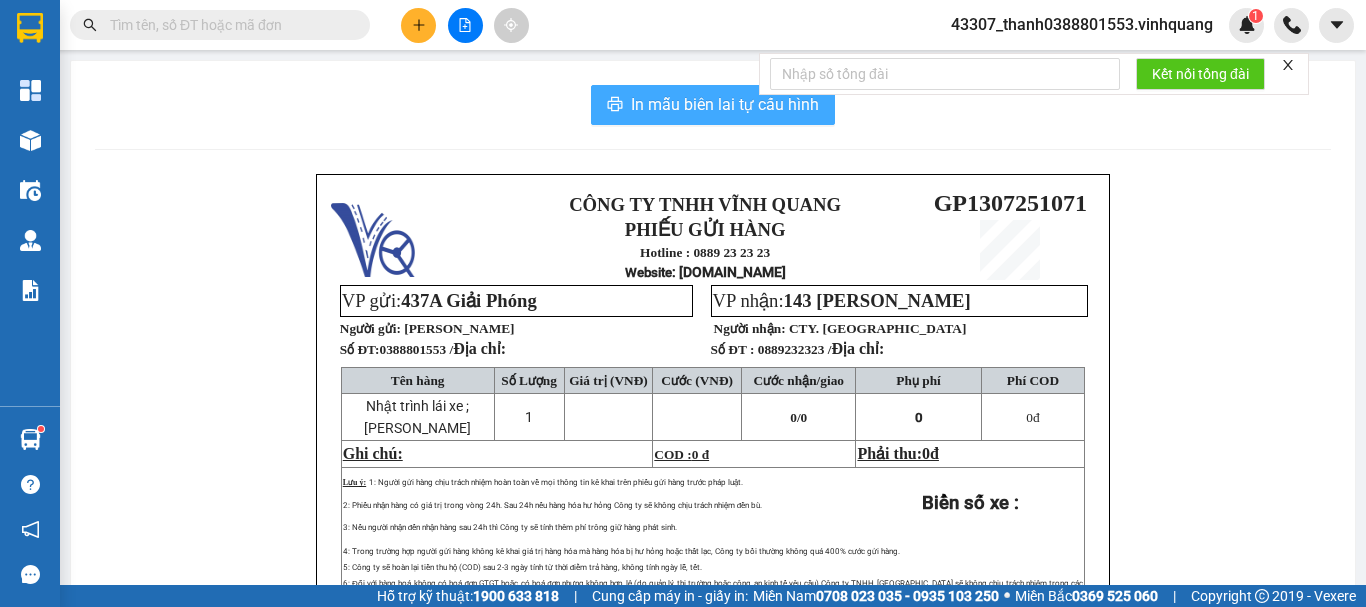 click on "In mẫu biên lai tự cấu hình" at bounding box center [725, 104] 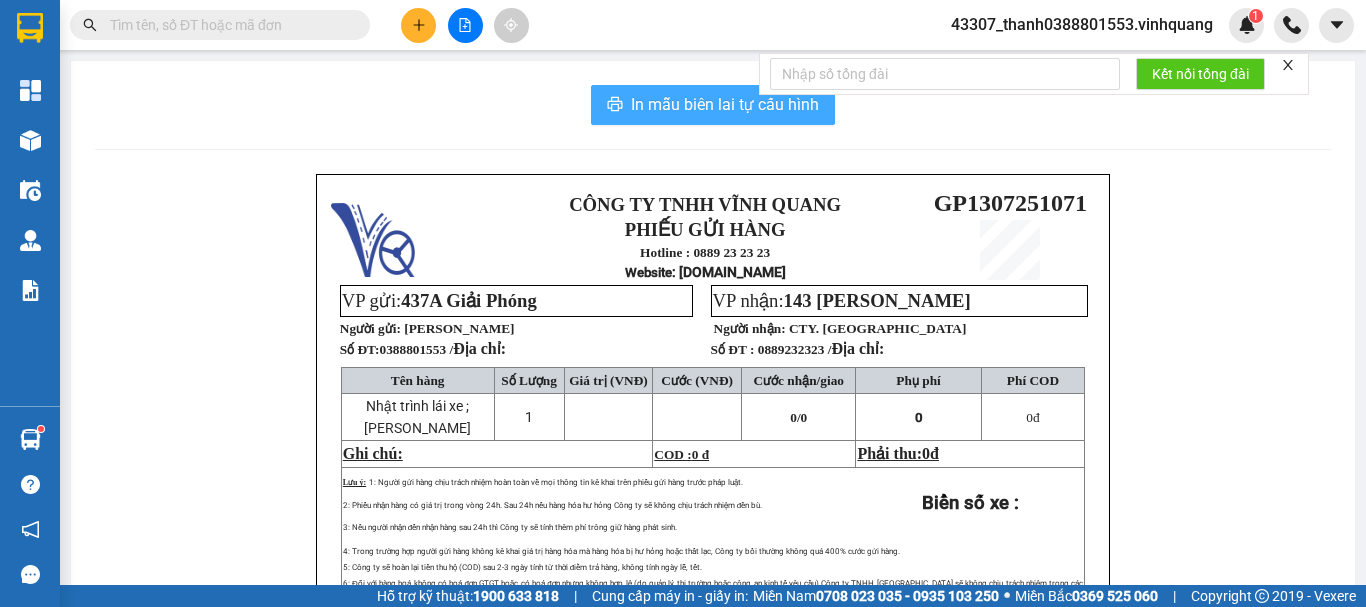 scroll, scrollTop: 0, scrollLeft: 0, axis: both 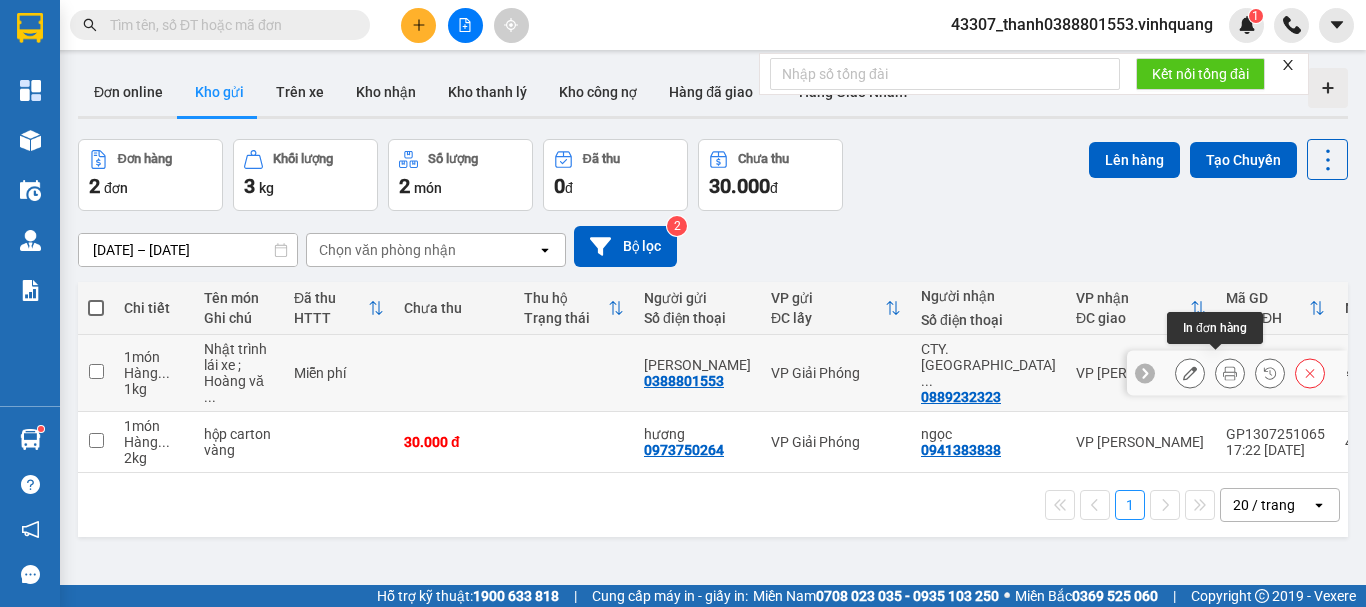 click 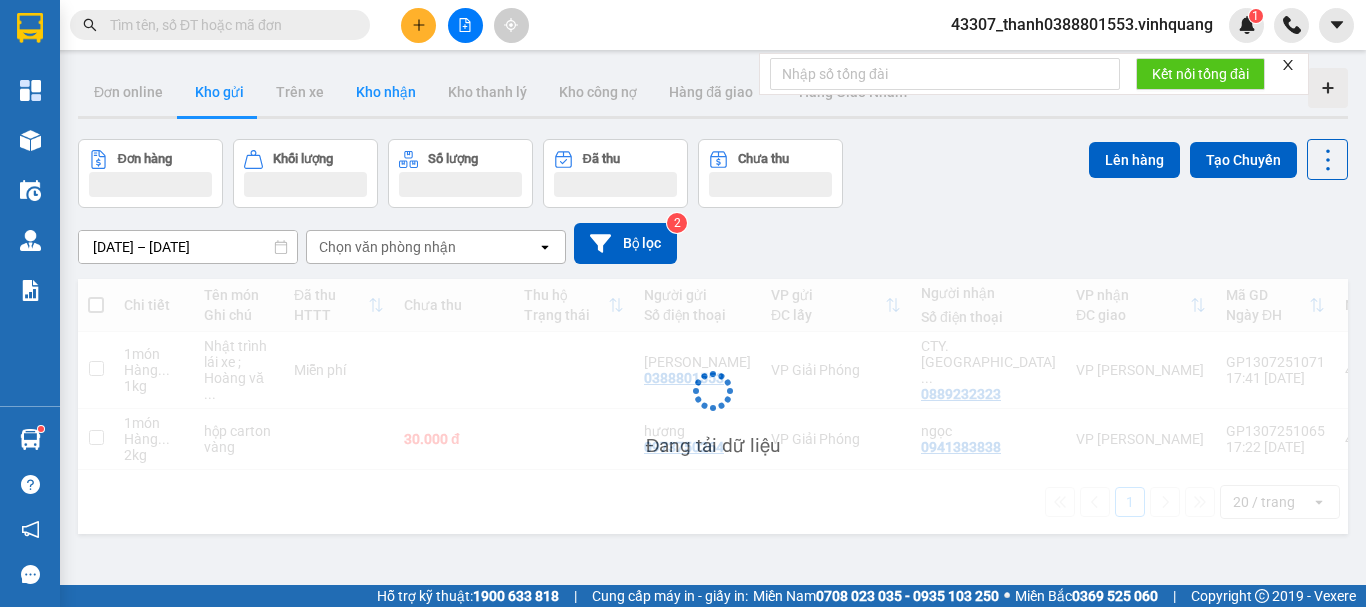 click on "Kho nhận" at bounding box center [386, 92] 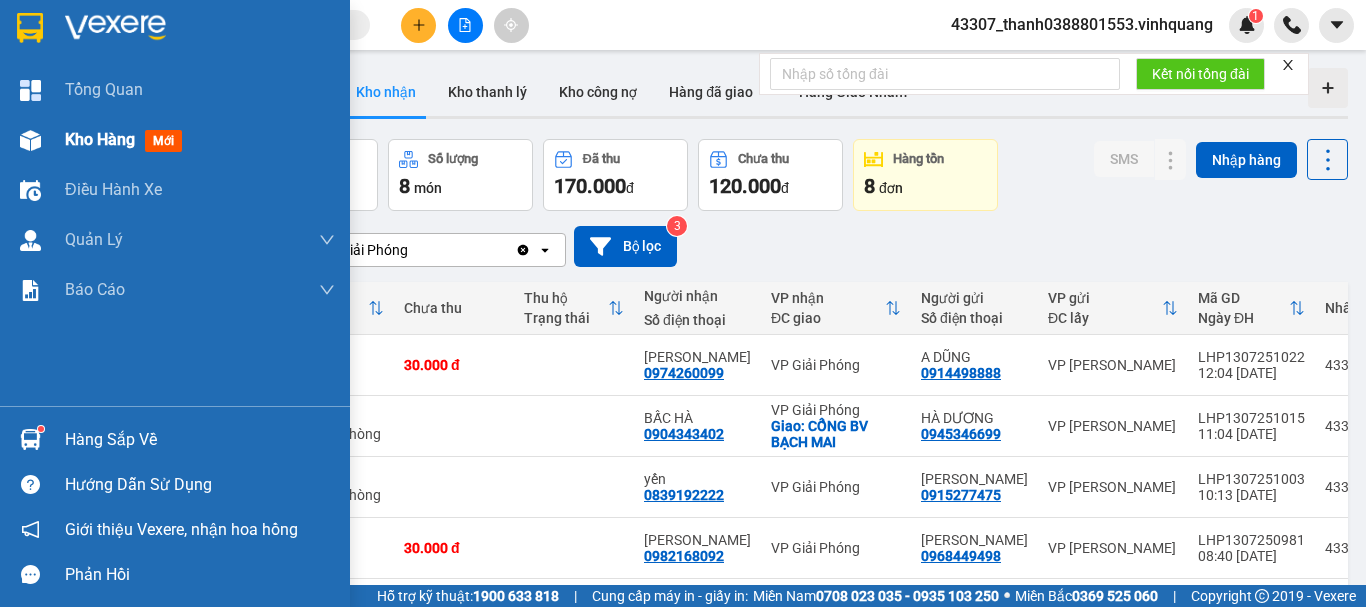 click on "Kho hàng" at bounding box center (100, 139) 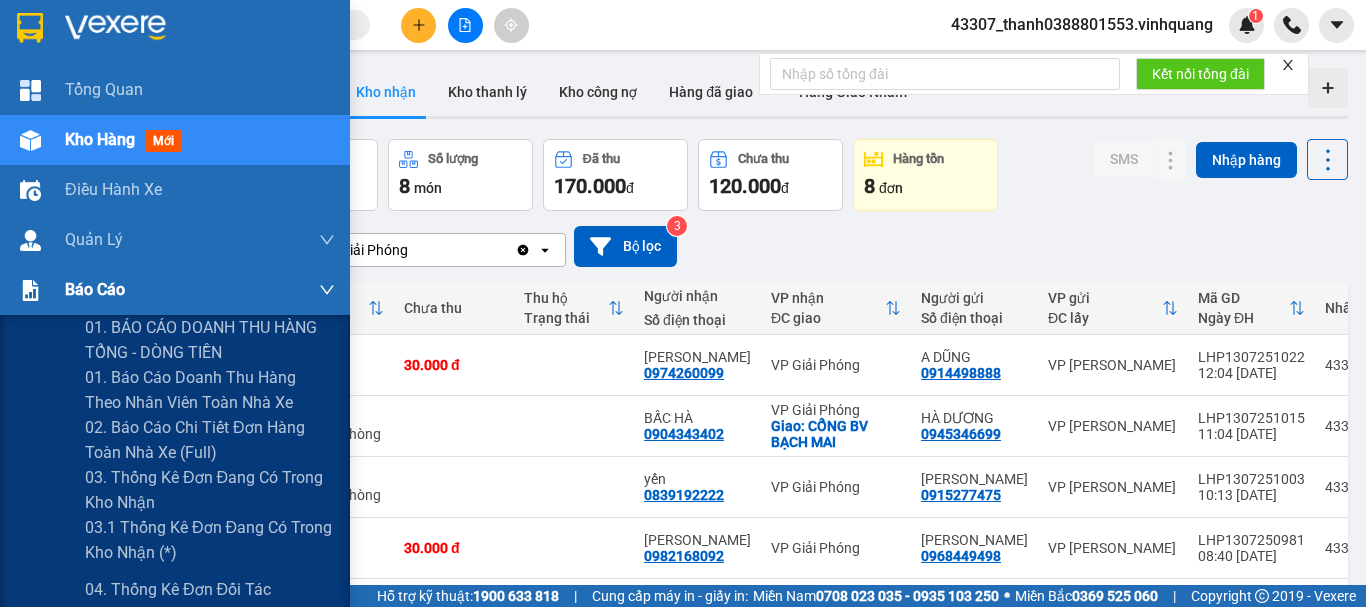 scroll, scrollTop: 200, scrollLeft: 0, axis: vertical 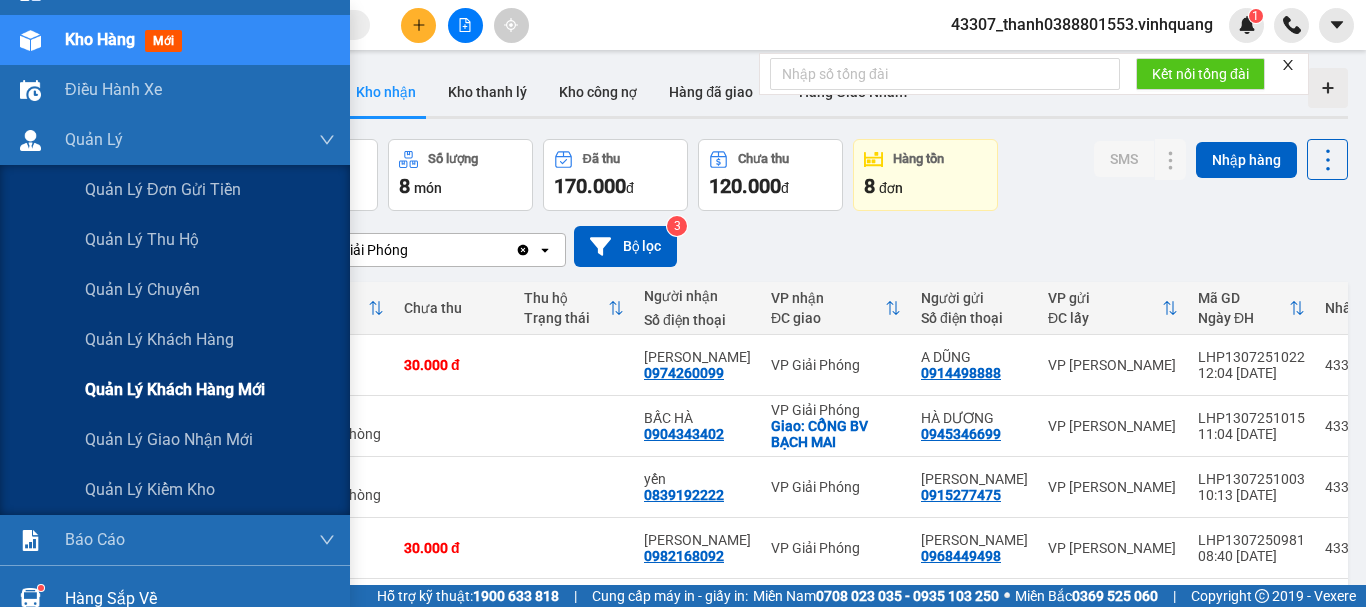 click on "Quản lý khách hàng mới" at bounding box center [175, 389] 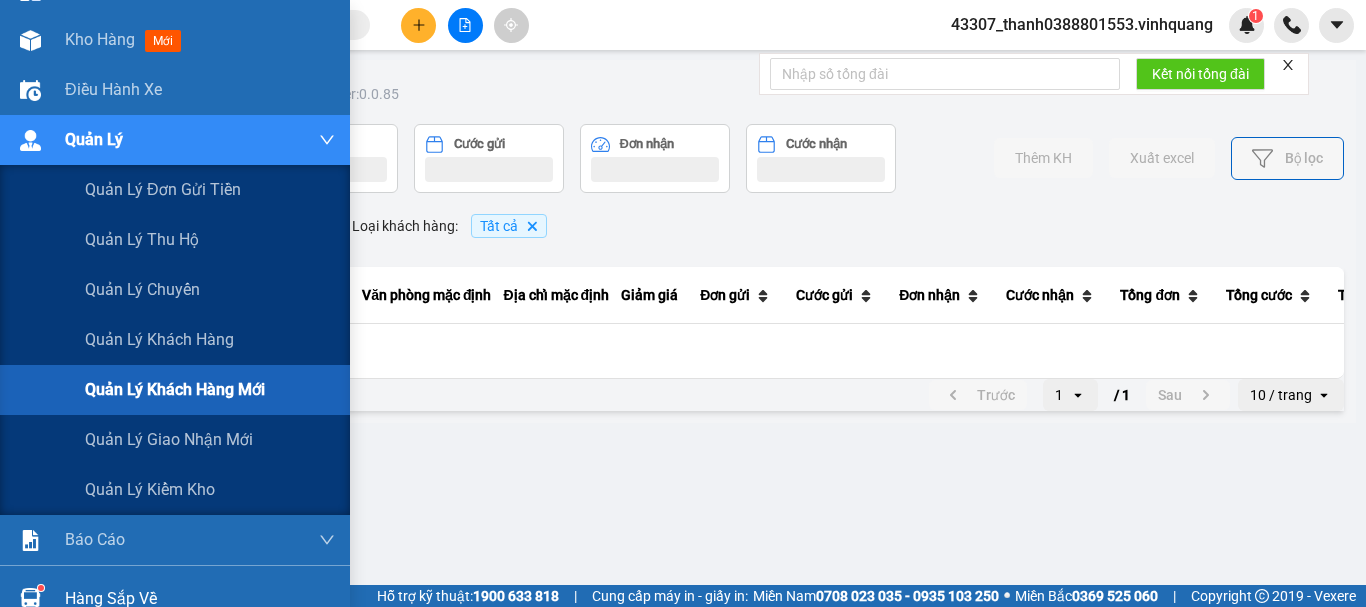 scroll, scrollTop: 0, scrollLeft: 0, axis: both 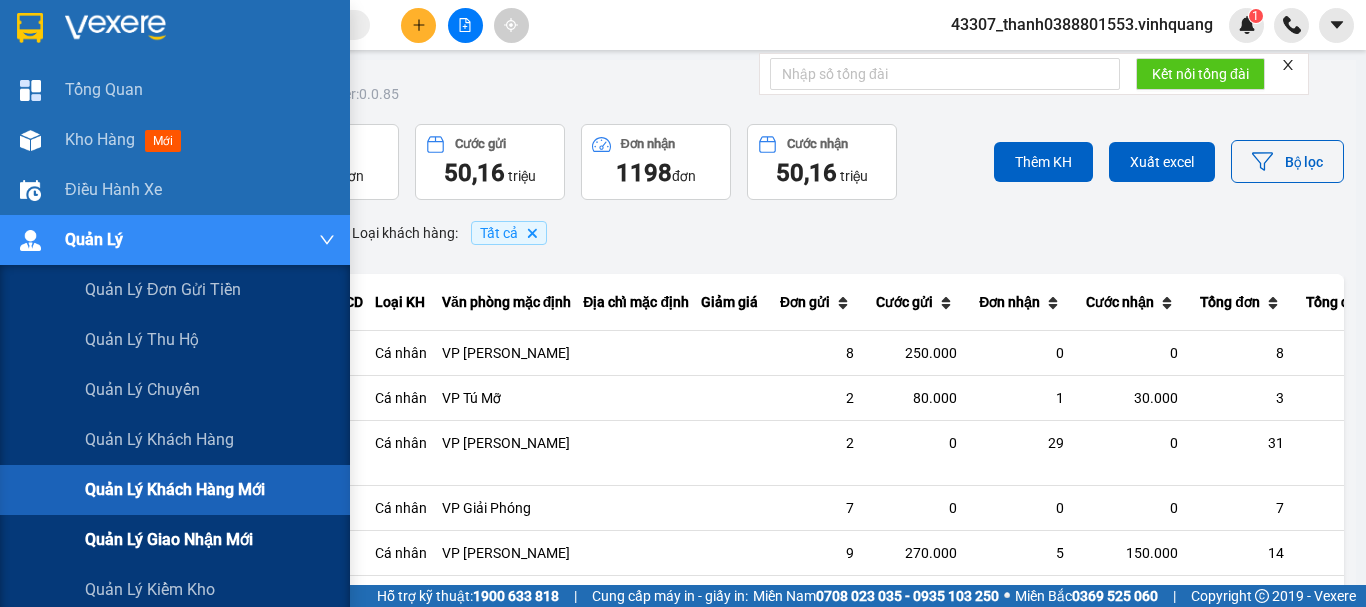 drag, startPoint x: 162, startPoint y: 507, endPoint x: 171, endPoint y: 520, distance: 15.811388 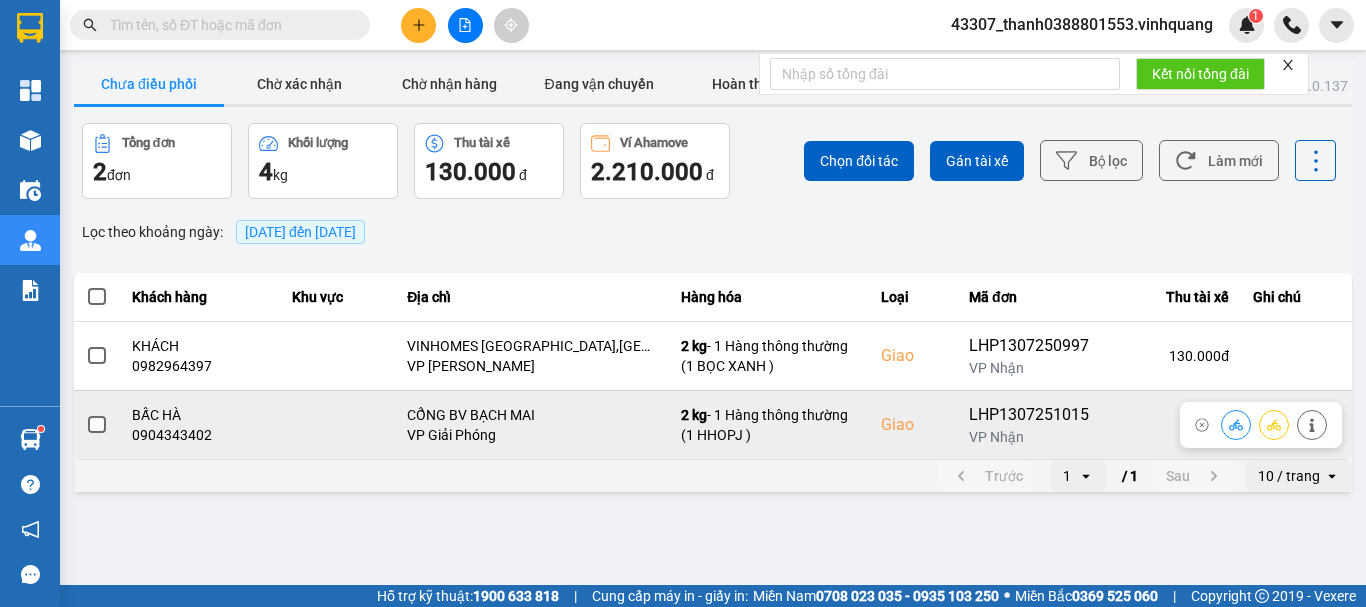 click 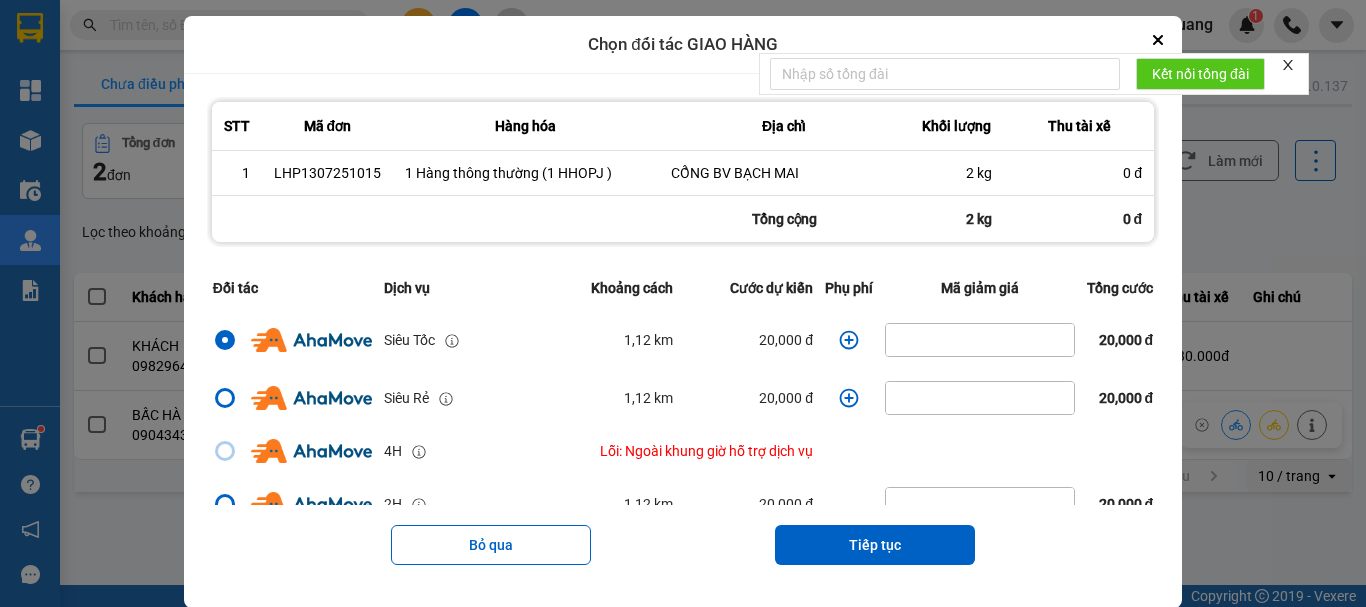 click 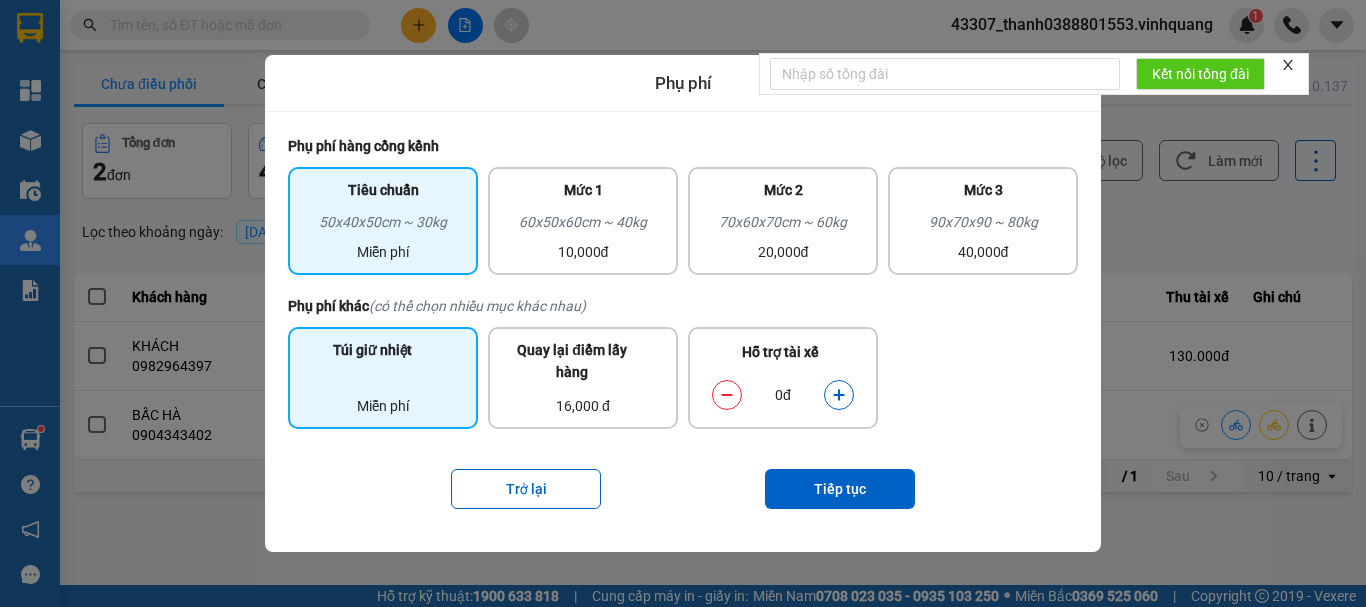 click on "Túi giữ nhiệt" at bounding box center [372, 355] 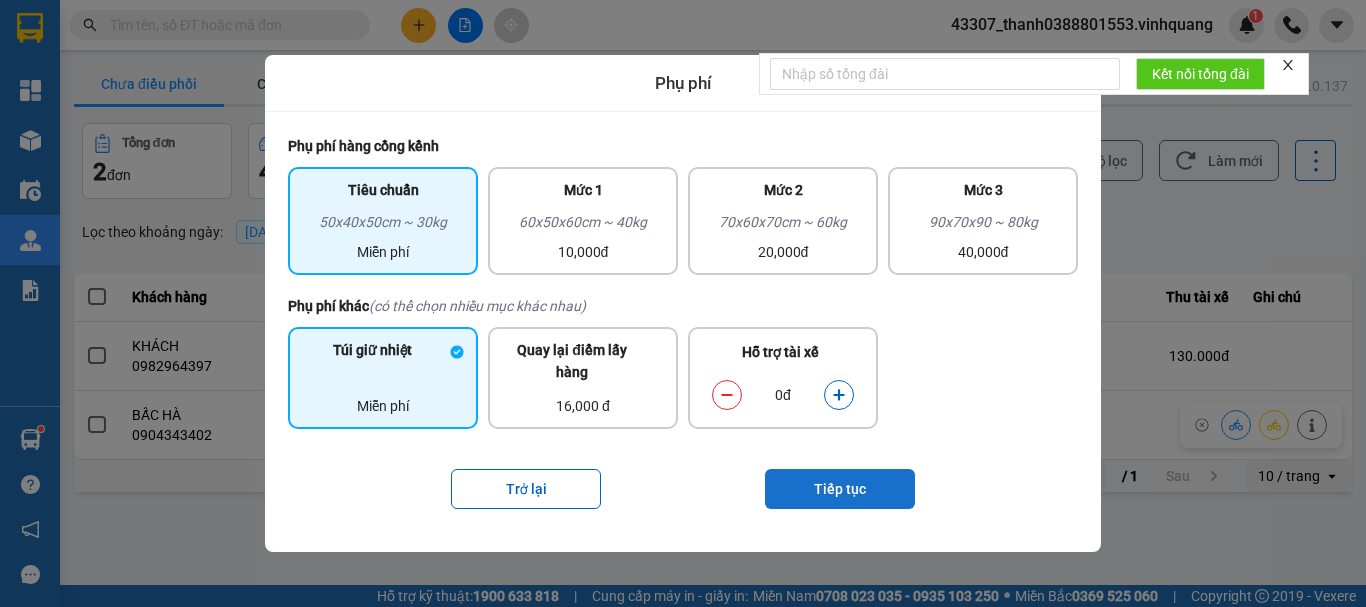 click on "Tiếp tục" at bounding box center [840, 489] 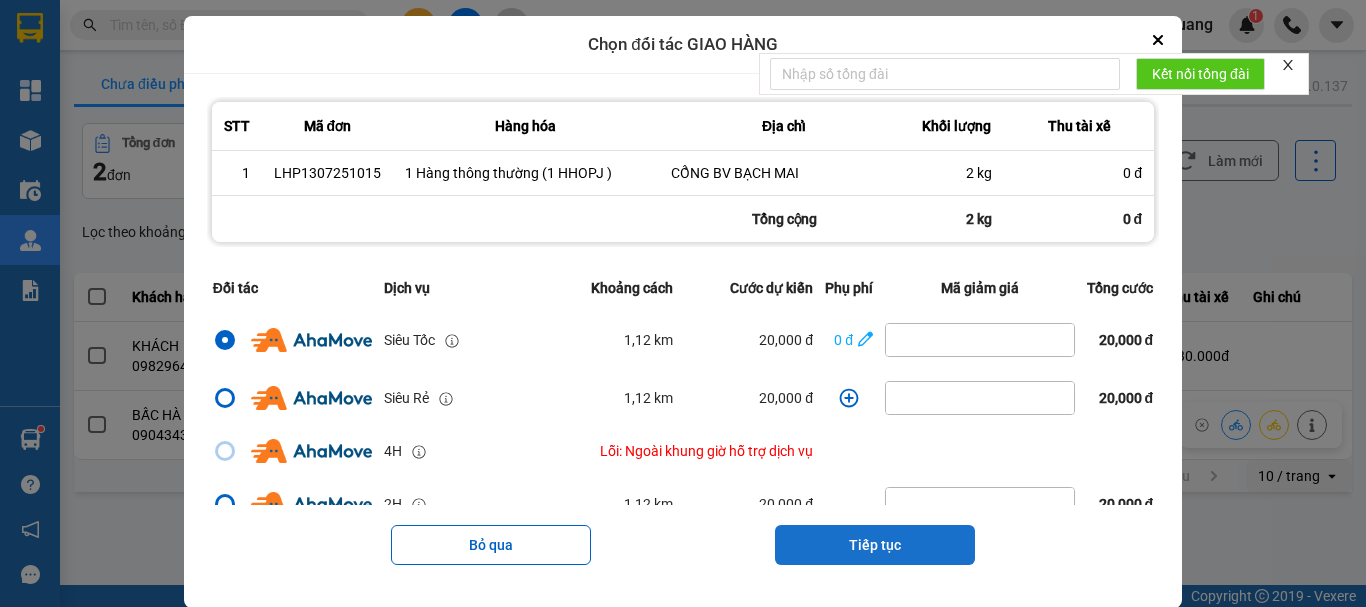 click on "Tiếp tục" at bounding box center (875, 545) 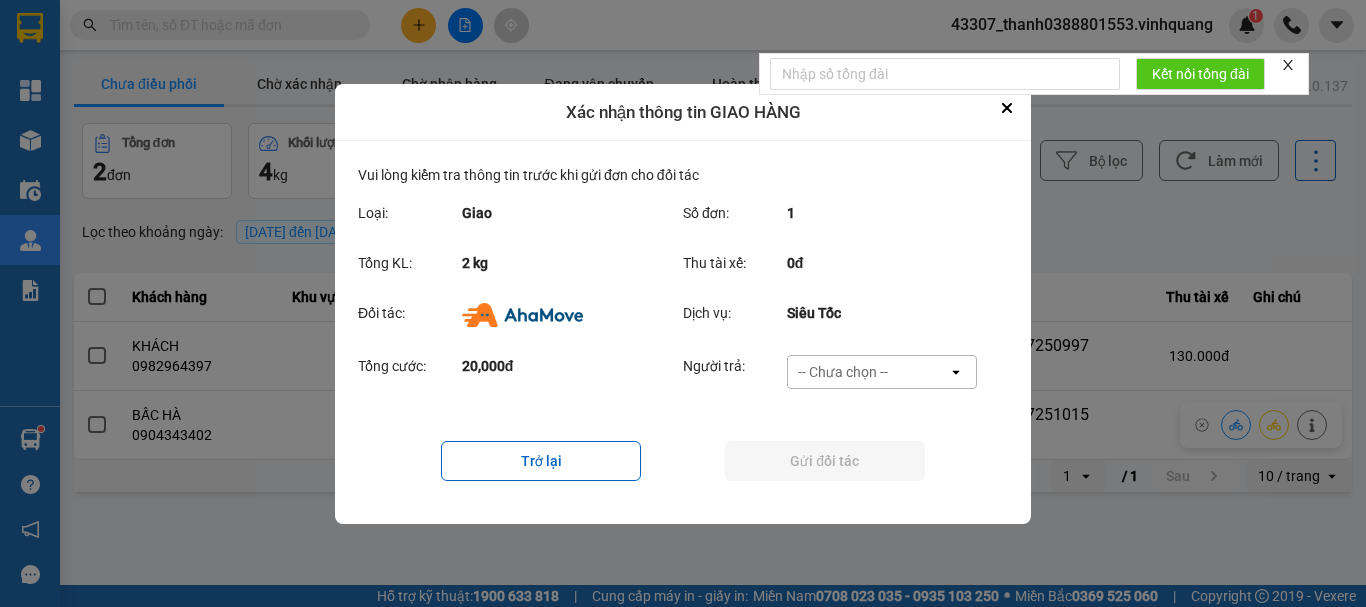 click on "-- Chưa chọn --" at bounding box center [843, 372] 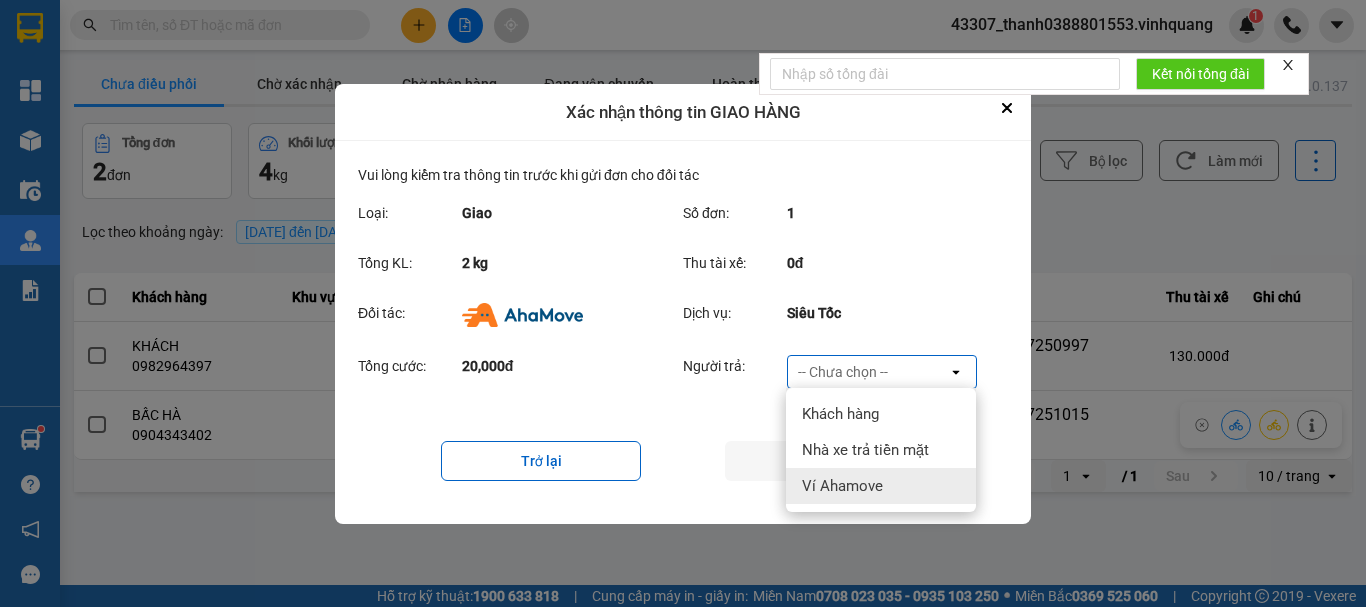 click on "Ví Ahamove" at bounding box center (842, 486) 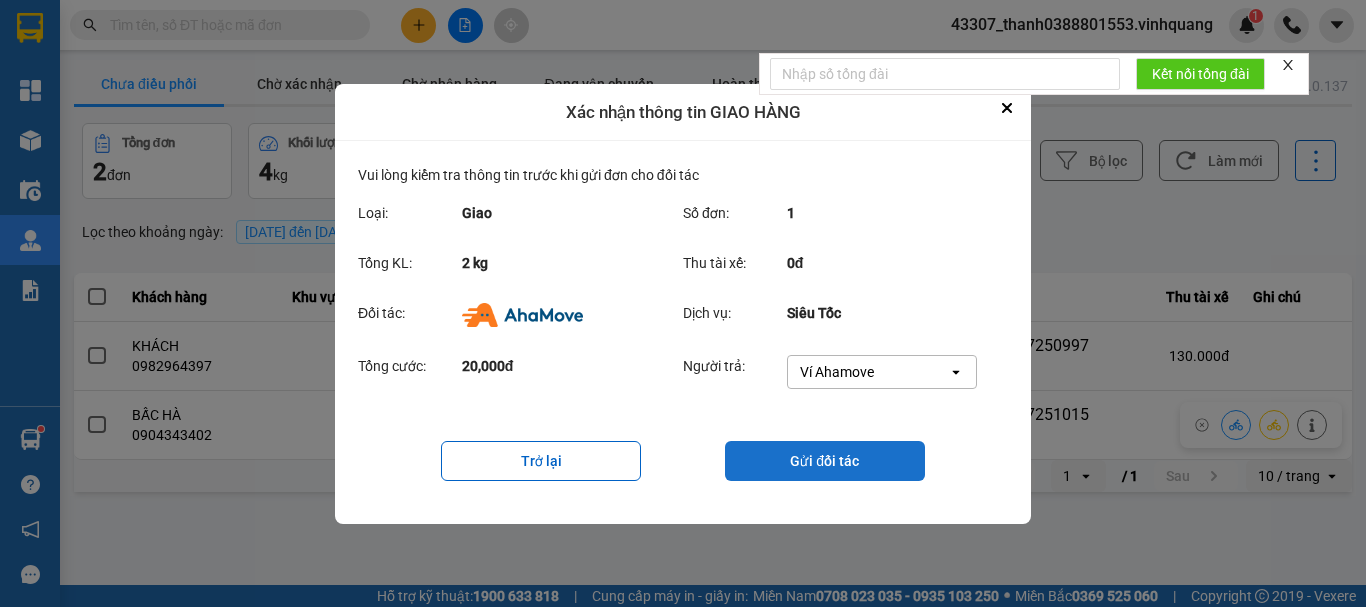 click on "Gửi đối tác" at bounding box center (825, 461) 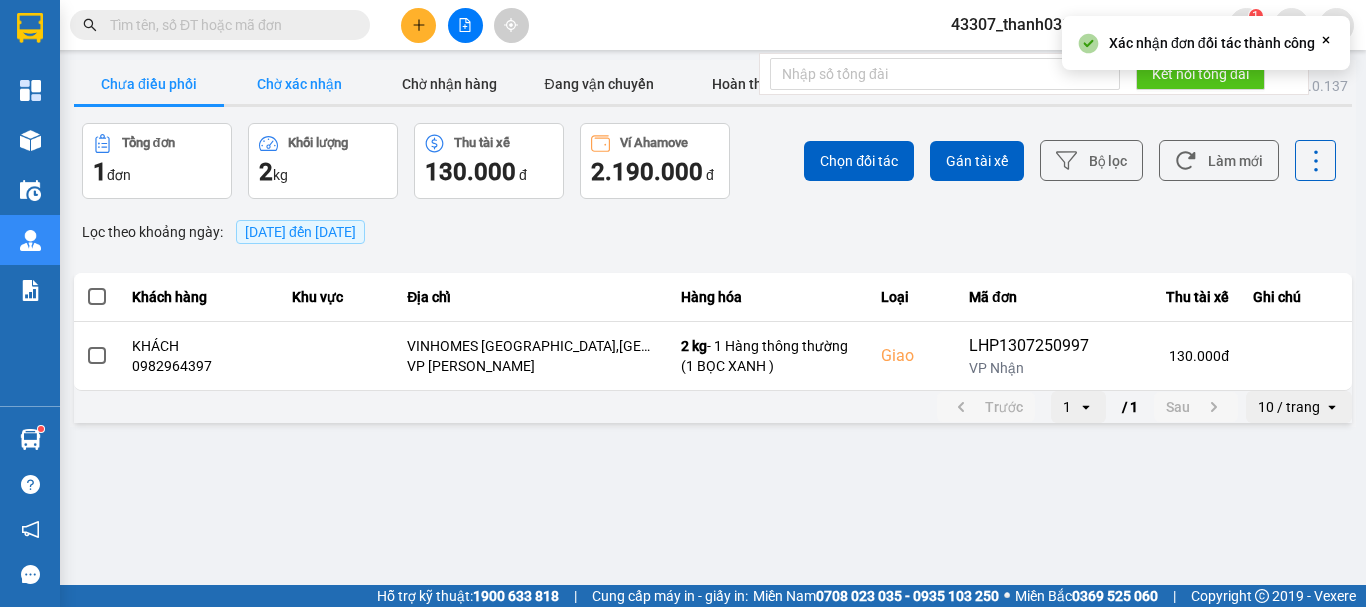 click on "Chờ xác nhận" at bounding box center (299, 84) 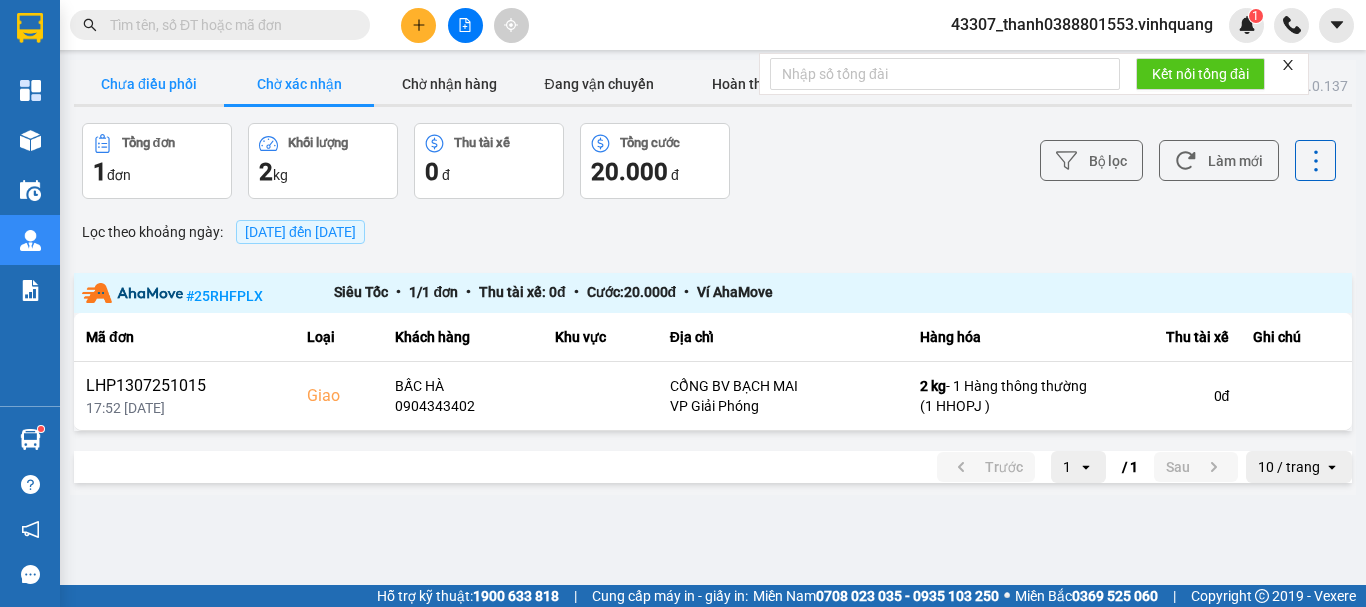 click on "Chưa điều phối" at bounding box center (149, 84) 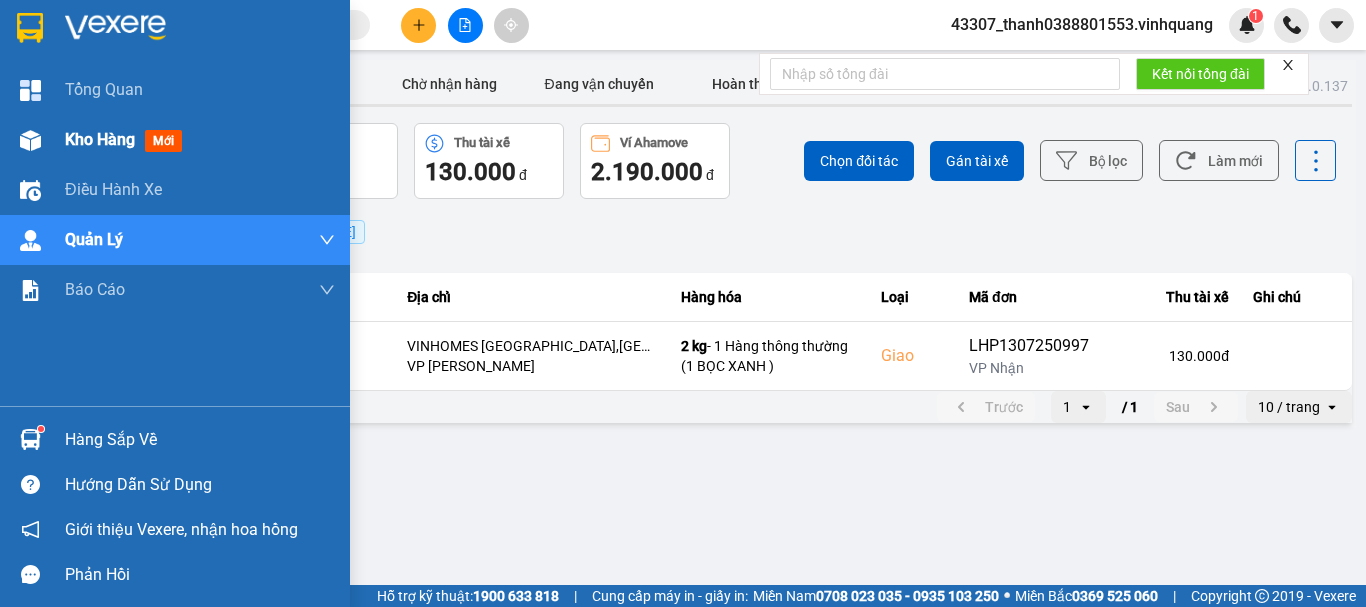 click on "Kho hàng mới" at bounding box center (175, 140) 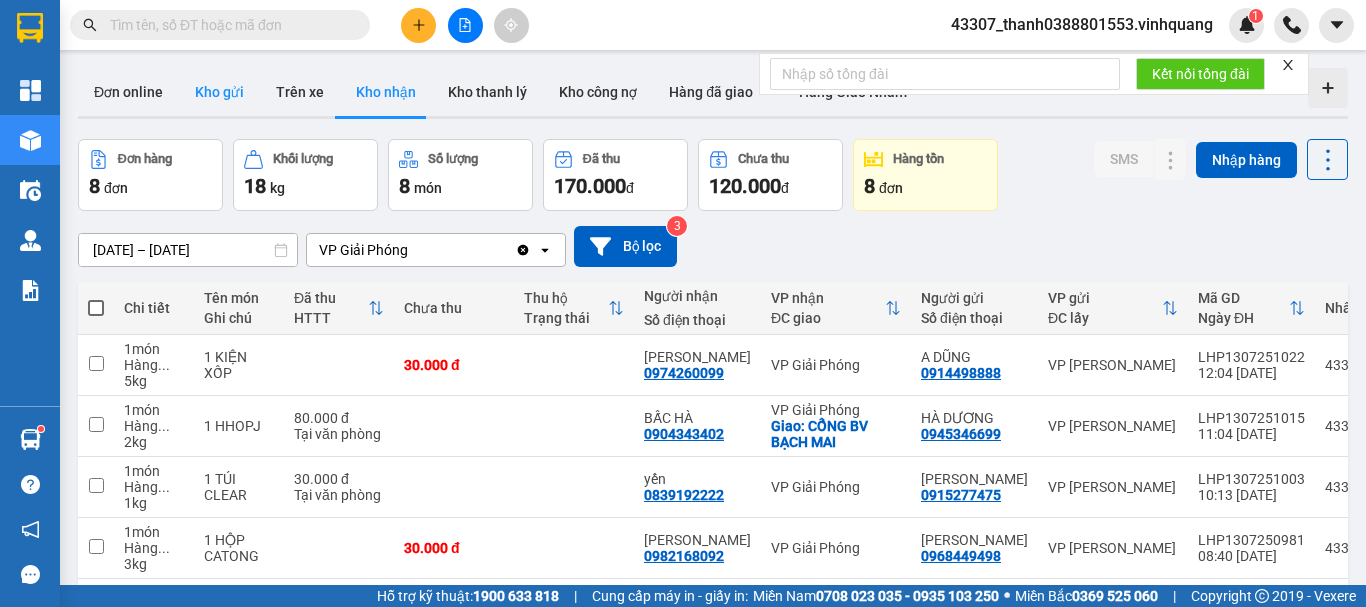 click on "Kho gửi" at bounding box center (219, 92) 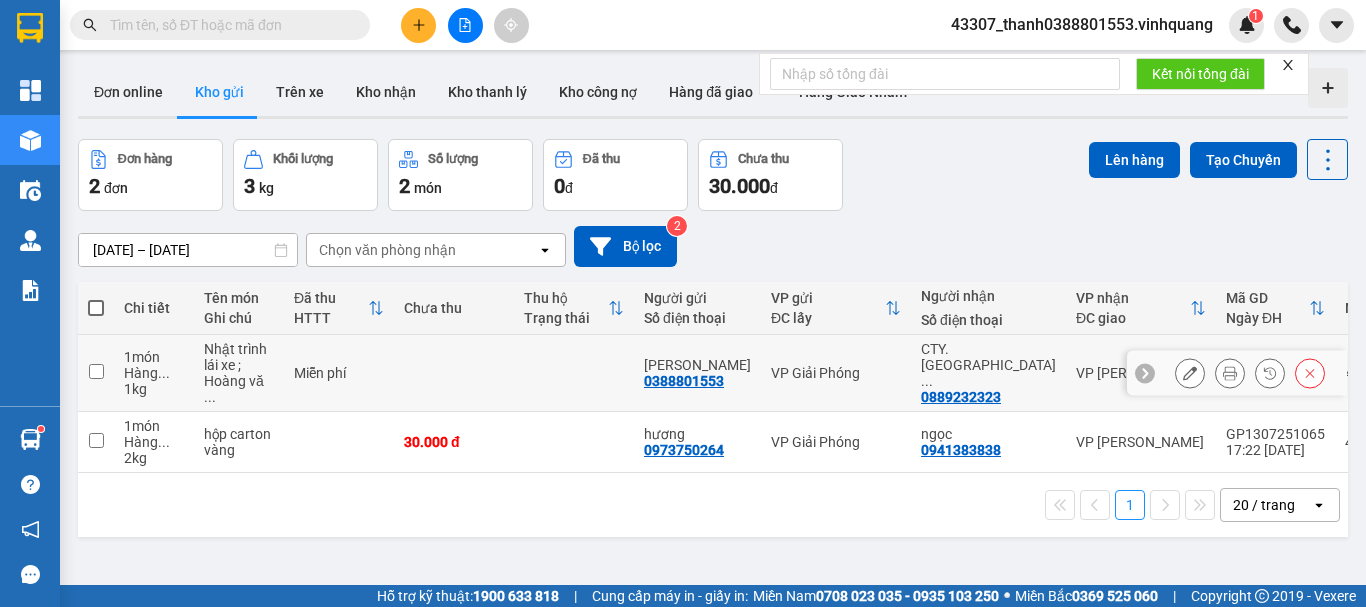 click at bounding box center (96, 371) 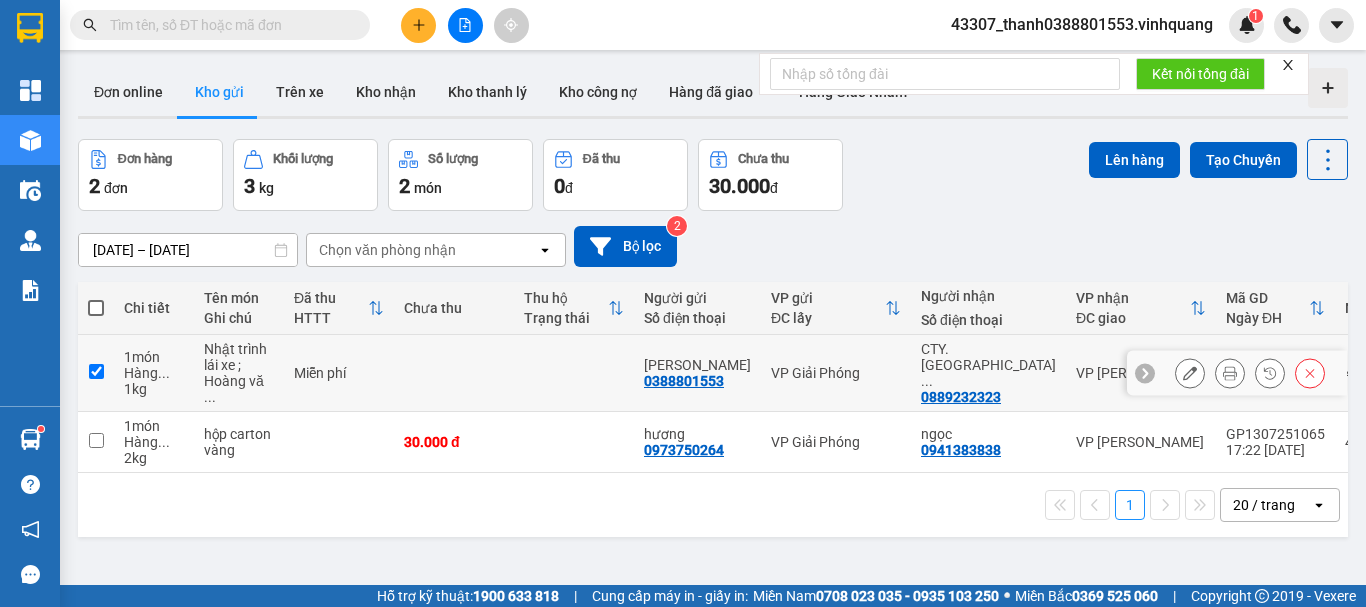 checkbox on "true" 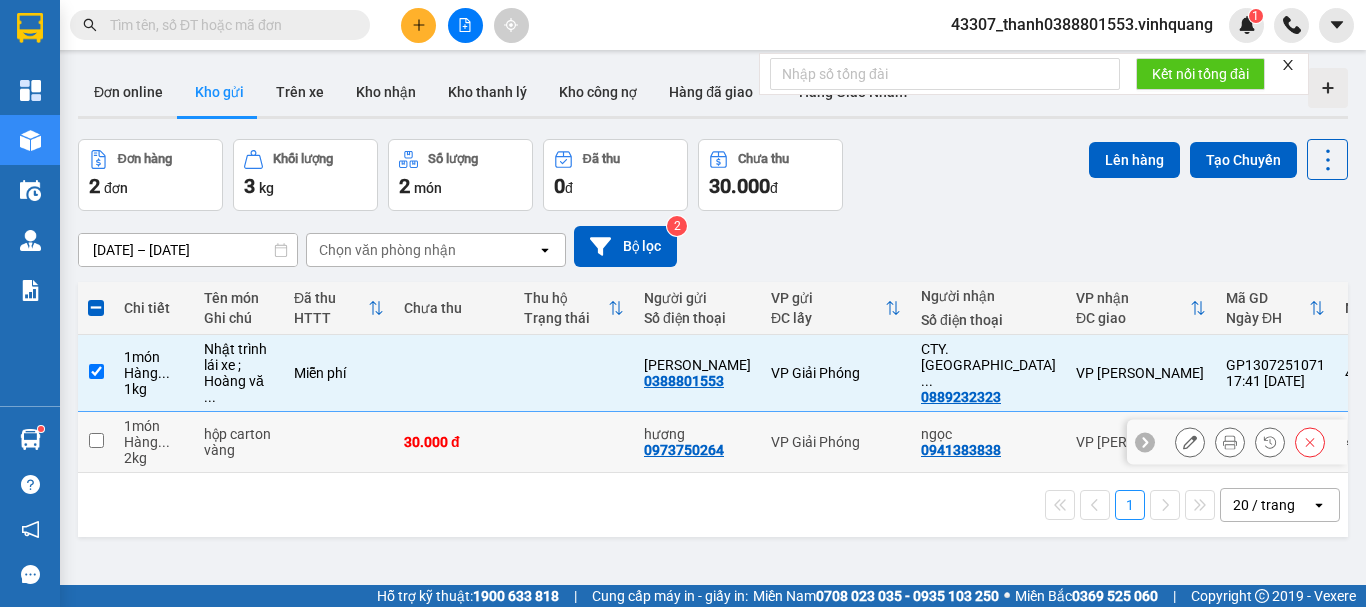 click at bounding box center [96, 440] 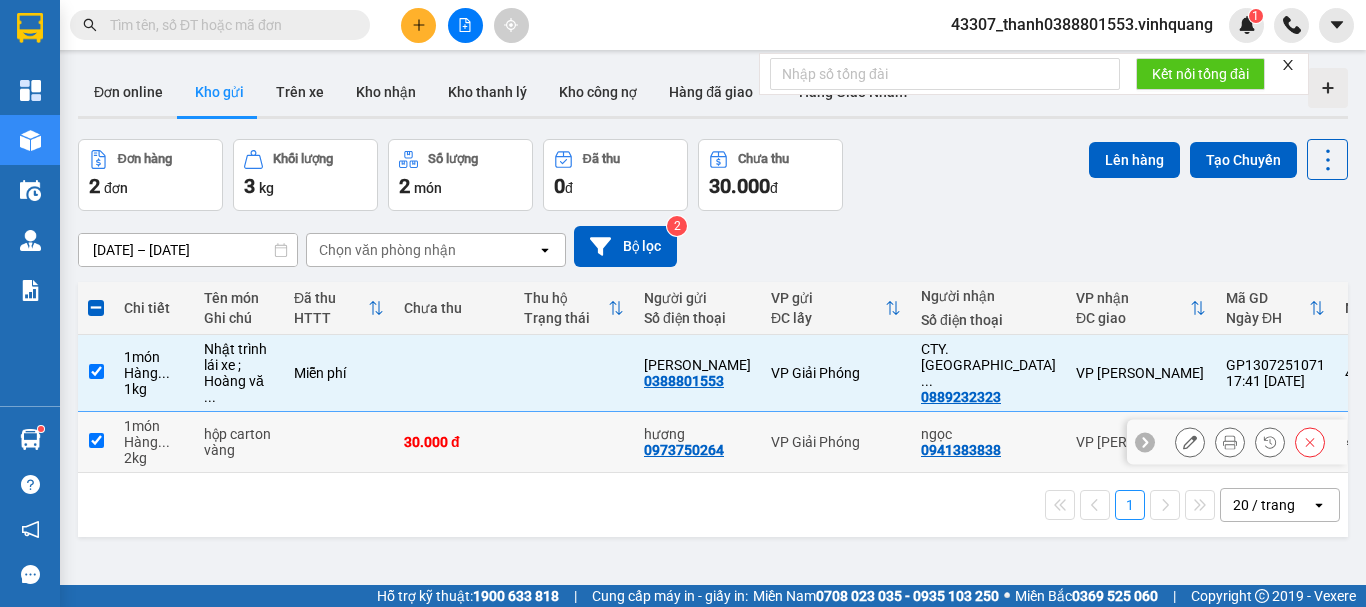 checkbox on "true" 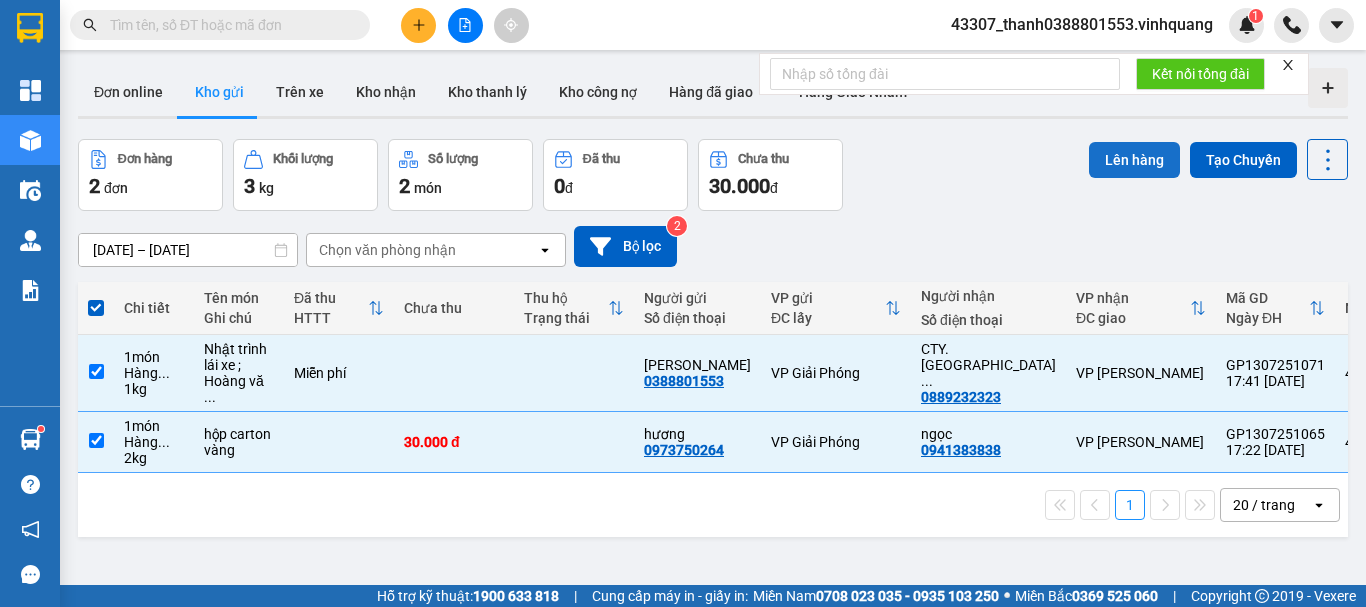 click on "Lên hàng" at bounding box center (1134, 160) 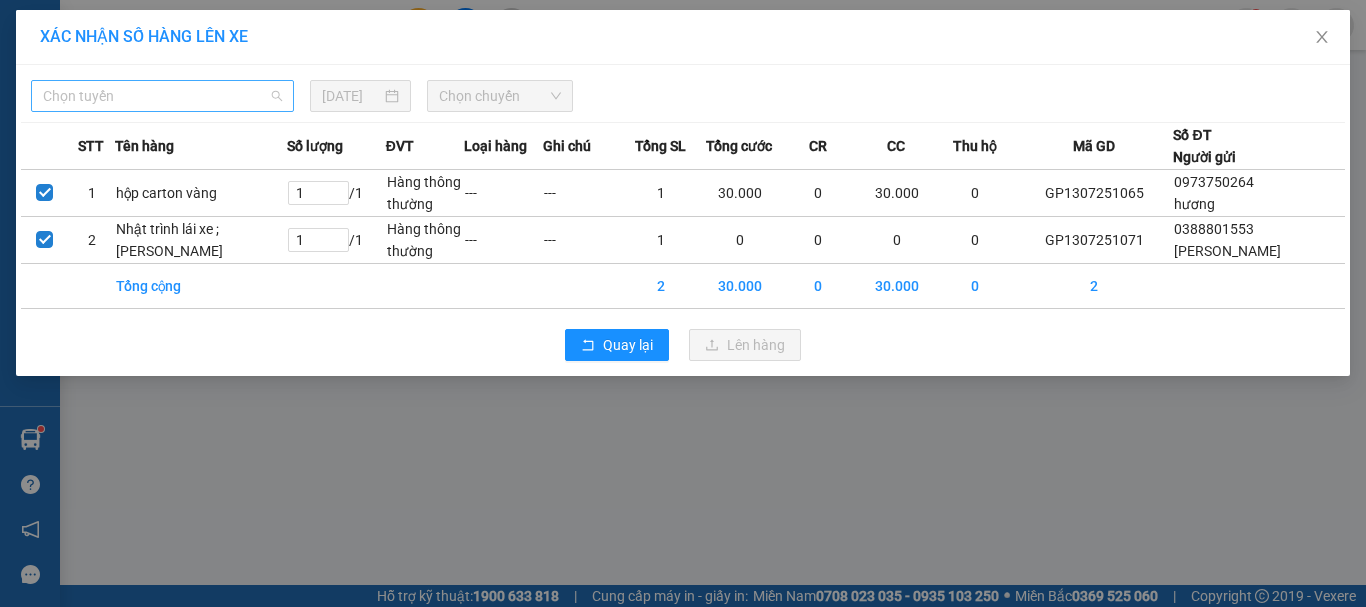click on "Chọn tuyến" at bounding box center [162, 96] 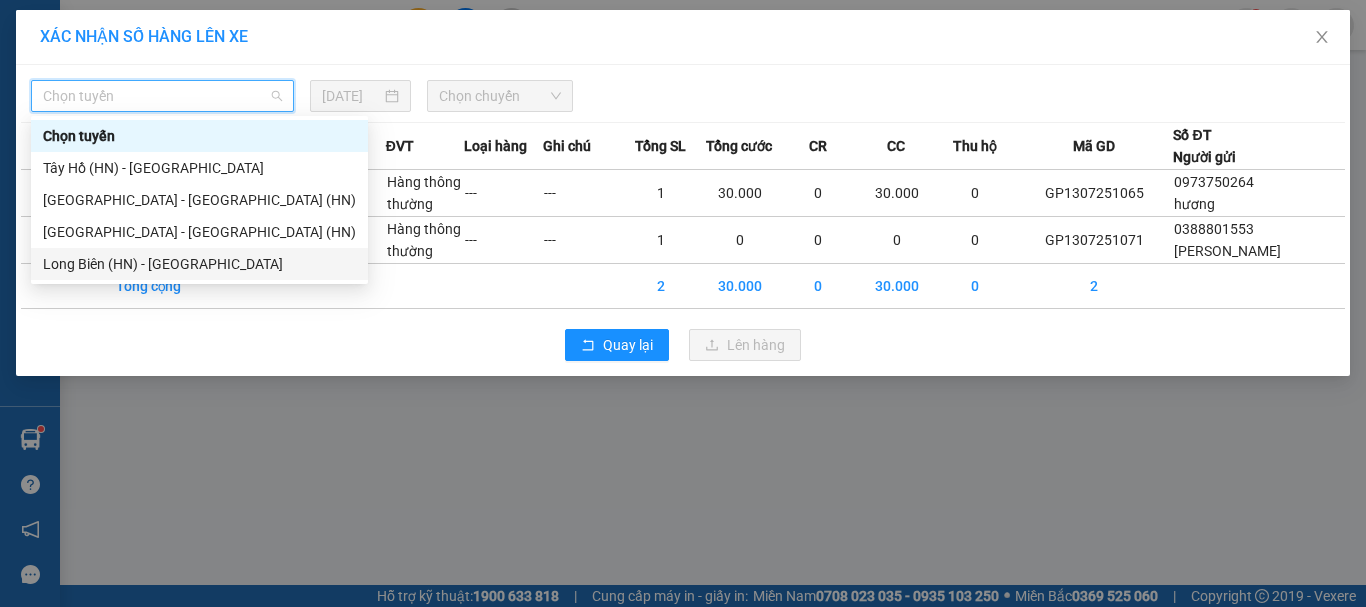 click on "Long Biên (HN) - [GEOGRAPHIC_DATA]" at bounding box center [199, 264] 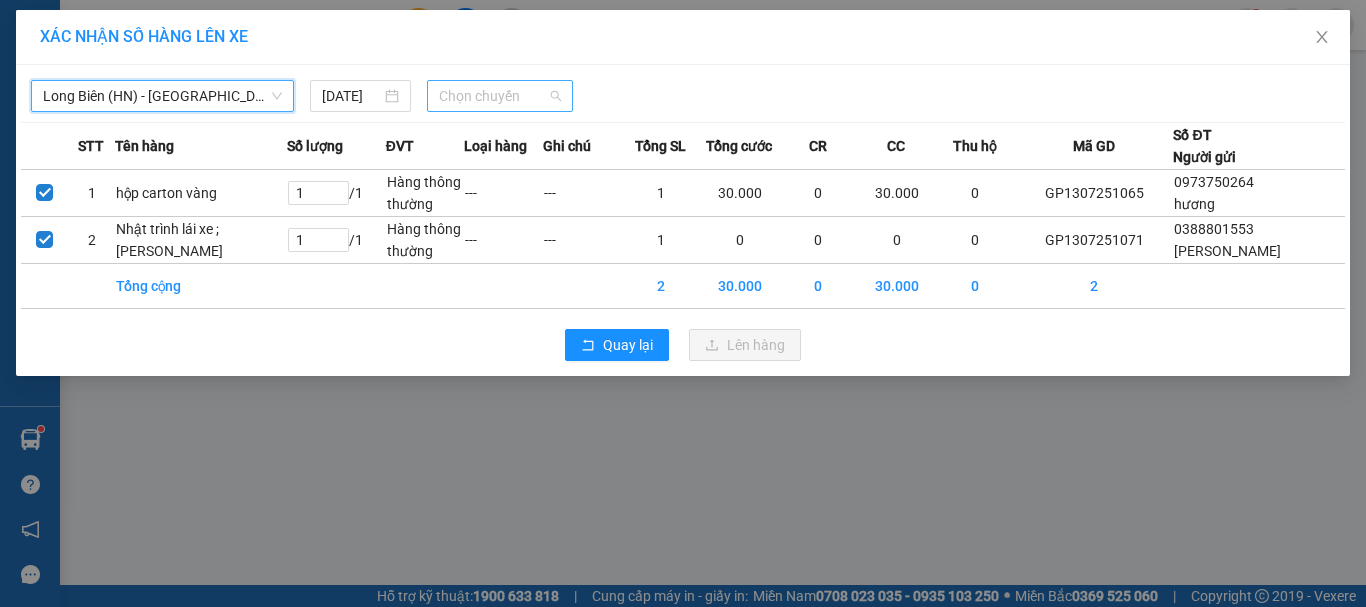click on "Chọn chuyến" at bounding box center (500, 96) 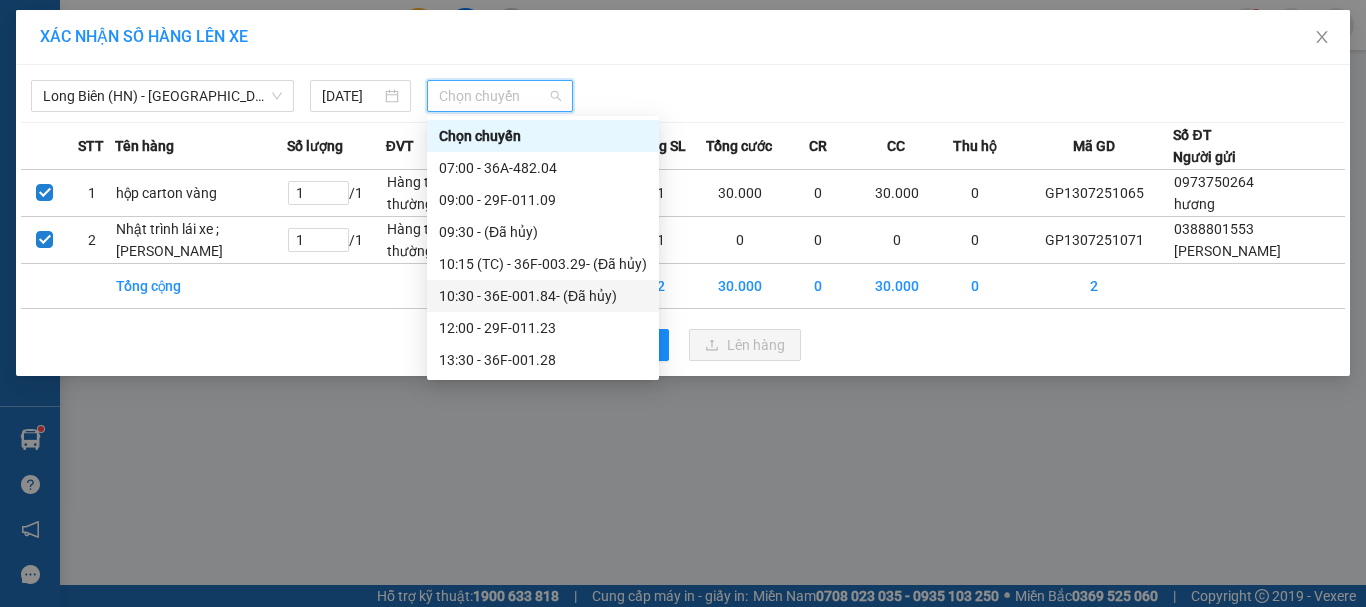 scroll, scrollTop: 192, scrollLeft: 0, axis: vertical 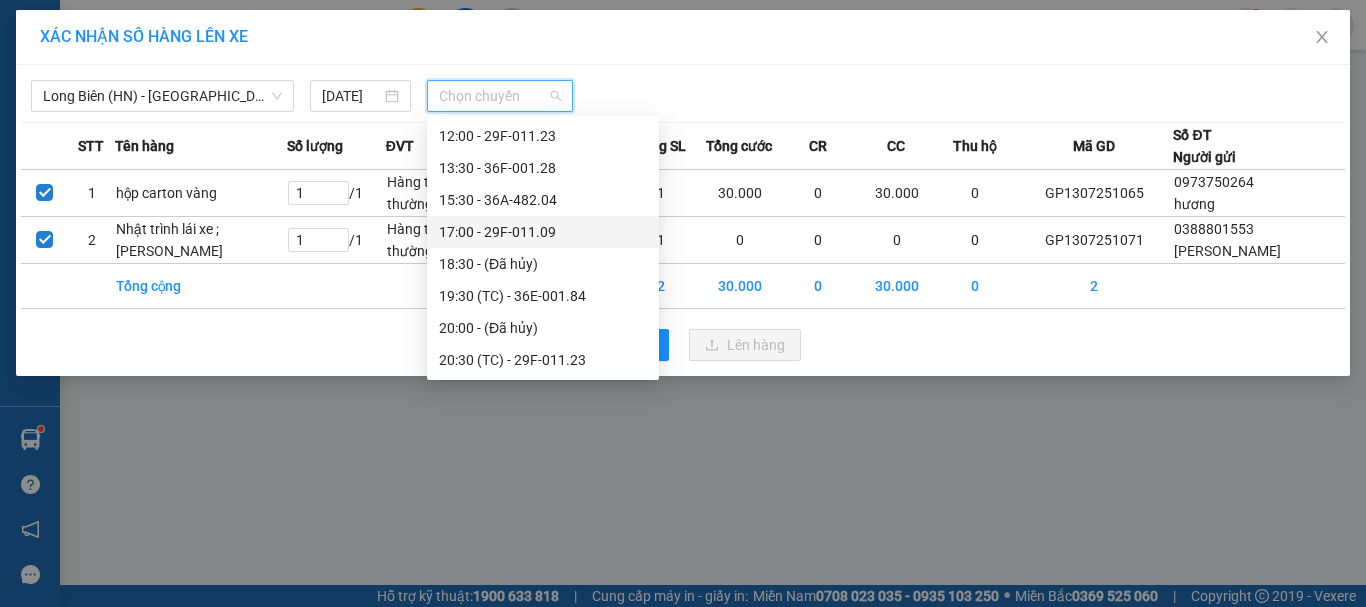 click on "17:00     - 29F-011.09" at bounding box center [543, 232] 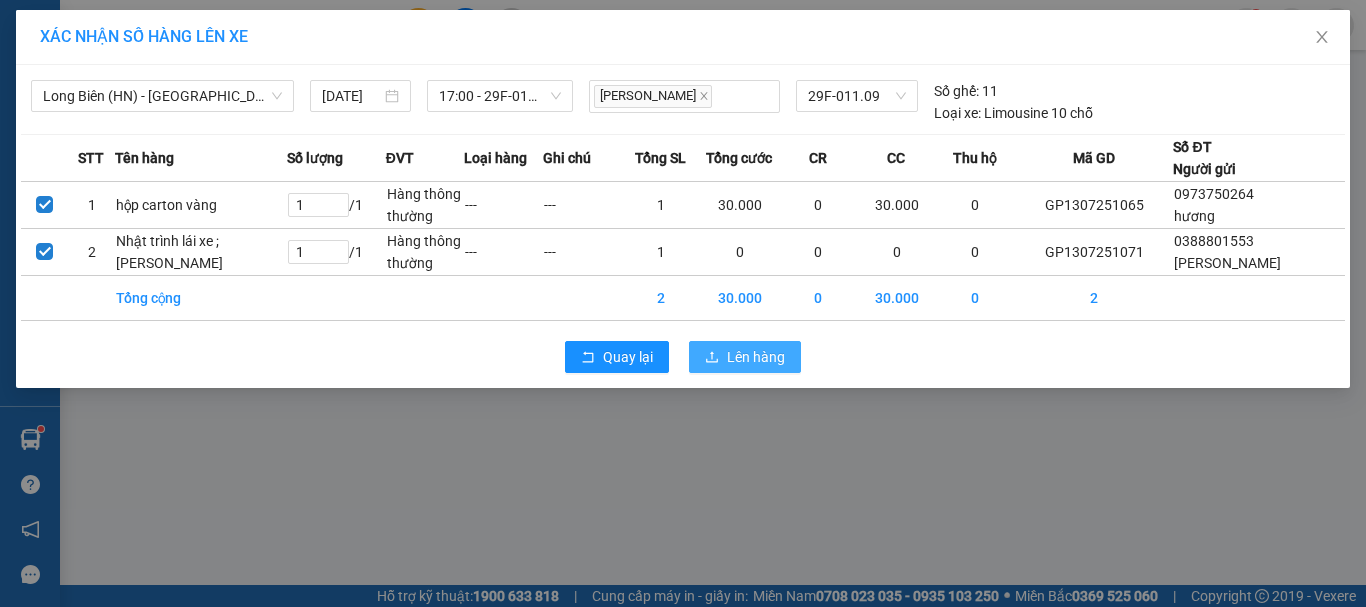 click on "Lên hàng" at bounding box center [756, 357] 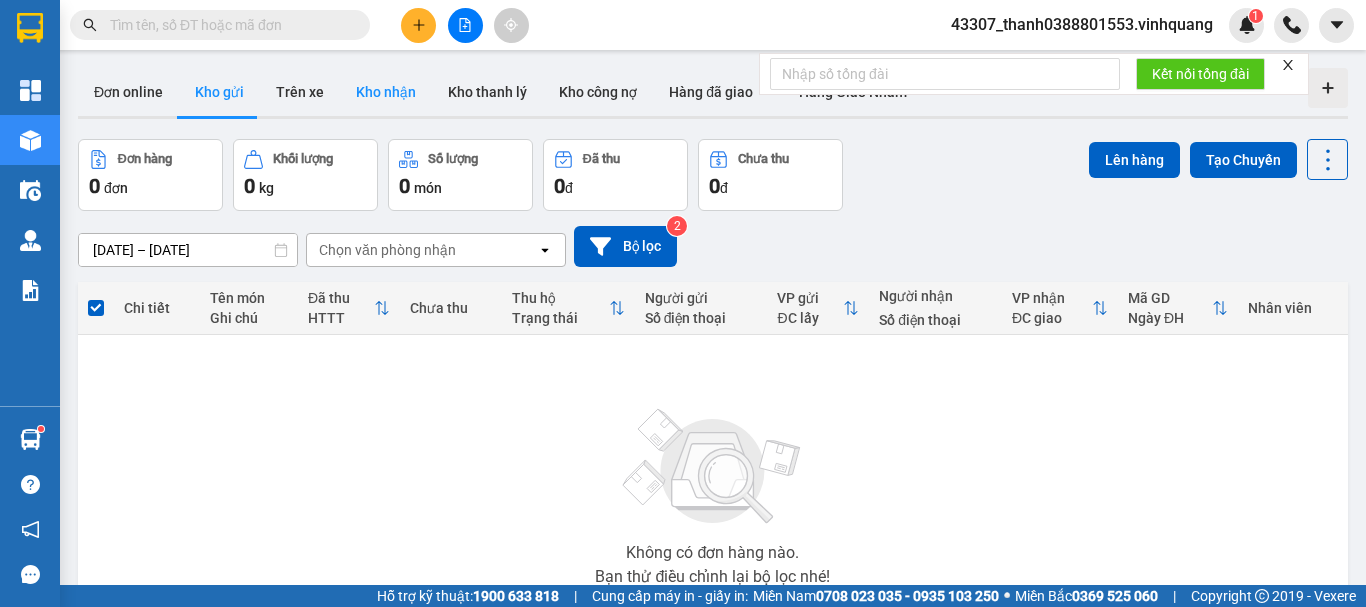 click on "Kho nhận" at bounding box center (386, 92) 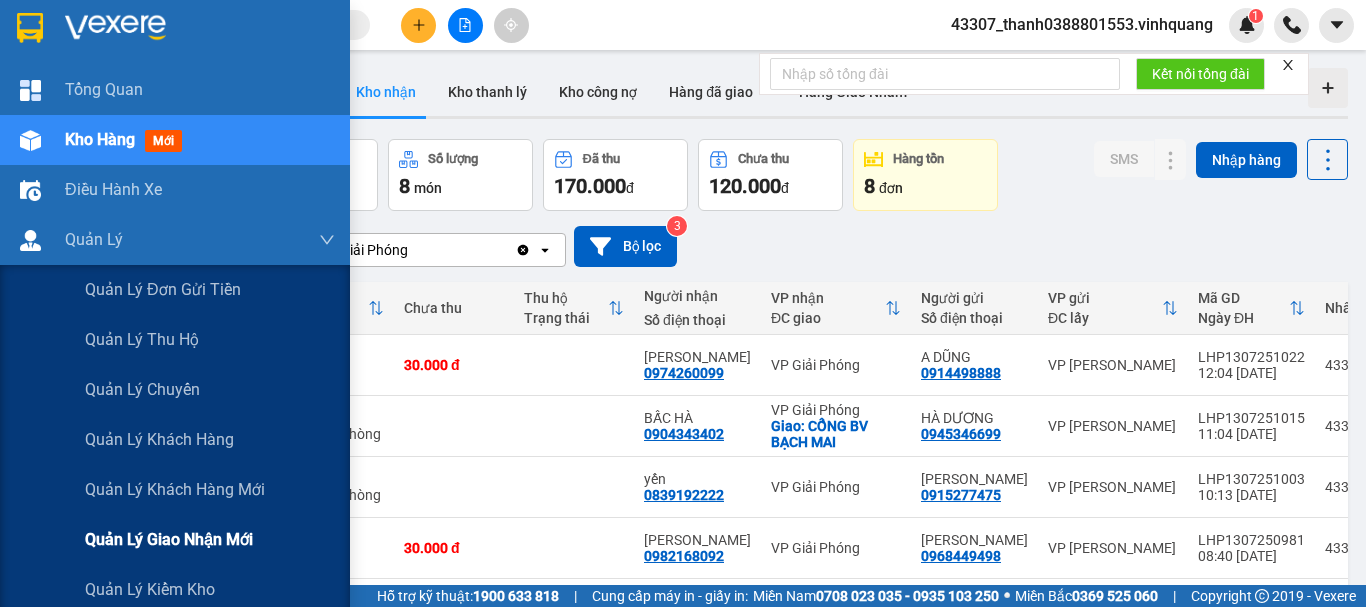 click on "Quản lý giao nhận mới" at bounding box center [169, 539] 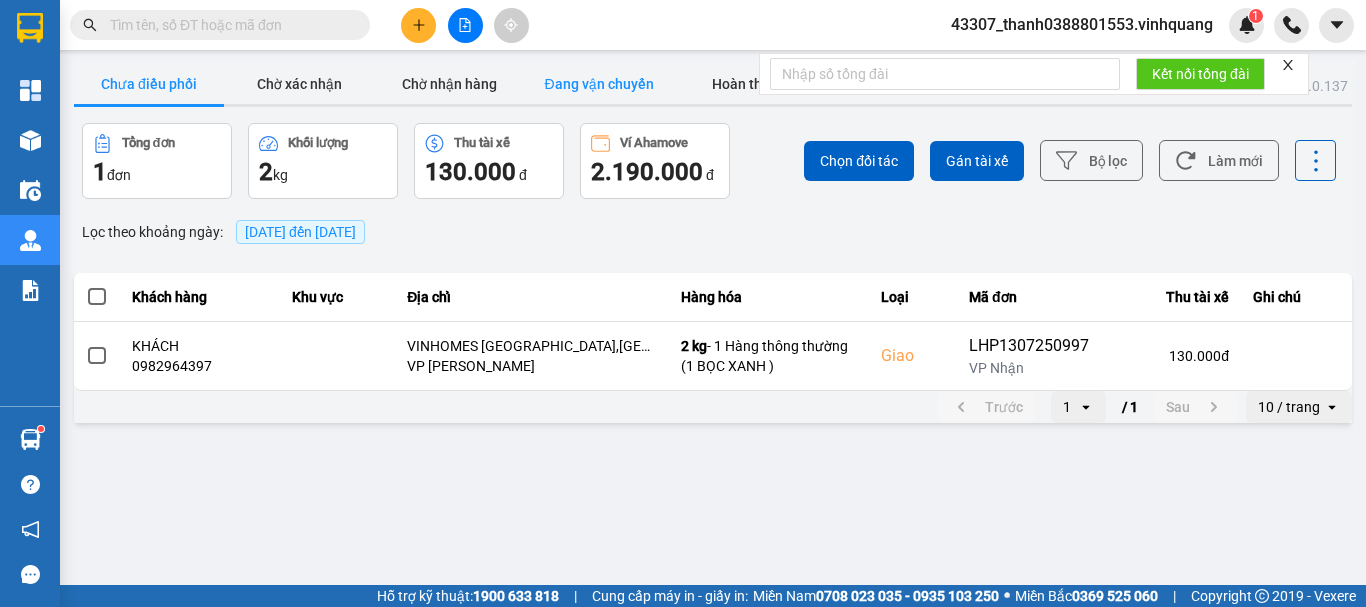 click on "Đang vận chuyển" at bounding box center (599, 84) 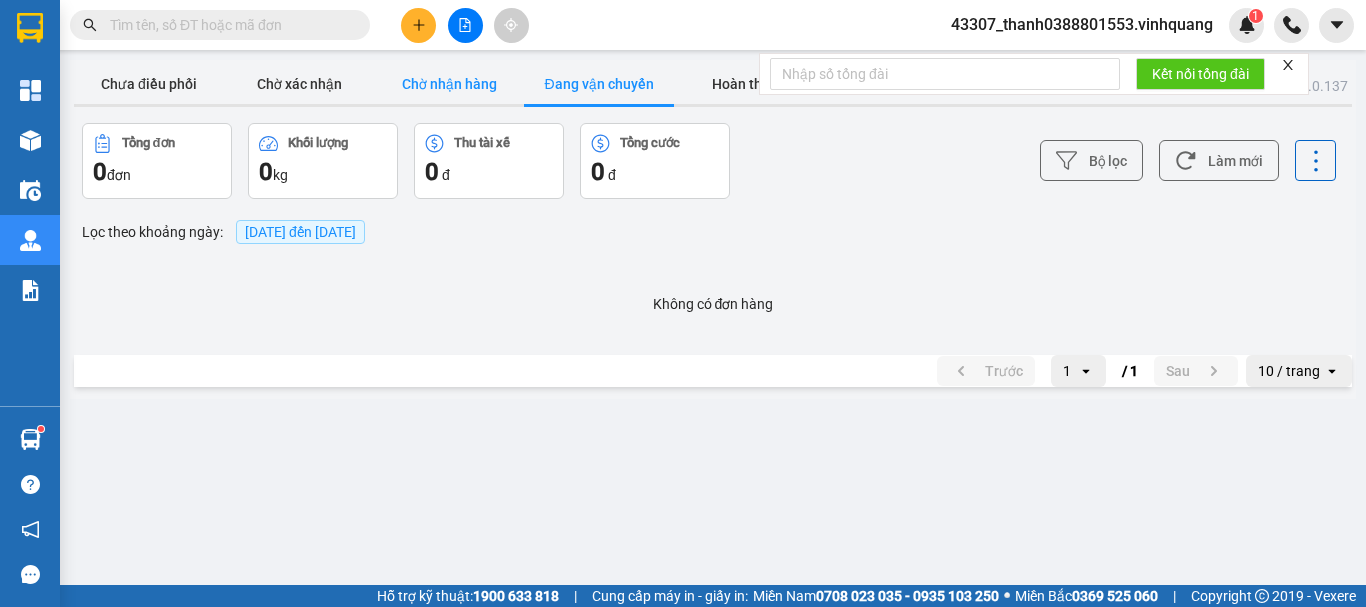 click on "Chờ nhận hàng" at bounding box center [449, 84] 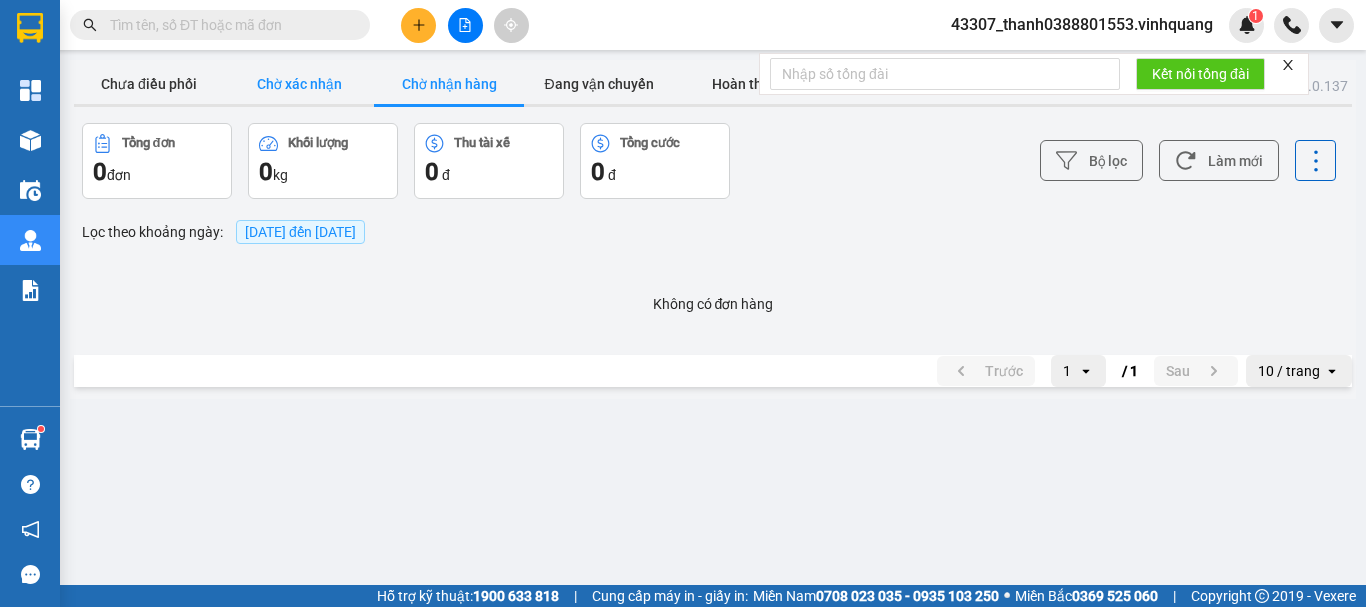 click on "Chờ xác nhận" at bounding box center (299, 84) 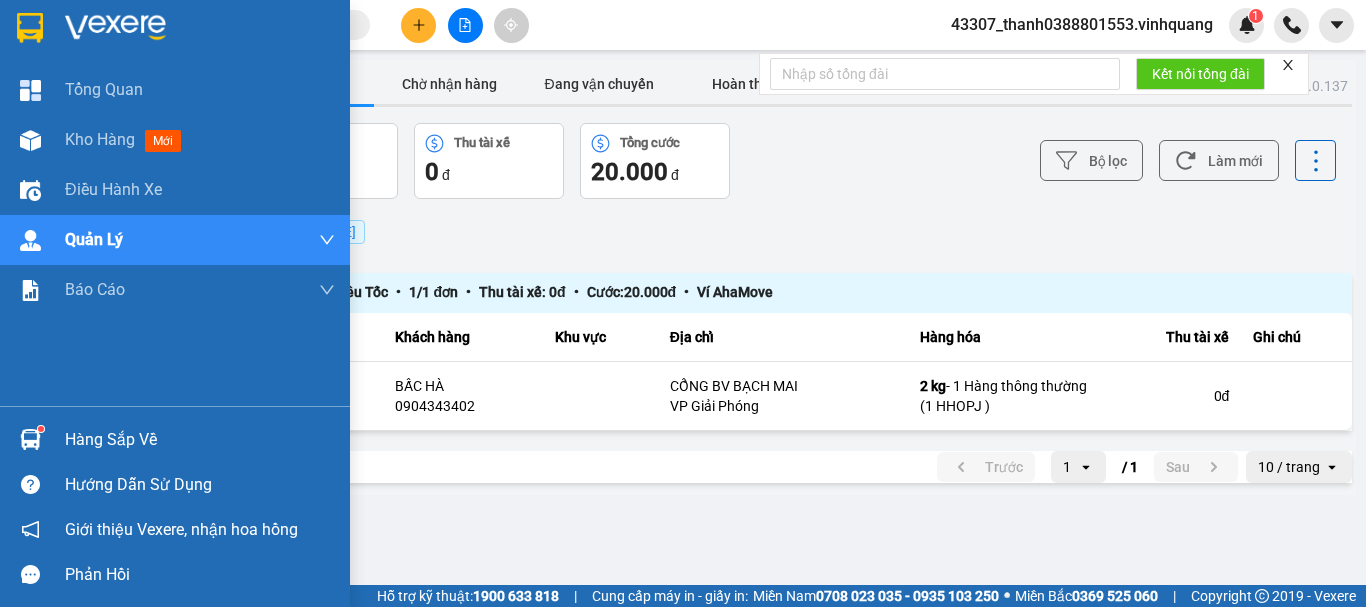 click at bounding box center (30, 439) 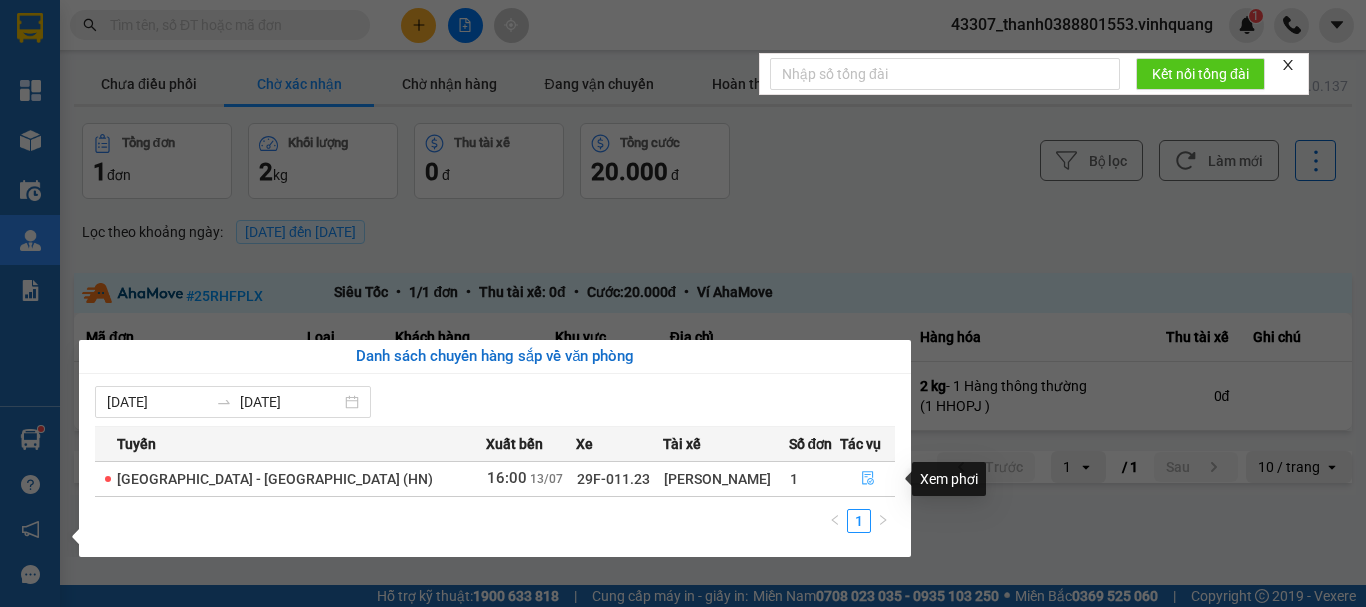 click at bounding box center (867, 479) 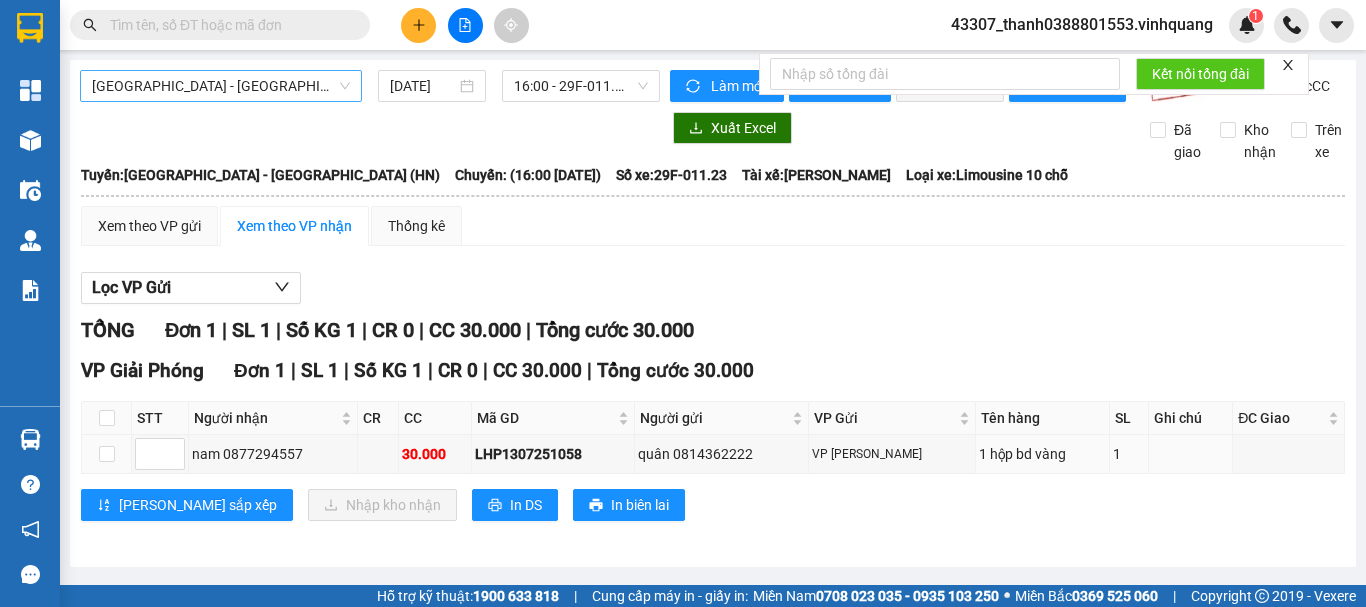 scroll, scrollTop: 0, scrollLeft: 0, axis: both 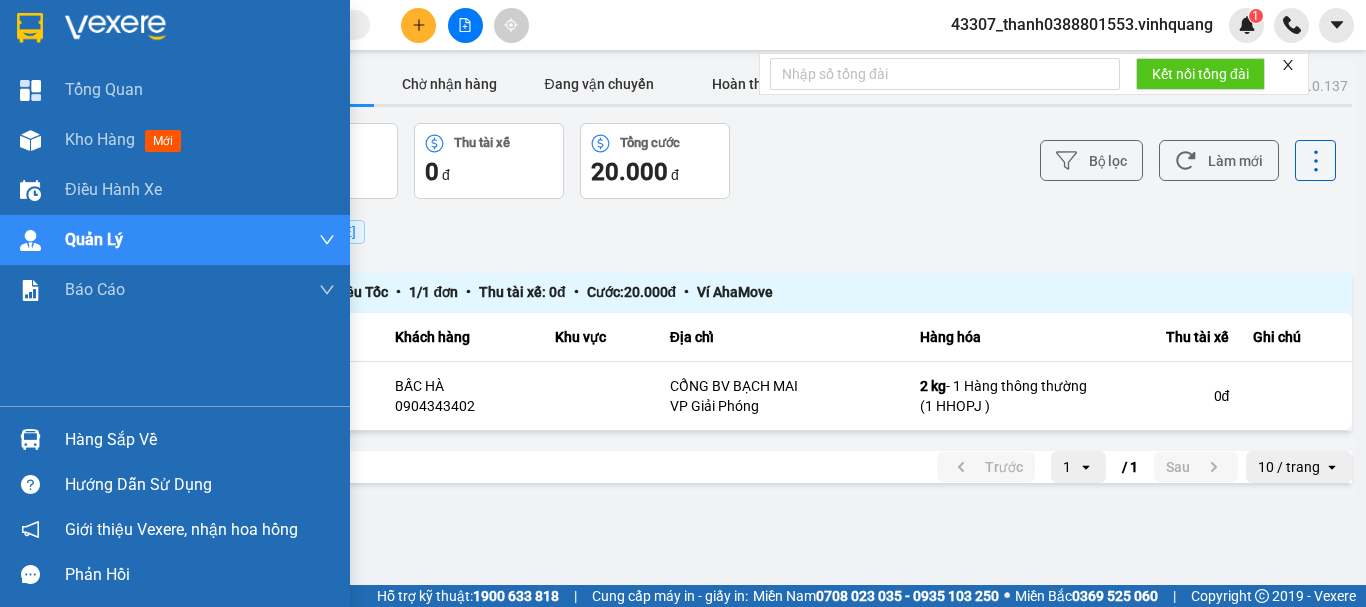 click on "Hàng sắp về" at bounding box center [200, 440] 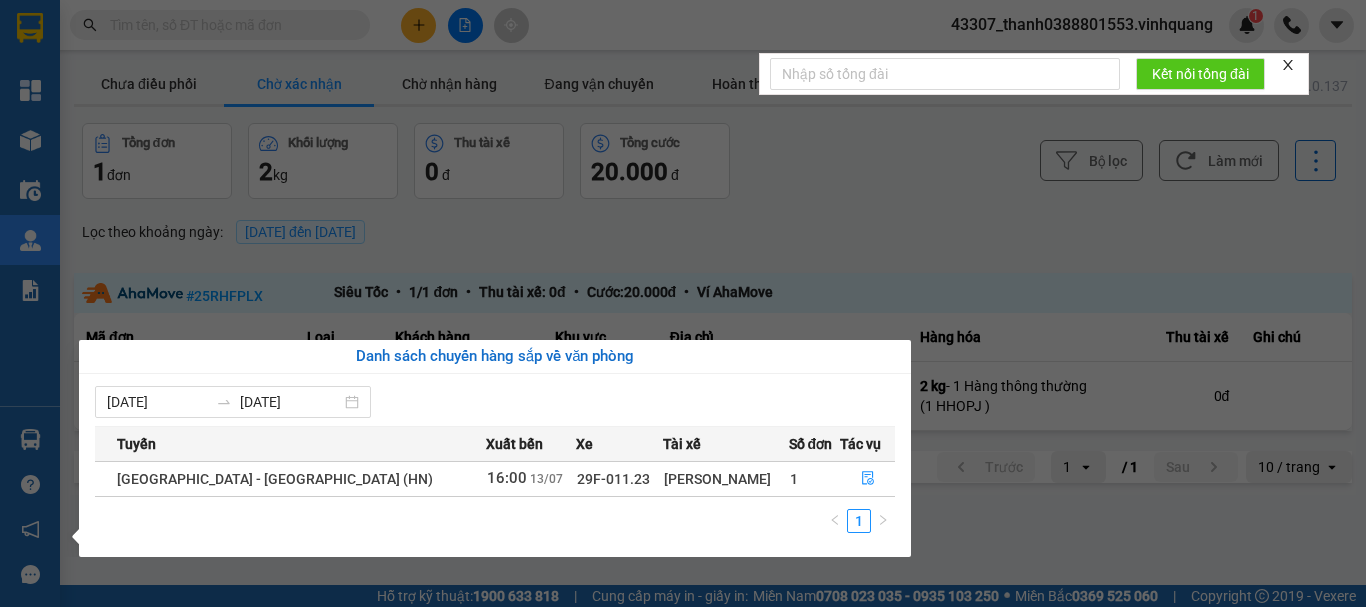 click on "Kết quả tìm kiếm ( 0 )  Bộ lọc  No Data 43307_thanh0388801553.vinhquang 1     Tổng Quan     Kho hàng mới     Điều hành xe     Quản [PERSON_NAME] lý đơn gửi tiền Quản lý thu hộ Quản lý chuyến Quản lý khách hàng Quản lý khách hàng mới Quản lý giao nhận mới Quản lý kiểm kho     Báo cáo 01. BÁO CÁO DOANH THU HÀNG TỔNG - DÒNG TIỀN 01. Báo cáo doanh thu hàng theo nhân viên toàn nhà xe 02. Báo cáo chi tiết đơn hàng toàn nhà xe (Full) 03. Thống kê đơn đang có trong kho nhận 03.1 Thống kê đơn đang có trong kho nhận (*) 04. Thống kê đơn đối tác 07. Báo cáo thống kê gửi hàng theo NV Hàng sắp về Hướng dẫn sử dụng Giới thiệu Vexere, nhận hoa hồng Phản hồi Phần mềm hỗ trợ bạn tốt chứ? ver:  0.0.137 Chưa điều phối Chờ xác nhận Chờ nhận hàng Đang vận chuyển Hoàn thành Sự cố Tổng đơn 1  đơn Khối lượng 2  kg Thu tài xế 0   đ" at bounding box center (683, 303) 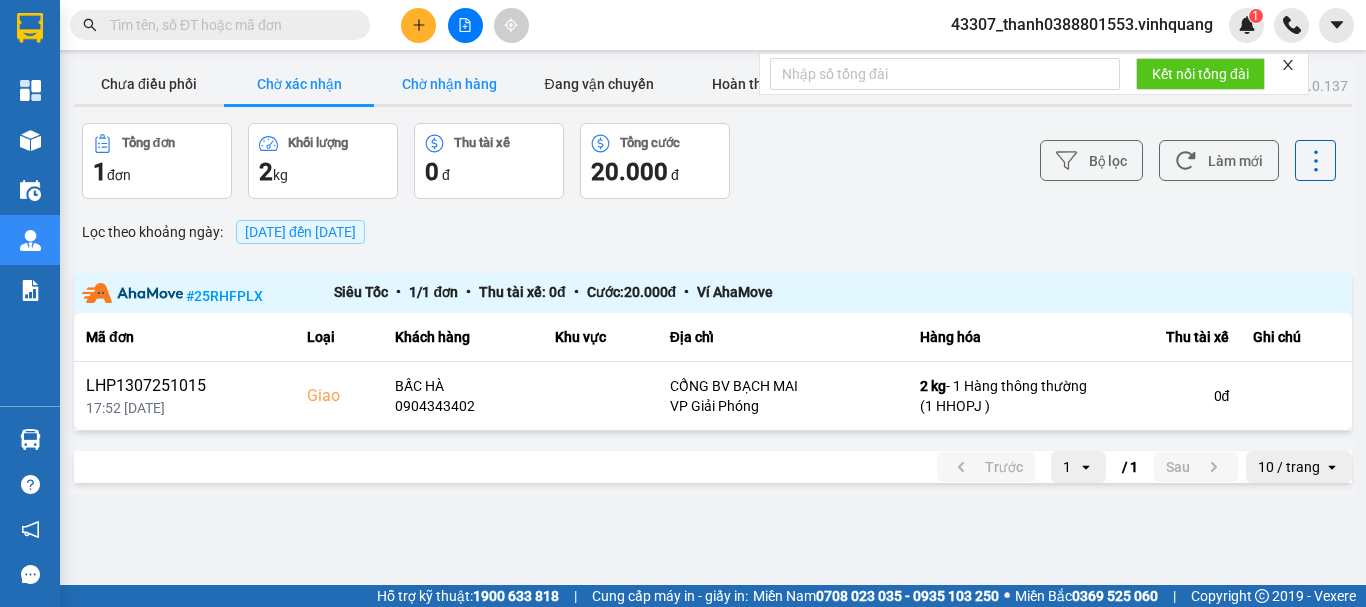 click on "Chờ nhận hàng" at bounding box center [449, 84] 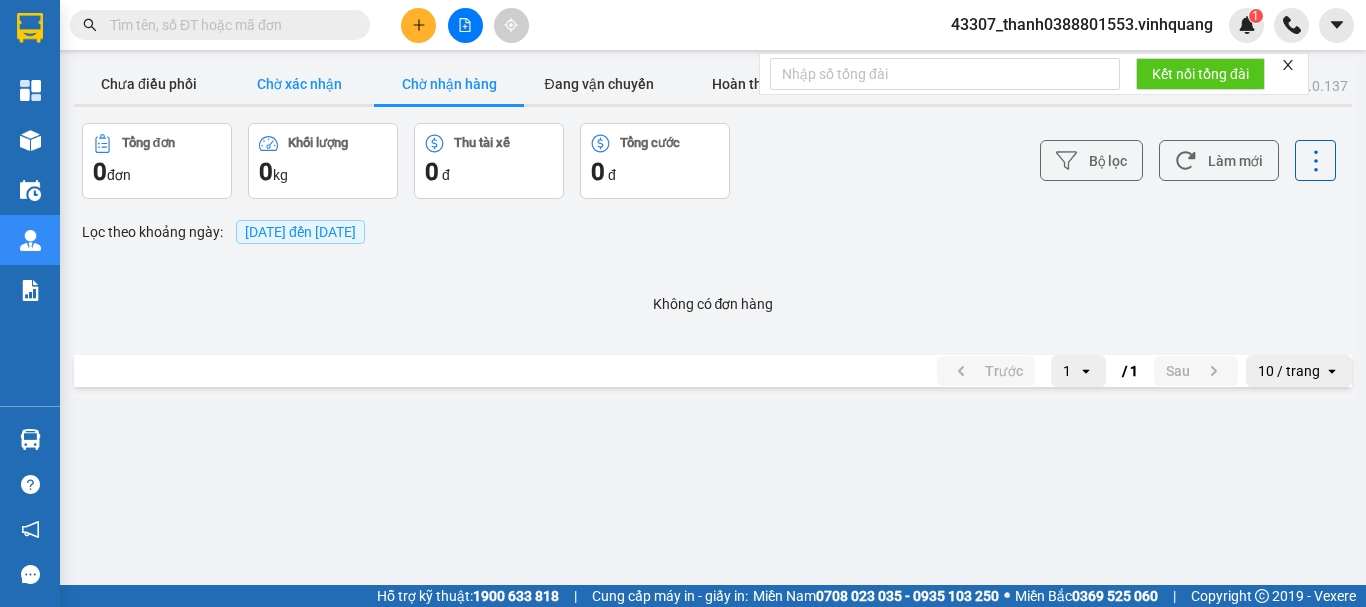 click on "Chờ xác nhận" at bounding box center (299, 84) 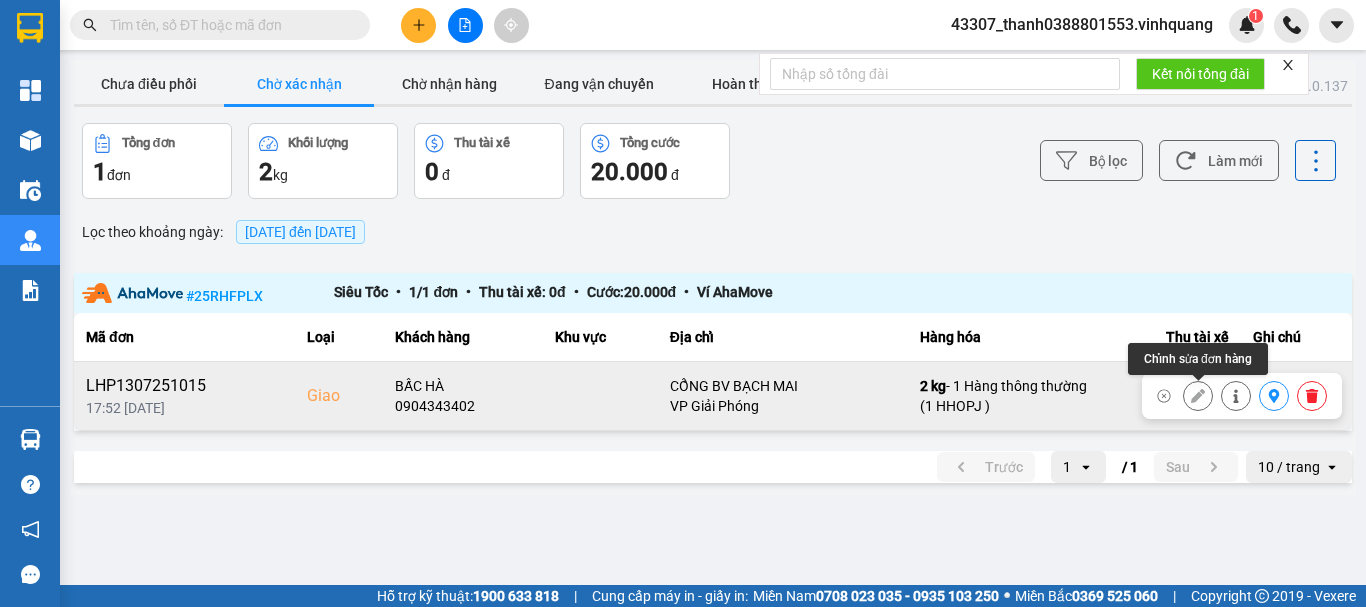 click at bounding box center [1198, 396] 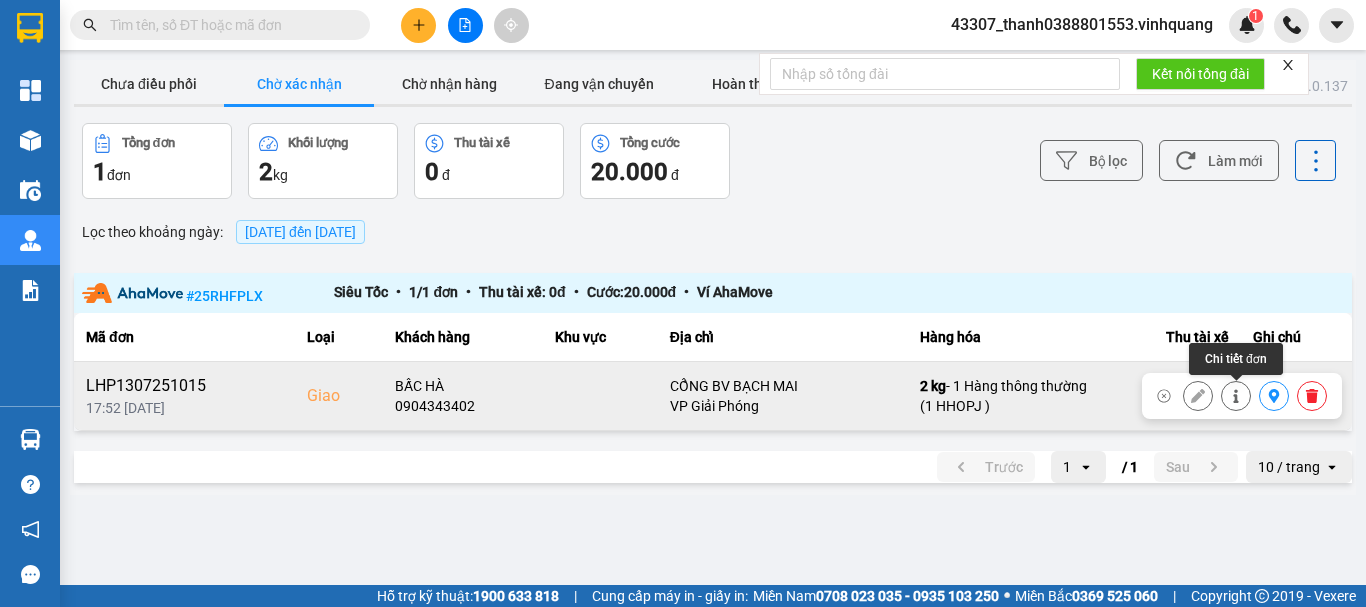click 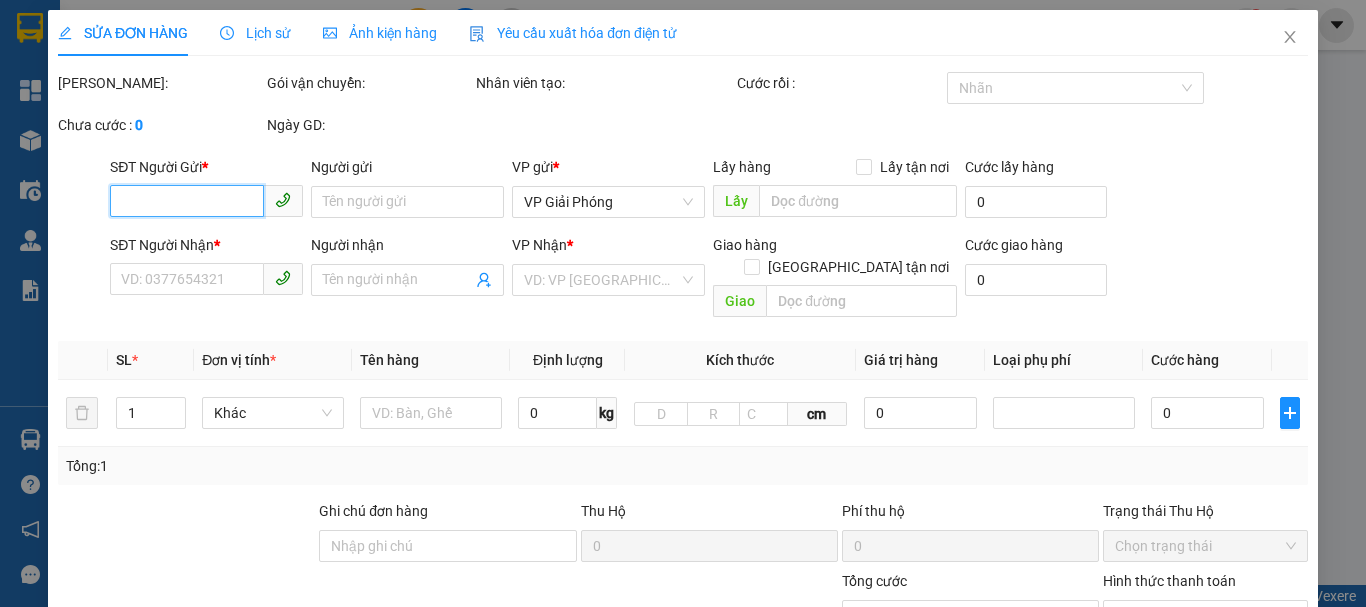 type on "0945346699" 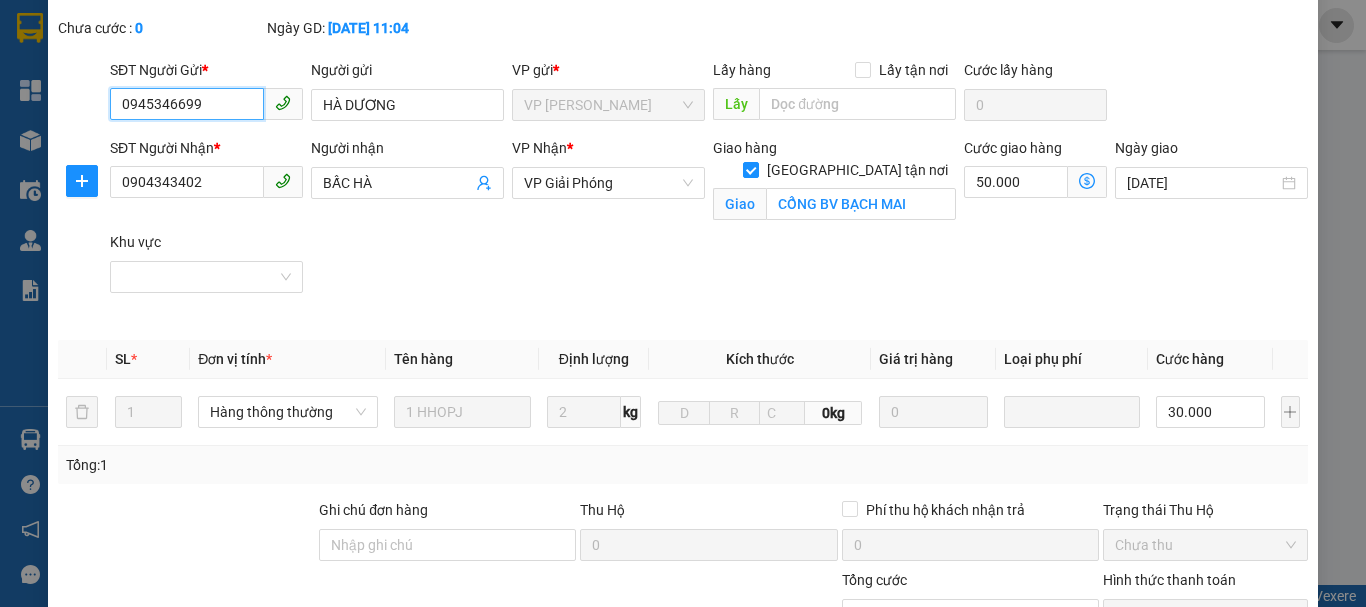 scroll, scrollTop: 0, scrollLeft: 0, axis: both 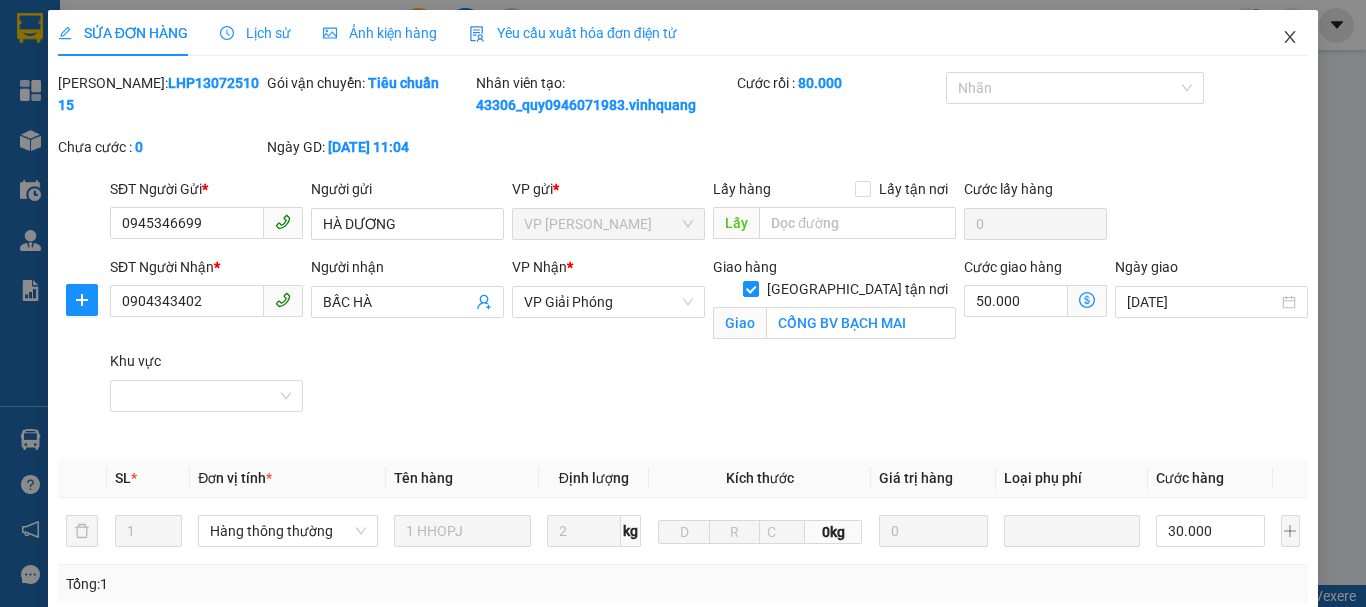 click 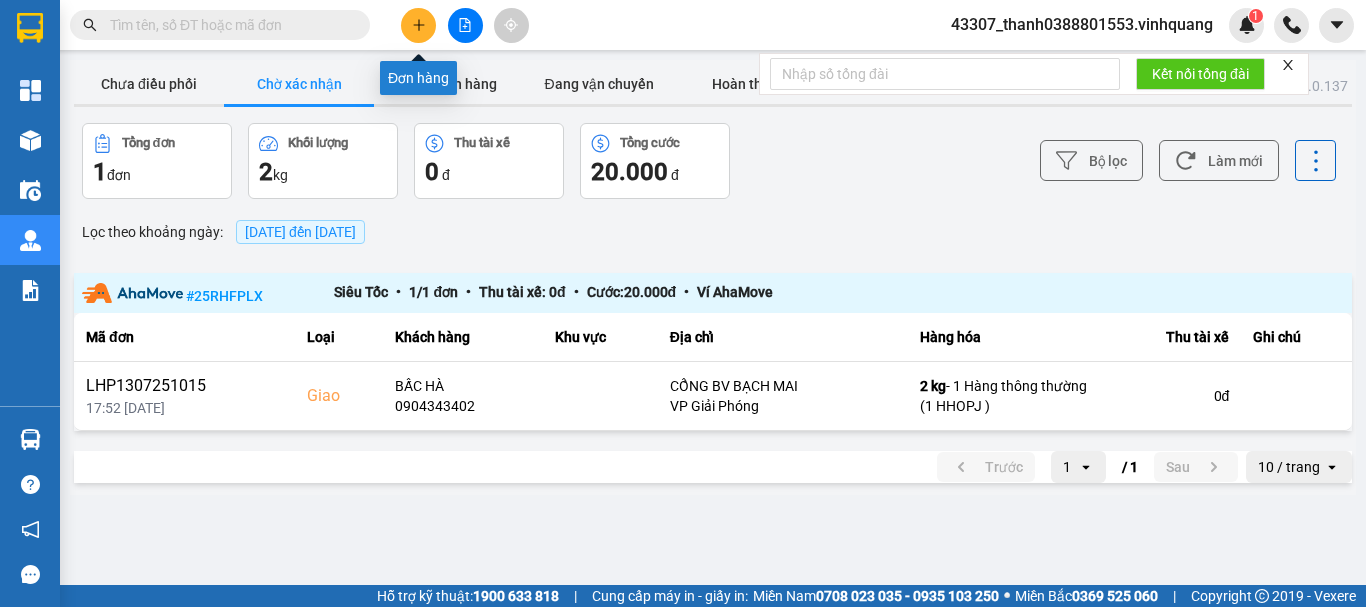 click at bounding box center (418, 25) 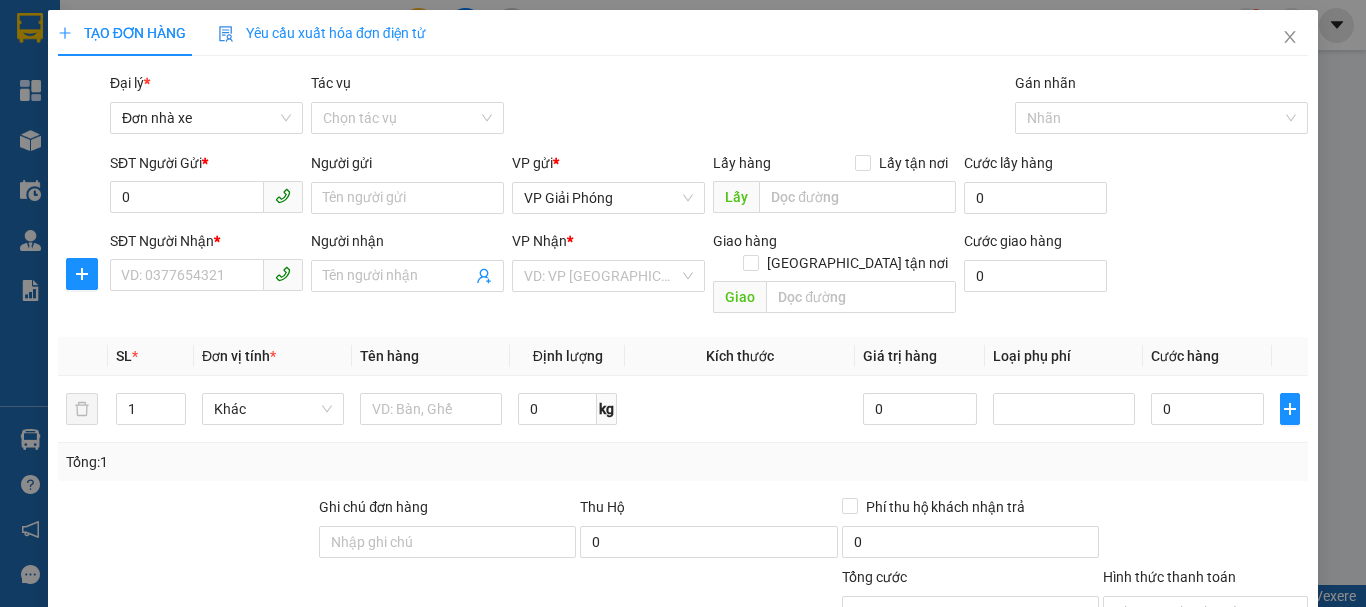 click on "VP Nhận  * VD: VP [GEOGRAPHIC_DATA]" at bounding box center [608, 265] 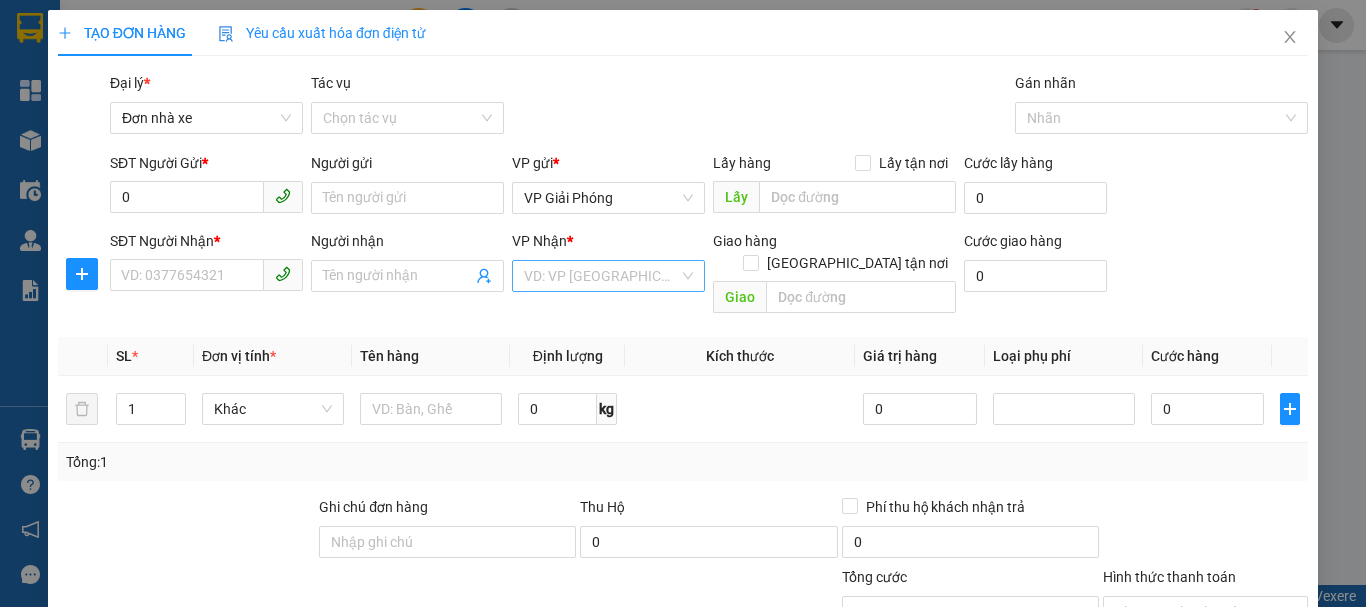 click at bounding box center [601, 276] 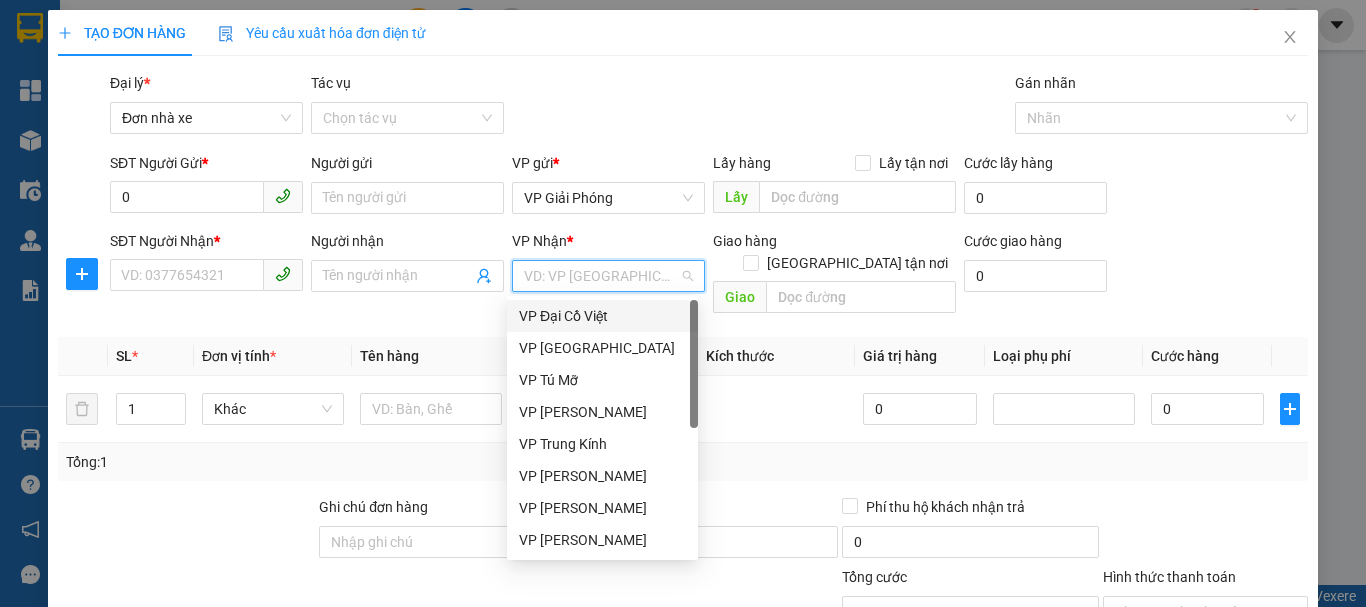 click at bounding box center [601, 276] 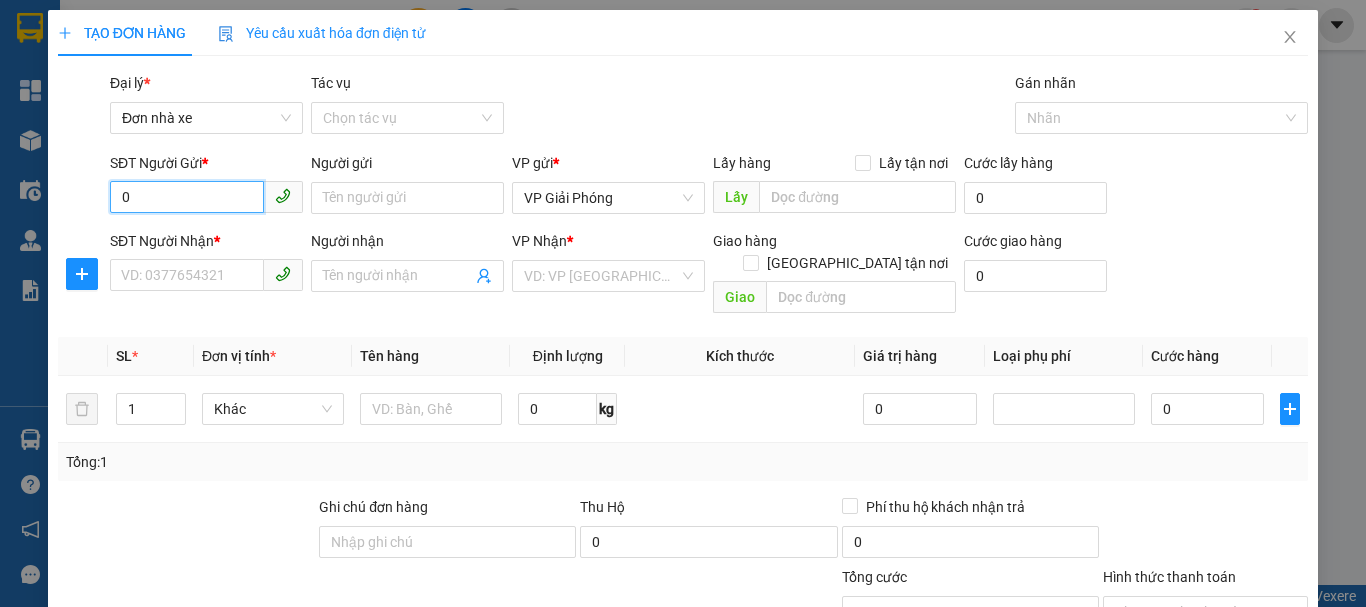 click on "0" at bounding box center [187, 197] 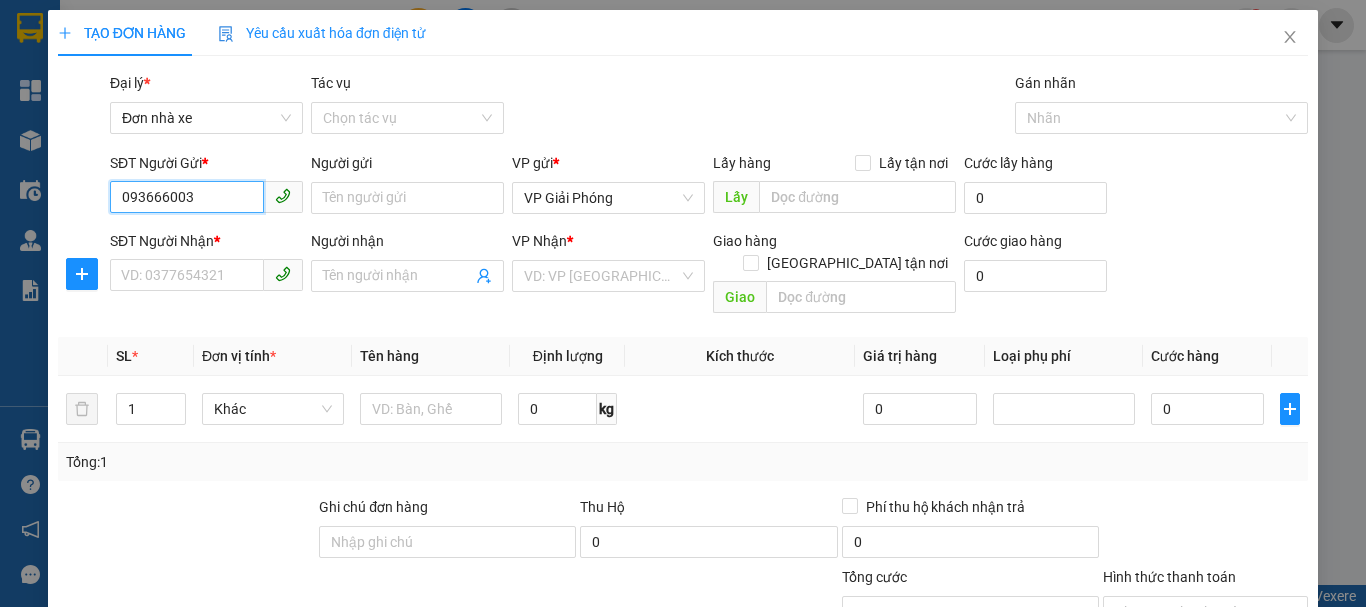 click on "093666003" at bounding box center (187, 197) 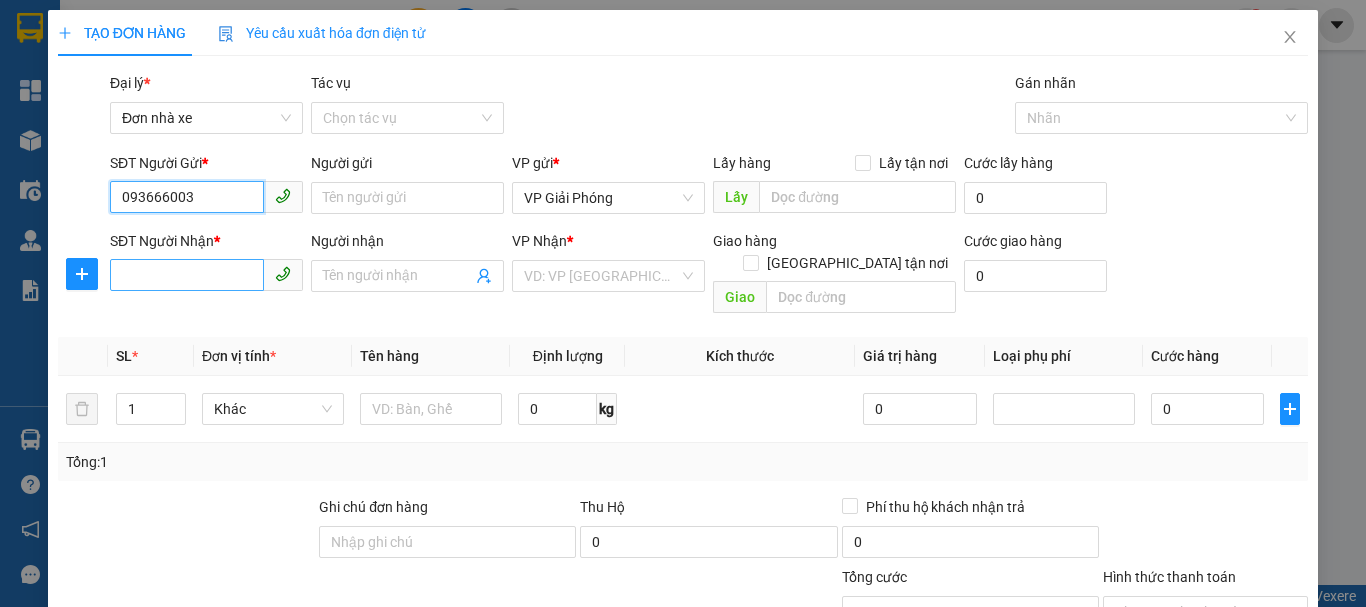type on "093666003" 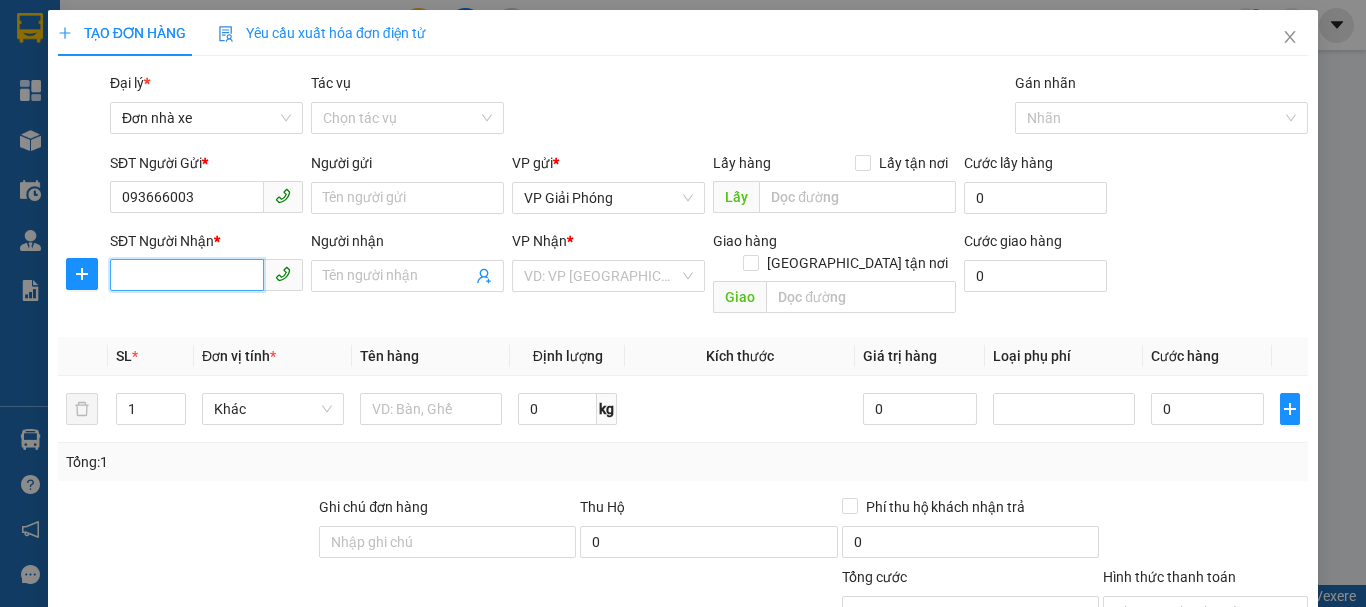 click on "SĐT Người Nhận  *" at bounding box center (187, 275) 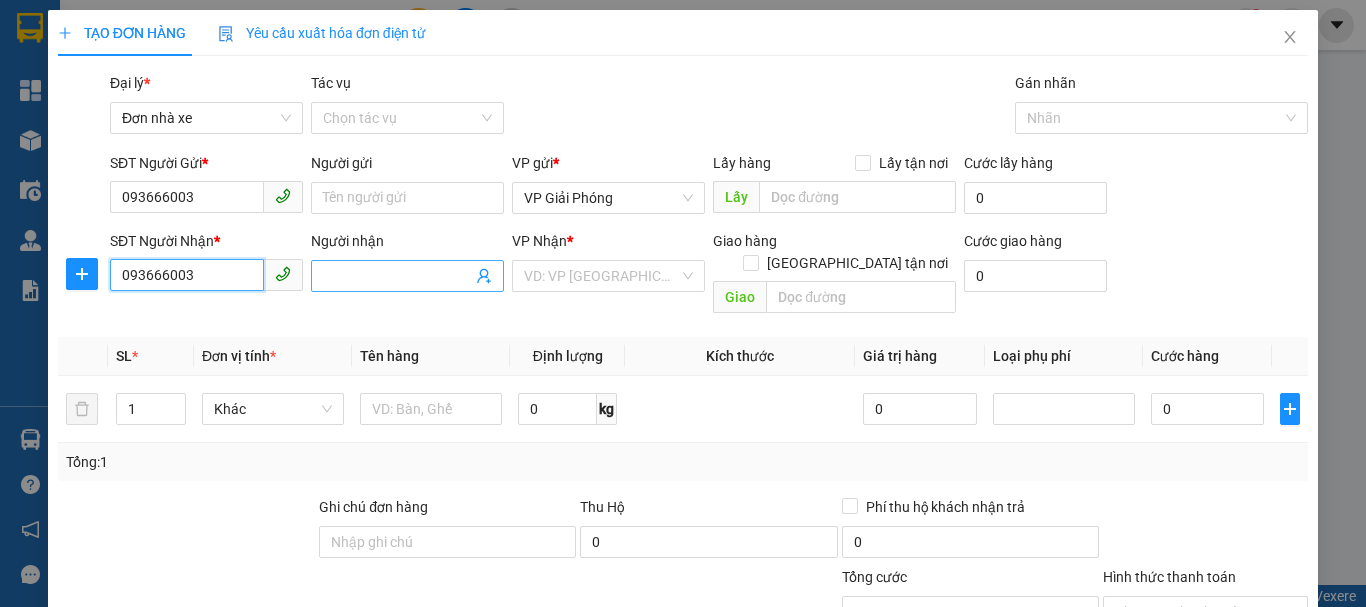 type on "093666003" 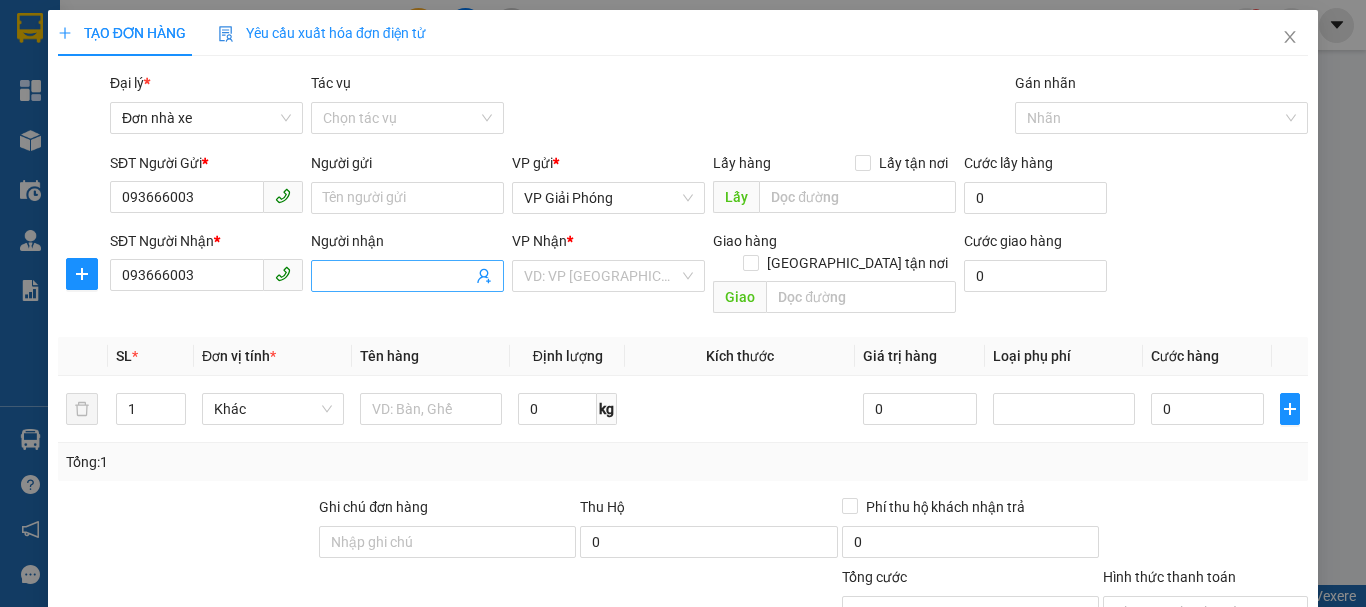 click on "Người nhận" at bounding box center (397, 276) 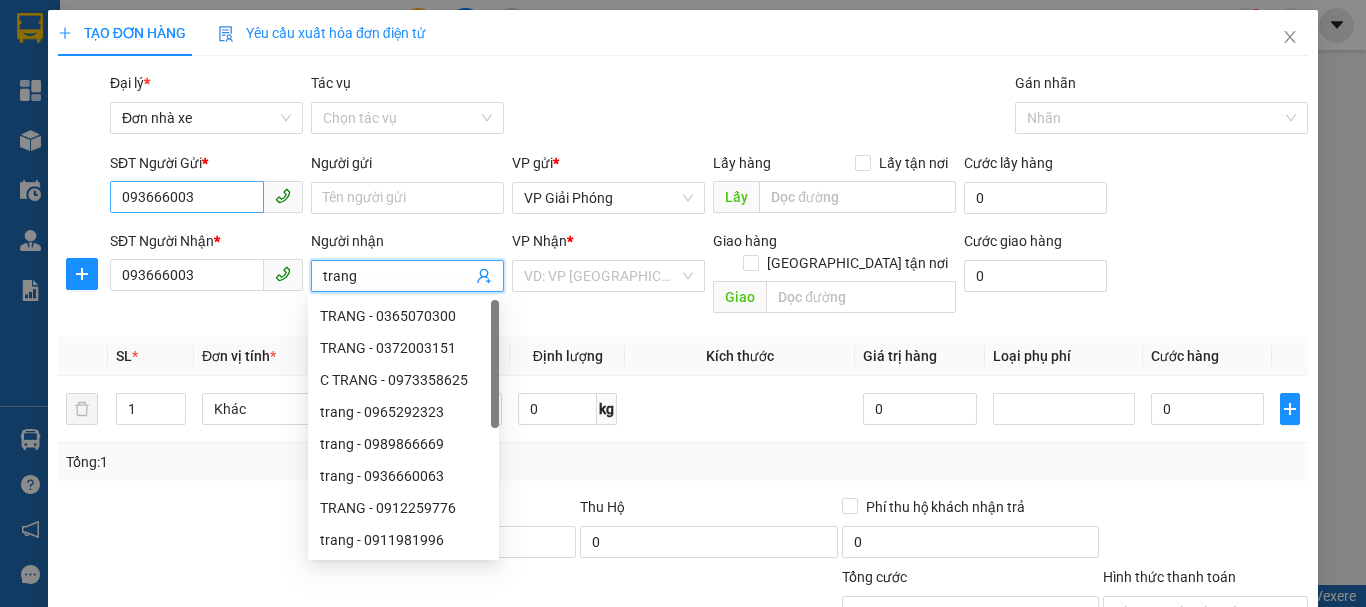 type on "trang" 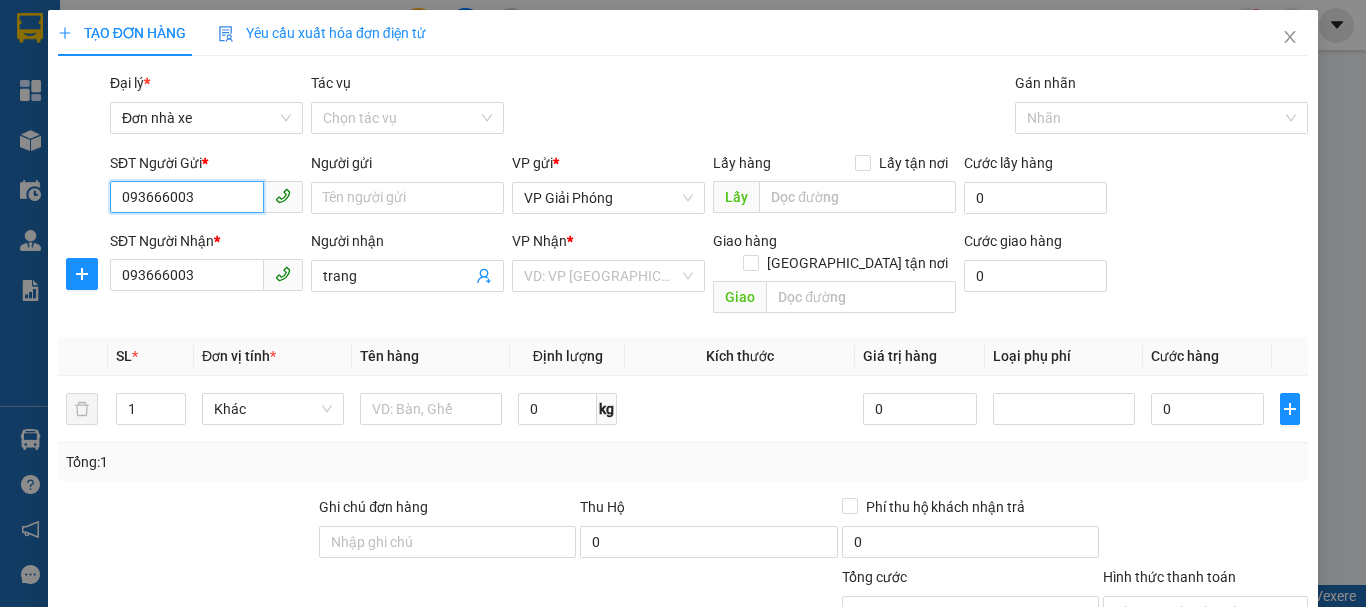 drag, startPoint x: 209, startPoint y: 189, endPoint x: 84, endPoint y: 188, distance: 125.004 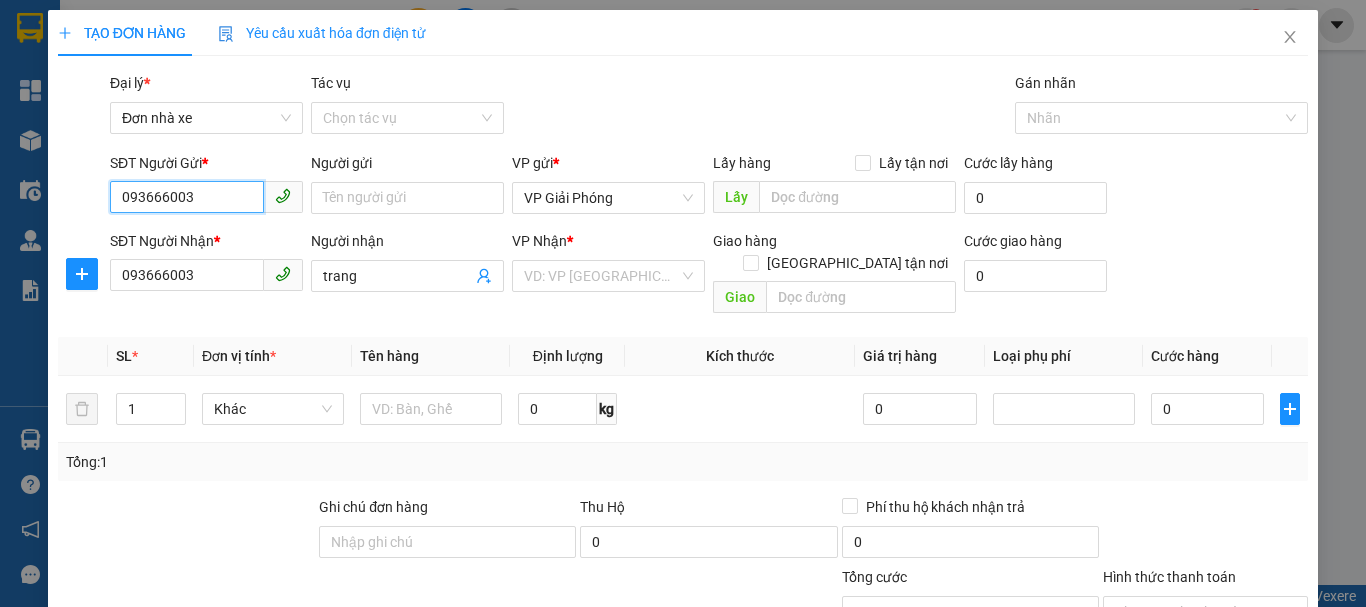 click on "SĐT Người Gửi  * 093666003 093666003 Người gửi Tên người gửi VP gửi  * VP Giải Phóng Lấy hàng Lấy tận nơi Lấy Cước lấy hàng 0" at bounding box center (683, 187) 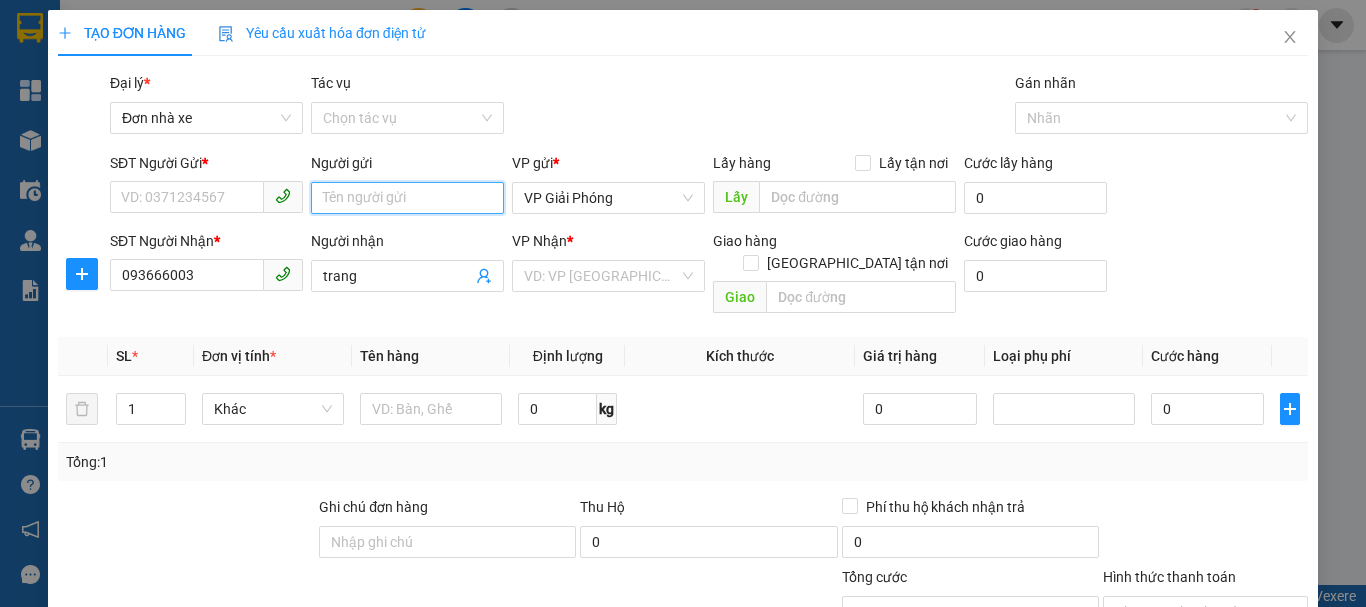 click on "Người gửi" at bounding box center [407, 198] 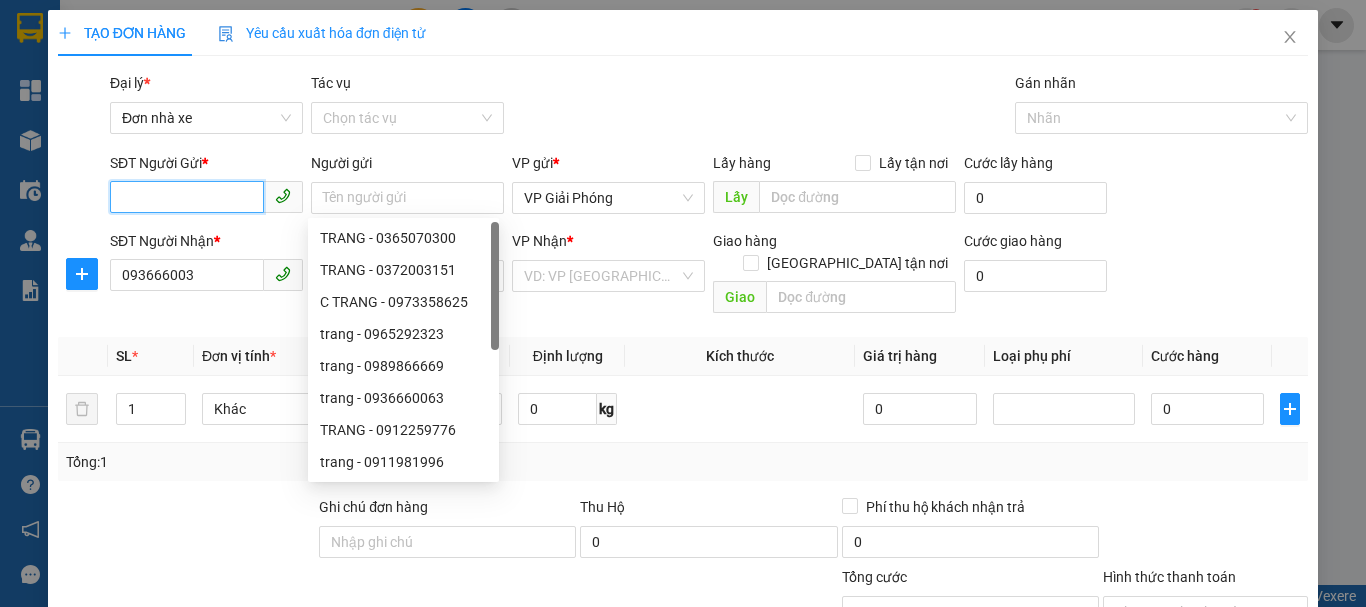 click on "SĐT Người Gửi  *" at bounding box center [187, 197] 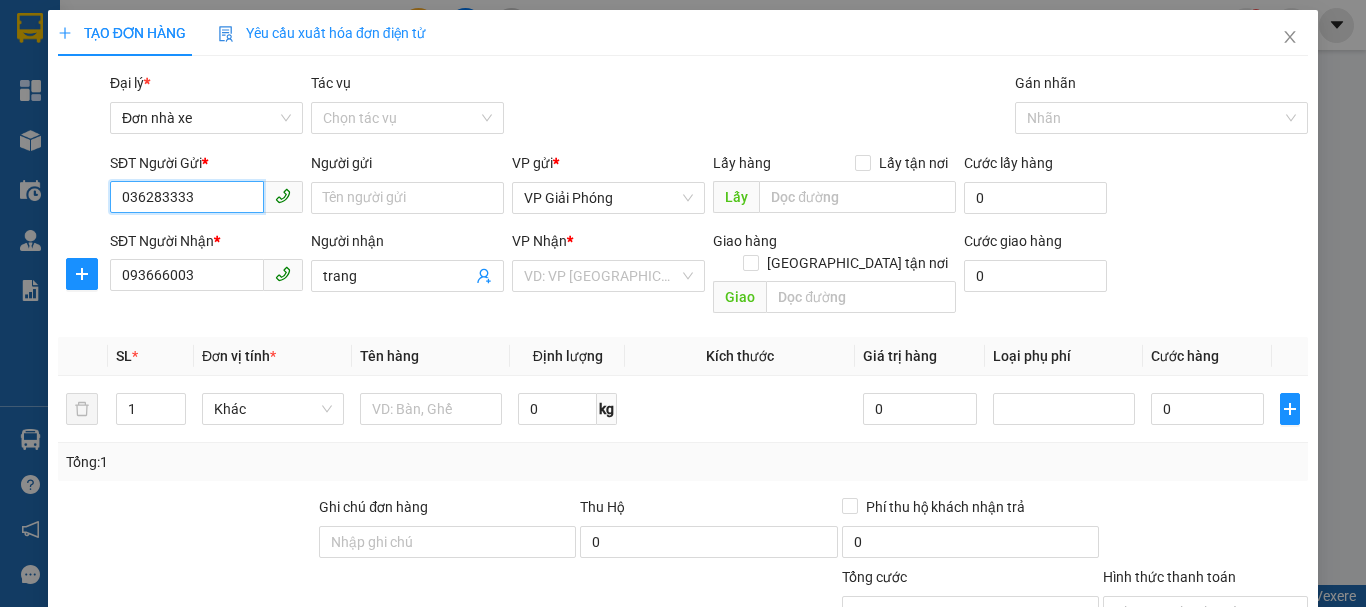 click on "036283333" at bounding box center (187, 197) 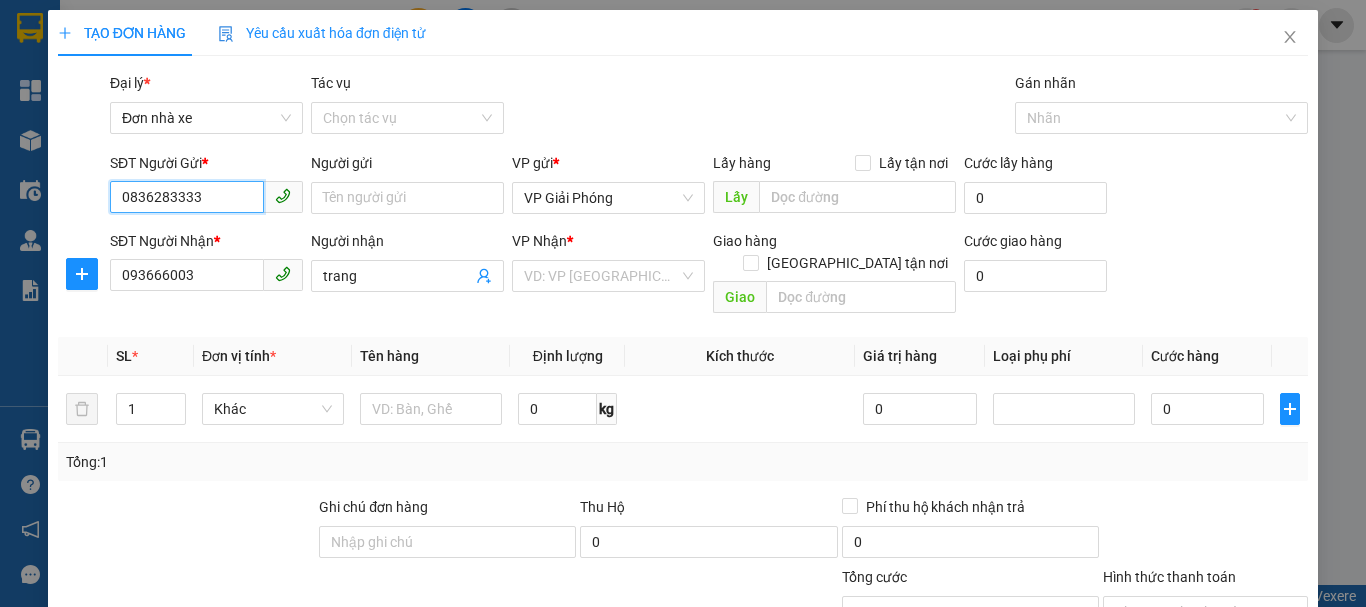 type on "0836283333" 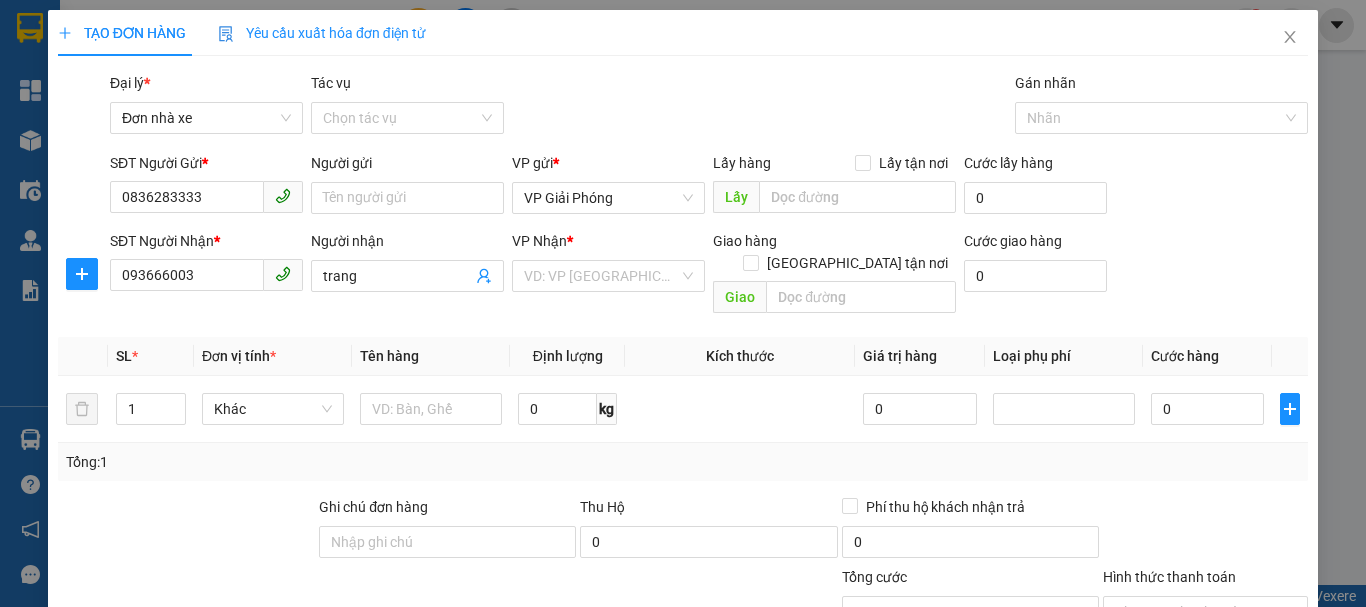 click on "Người gửi Tên người gửi" at bounding box center [407, 187] 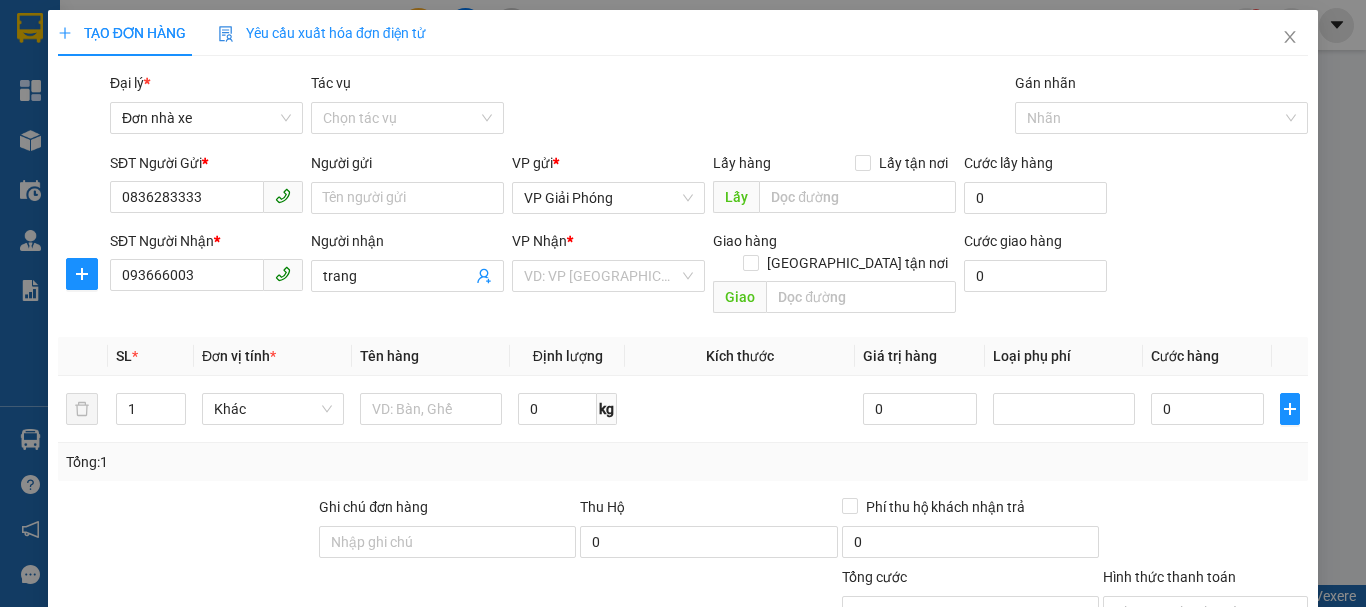 click on "Người gửi" at bounding box center (407, 167) 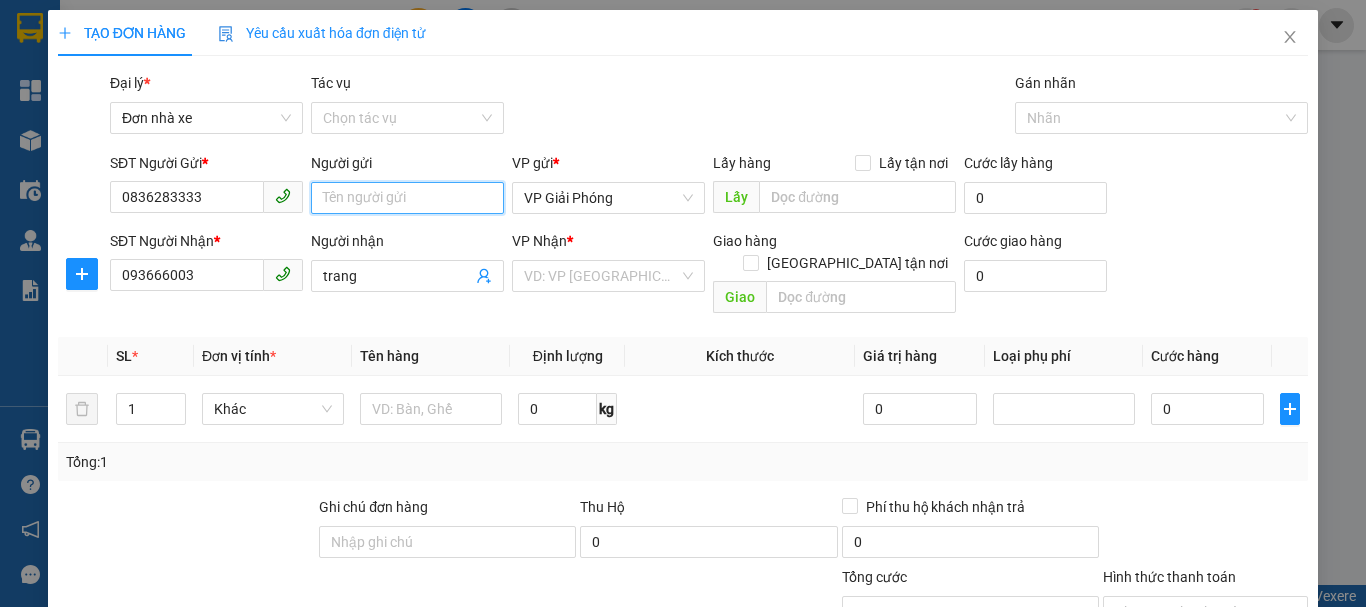 click on "Người gửi" at bounding box center (407, 198) 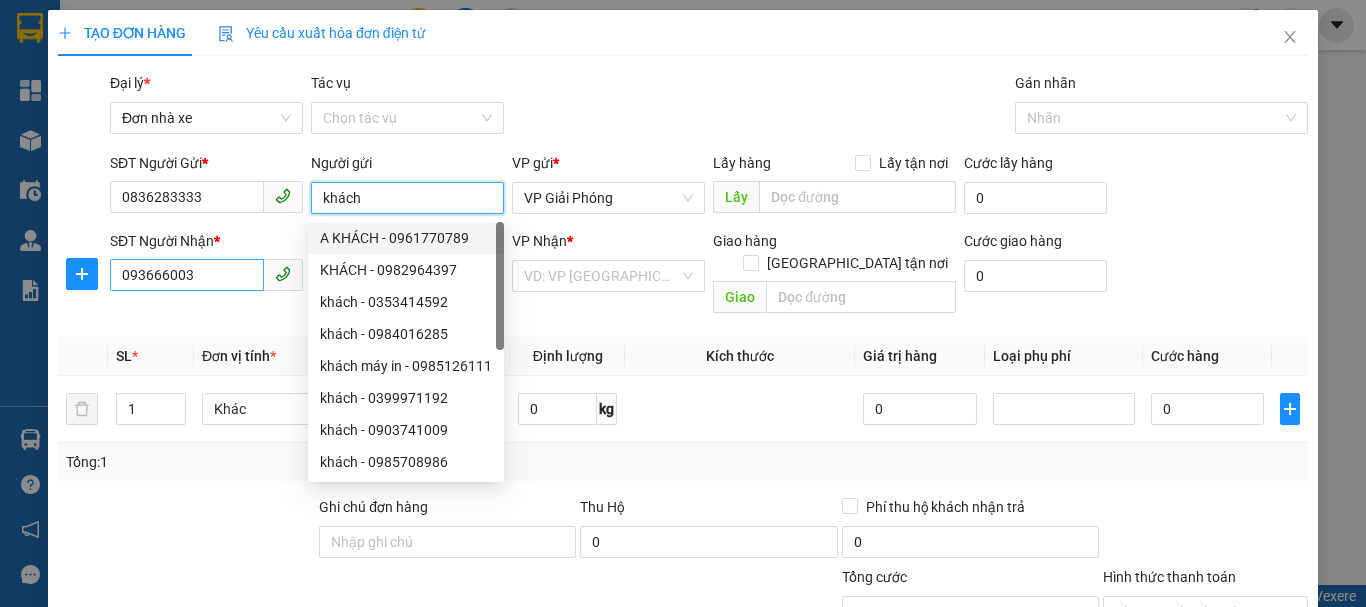 type on "khách" 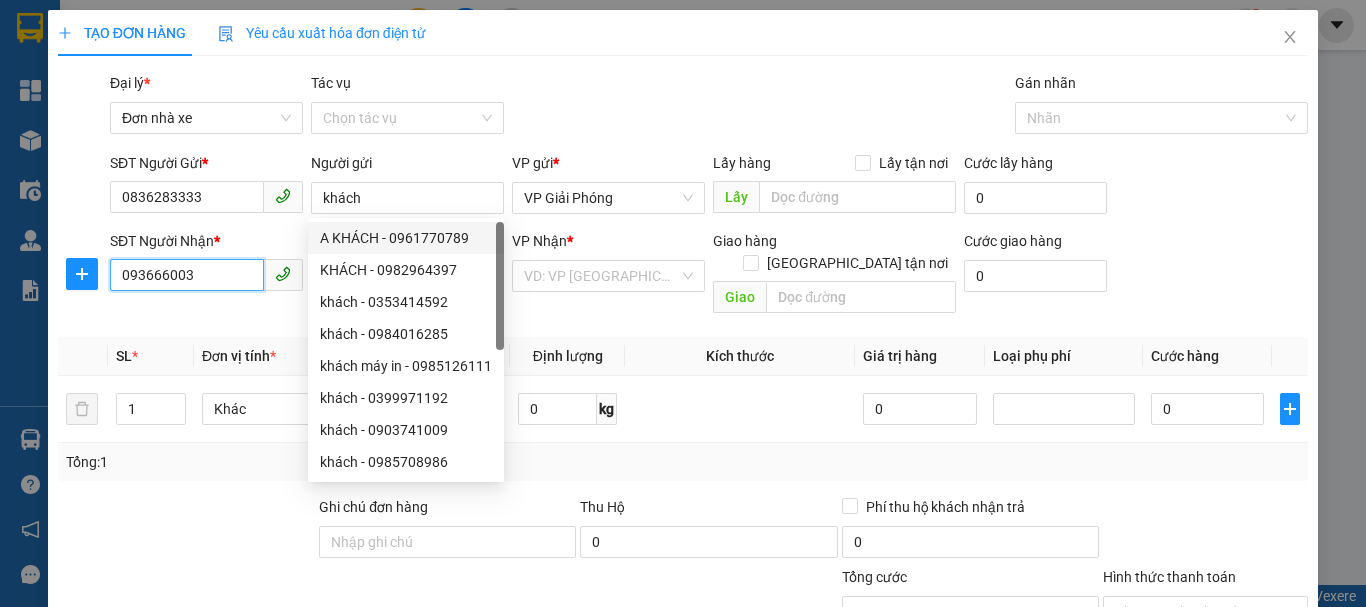 click on "093666003" at bounding box center [187, 275] 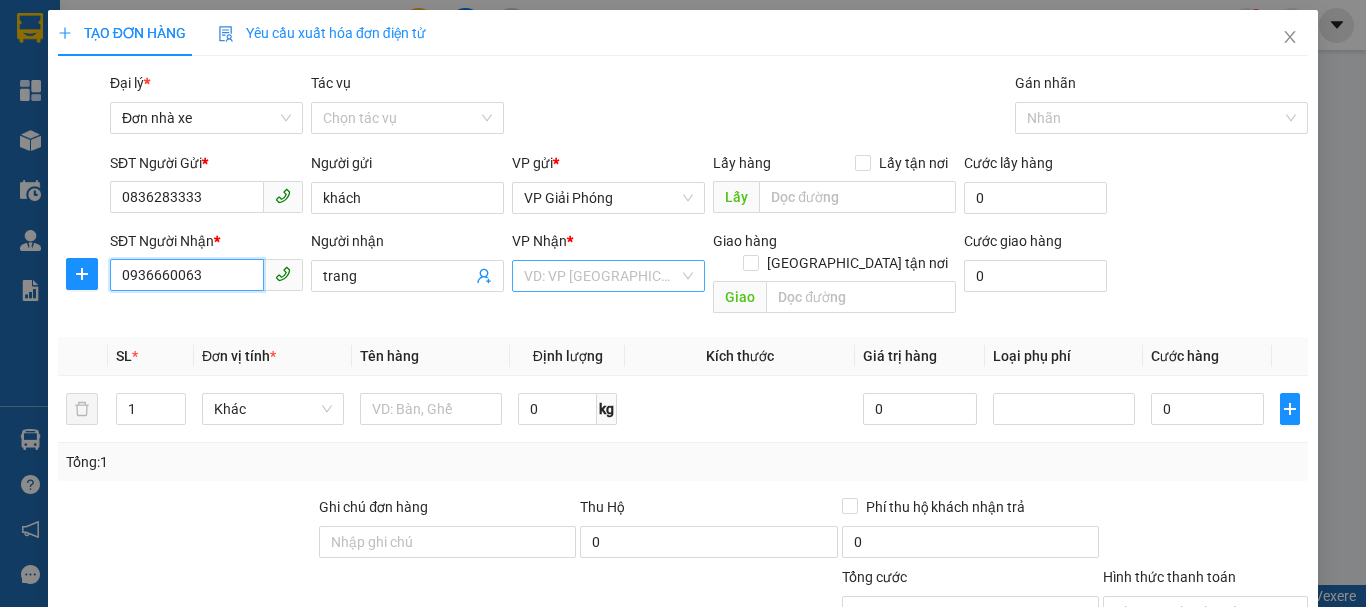 type on "0936660063" 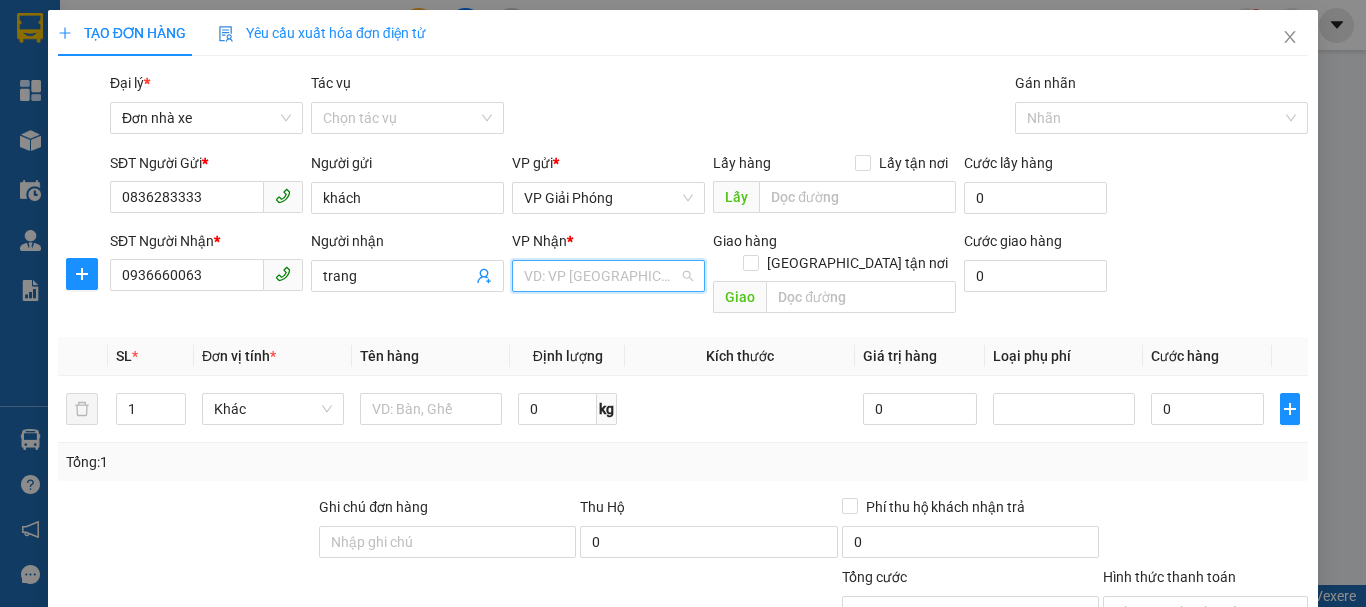 click at bounding box center (601, 276) 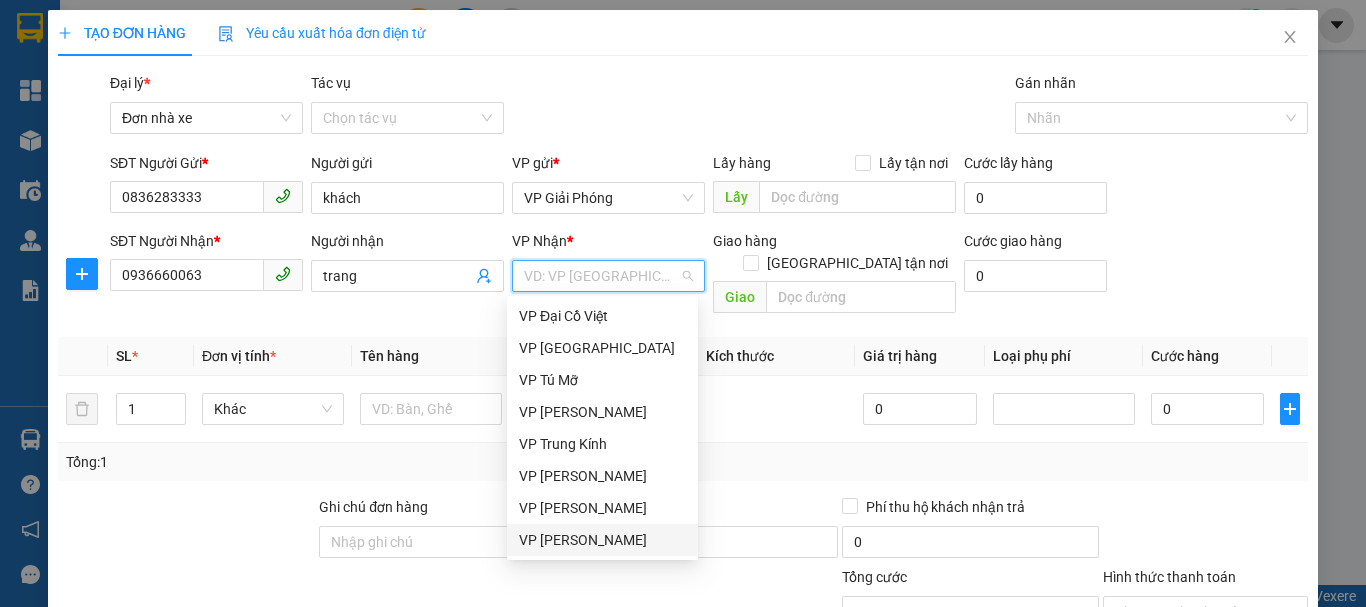 scroll, scrollTop: 96, scrollLeft: 0, axis: vertical 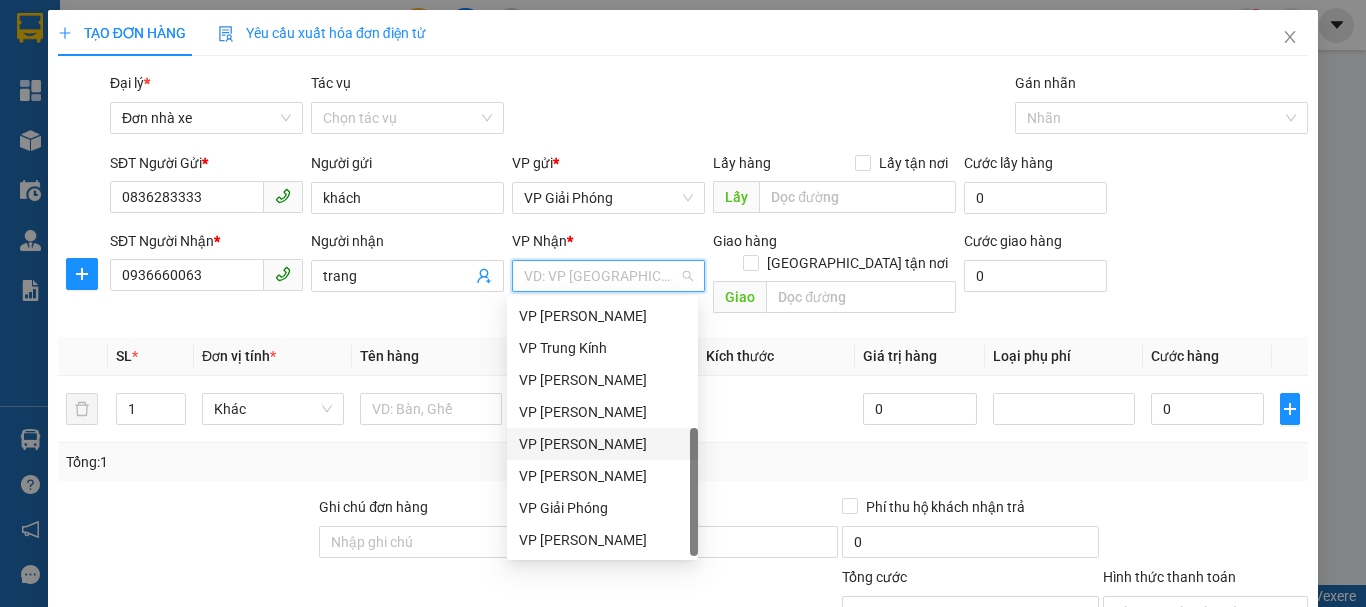 click on "VP [PERSON_NAME]" at bounding box center [602, 444] 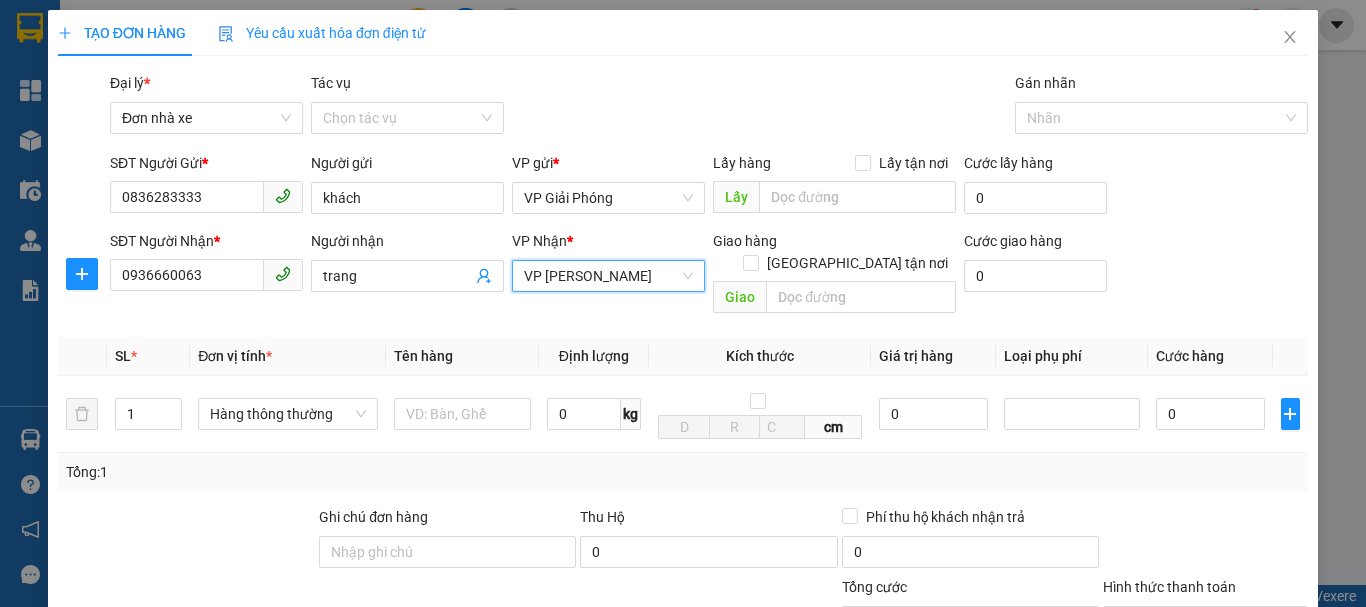 click on "VP [PERSON_NAME]" at bounding box center [608, 276] 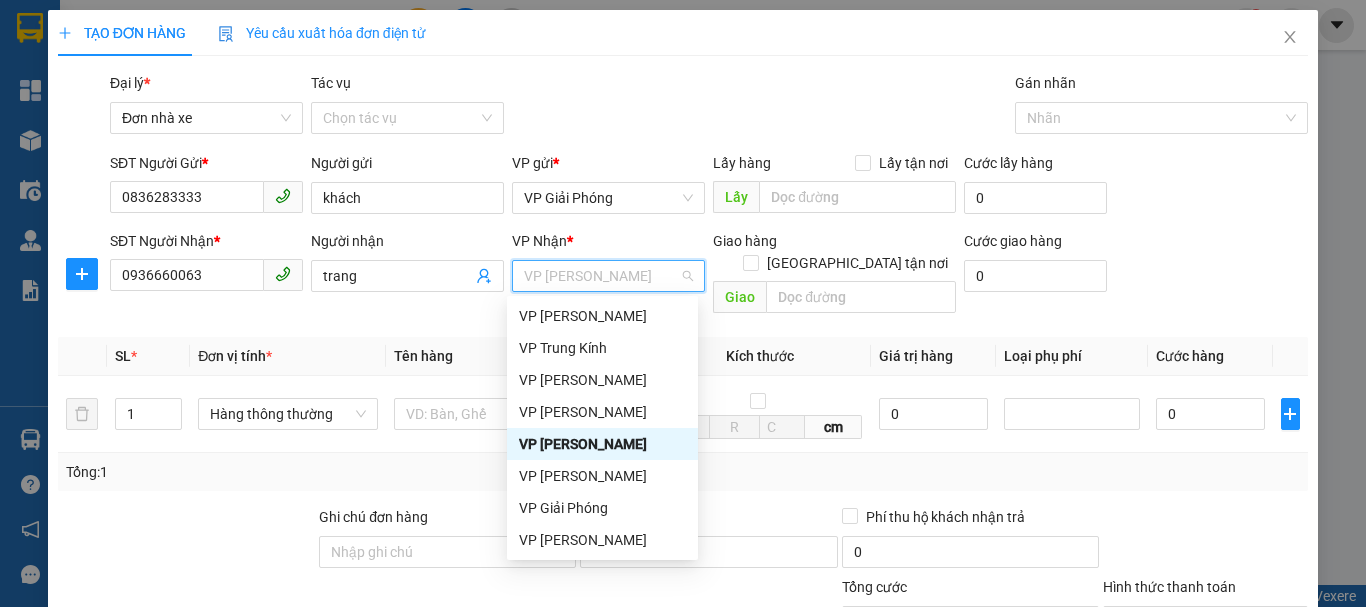 click on "VP [PERSON_NAME]" at bounding box center [602, 444] 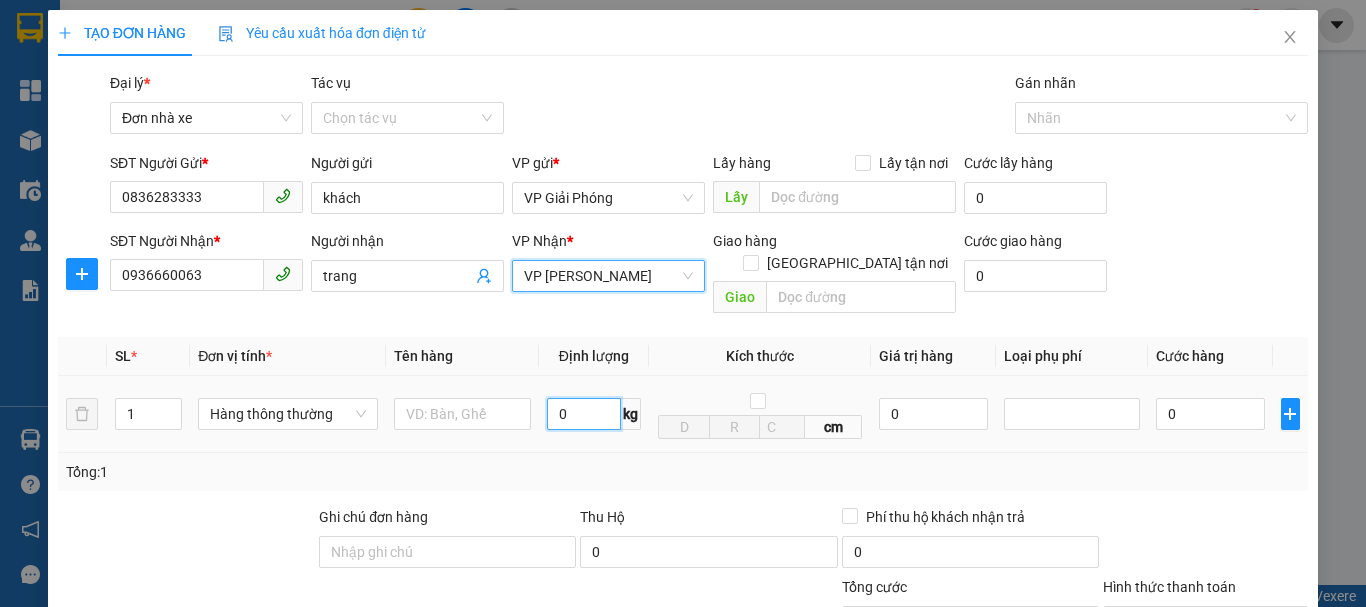 click on "0" at bounding box center [584, 414] 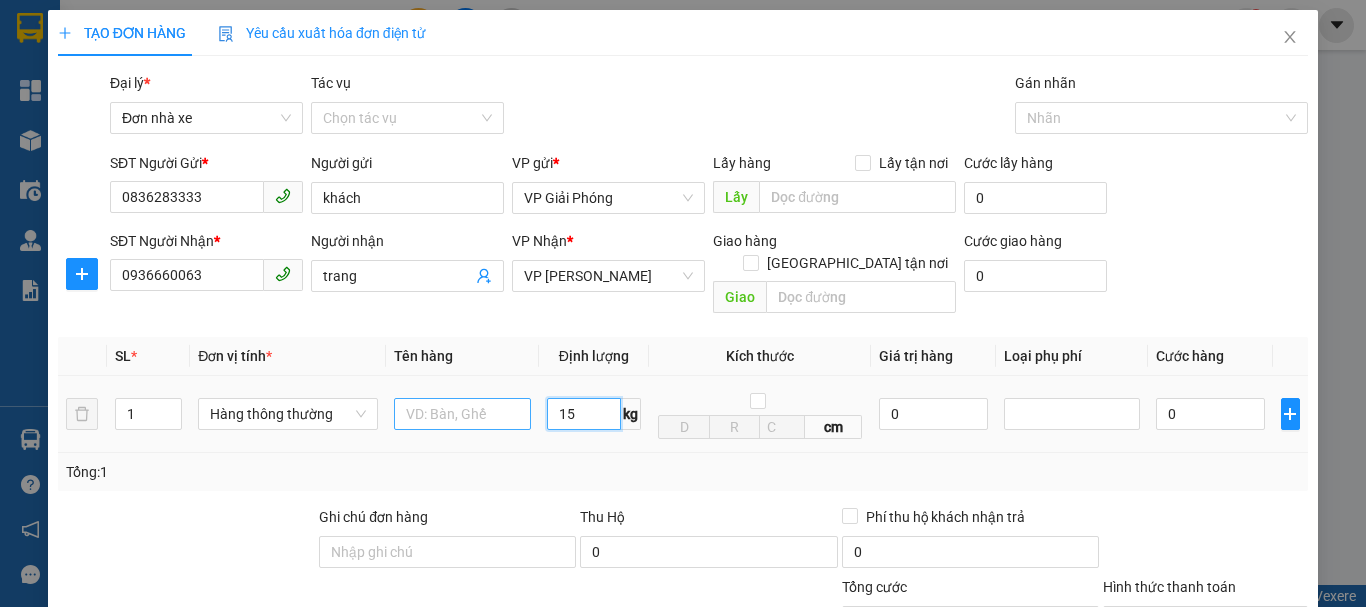 type on "15" 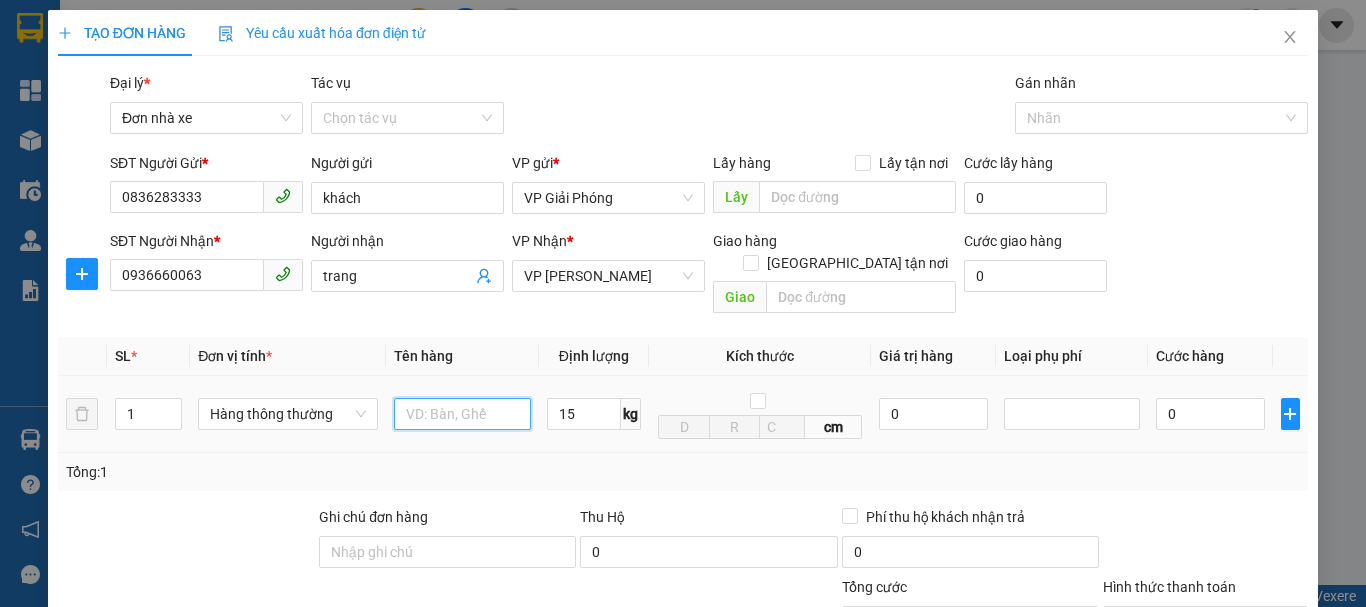 click at bounding box center (462, 414) 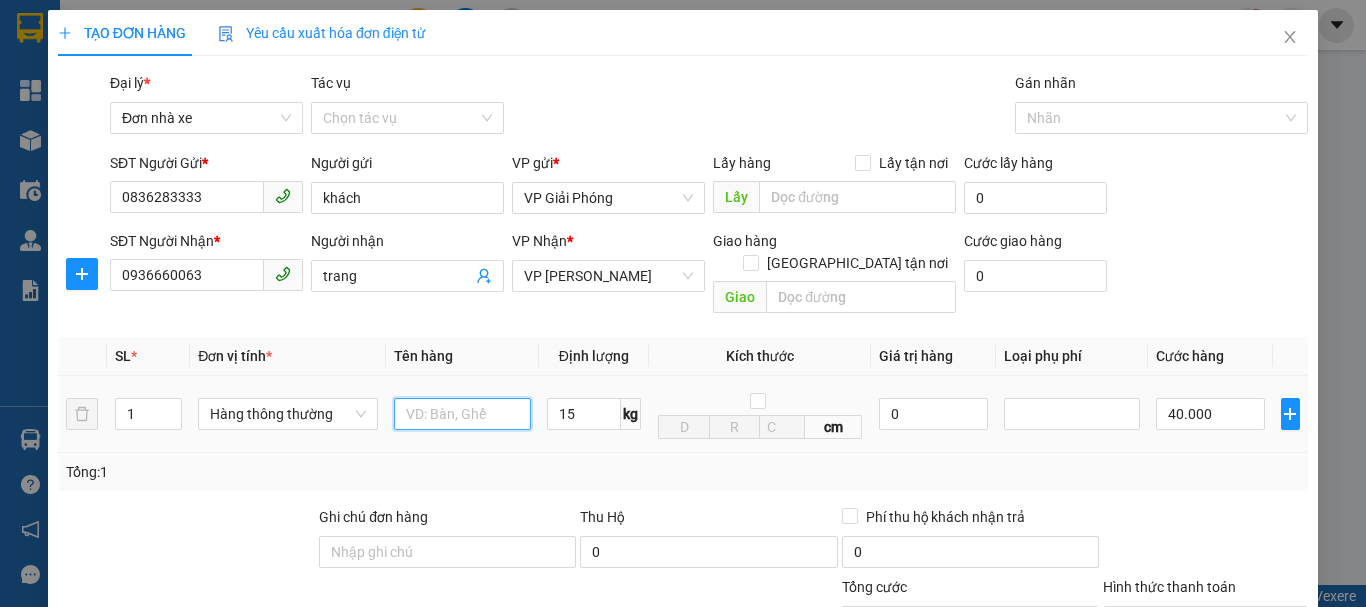 type on "40.000" 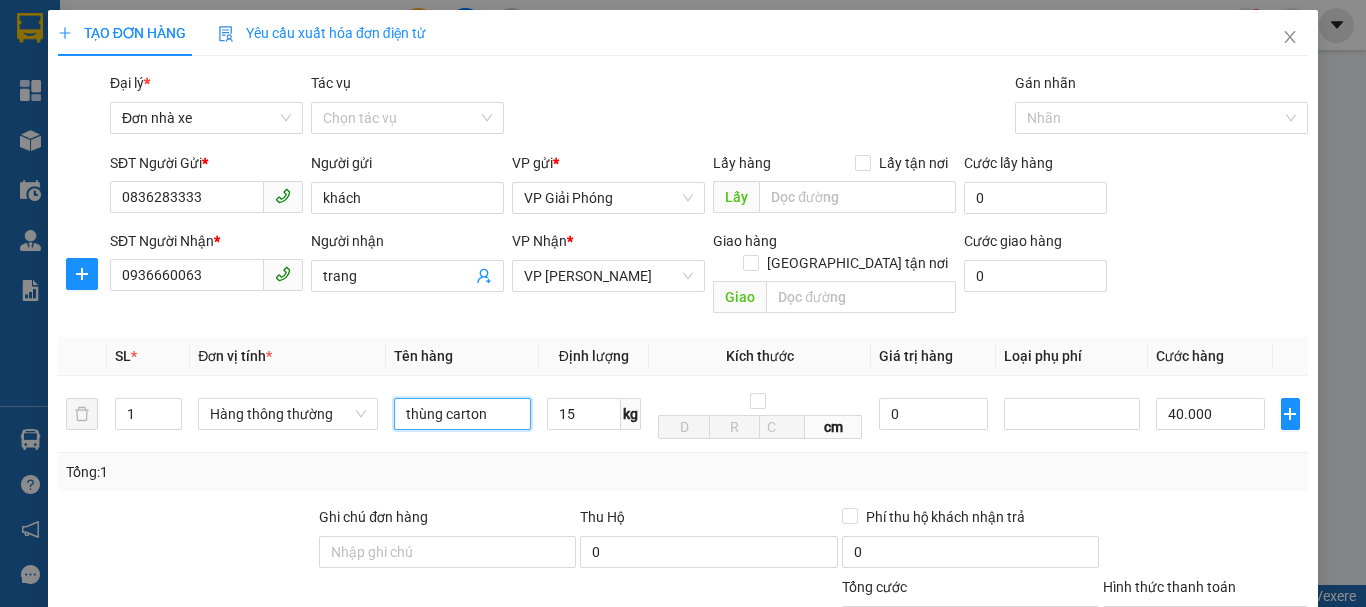 type on "thùng carton" 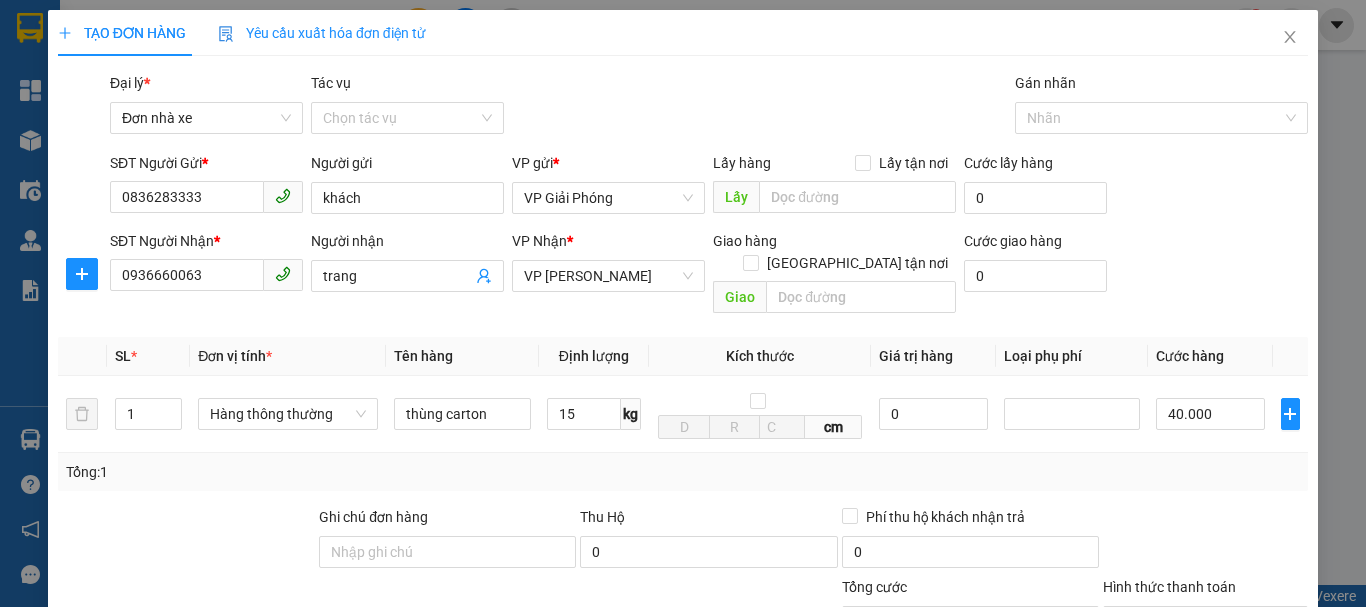 click on "Tổng:  1" at bounding box center [683, 472] 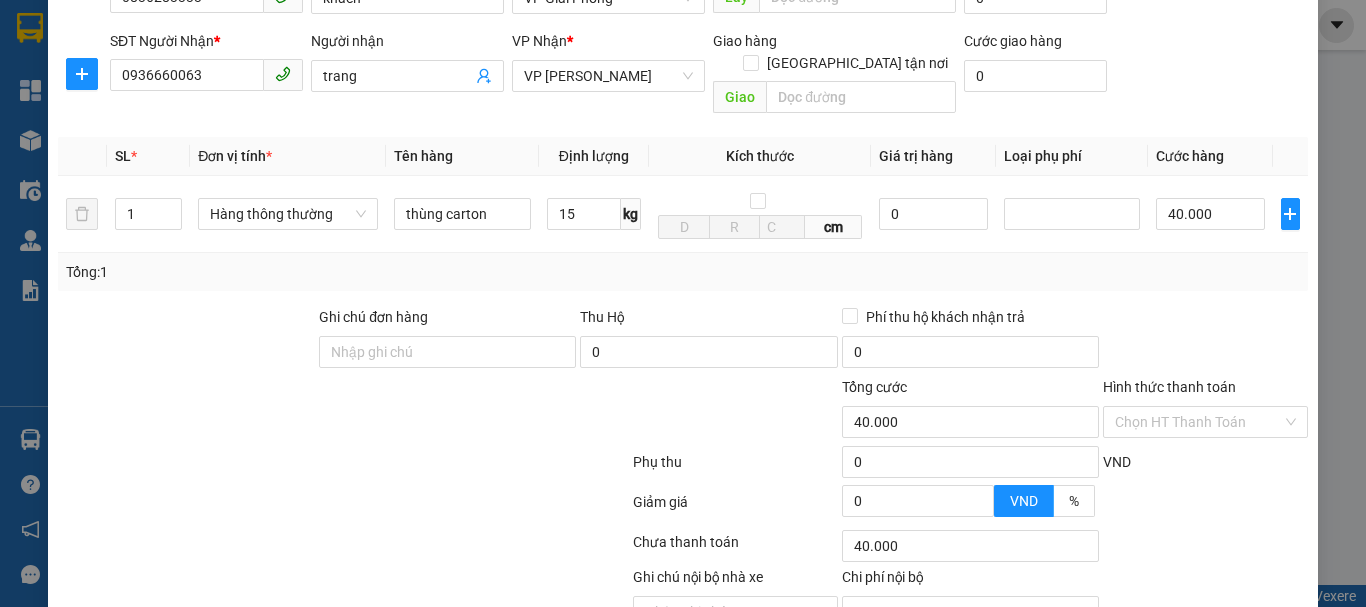 scroll, scrollTop: 286, scrollLeft: 0, axis: vertical 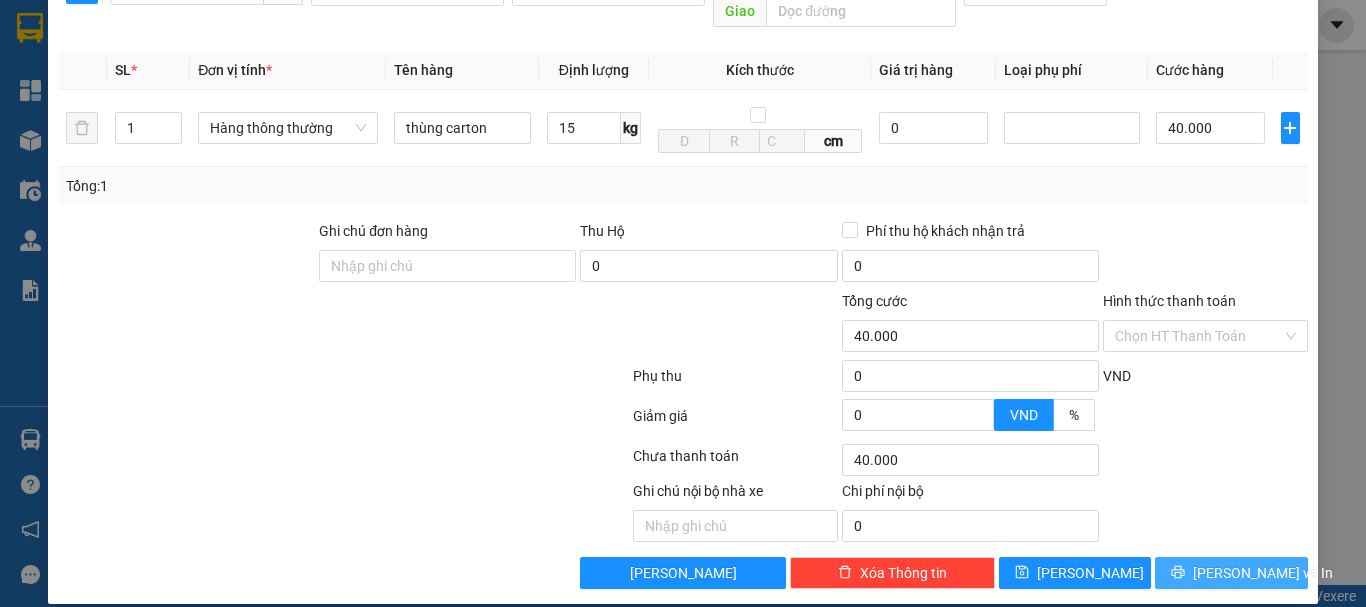 click on "[PERSON_NAME] và In" at bounding box center (1263, 573) 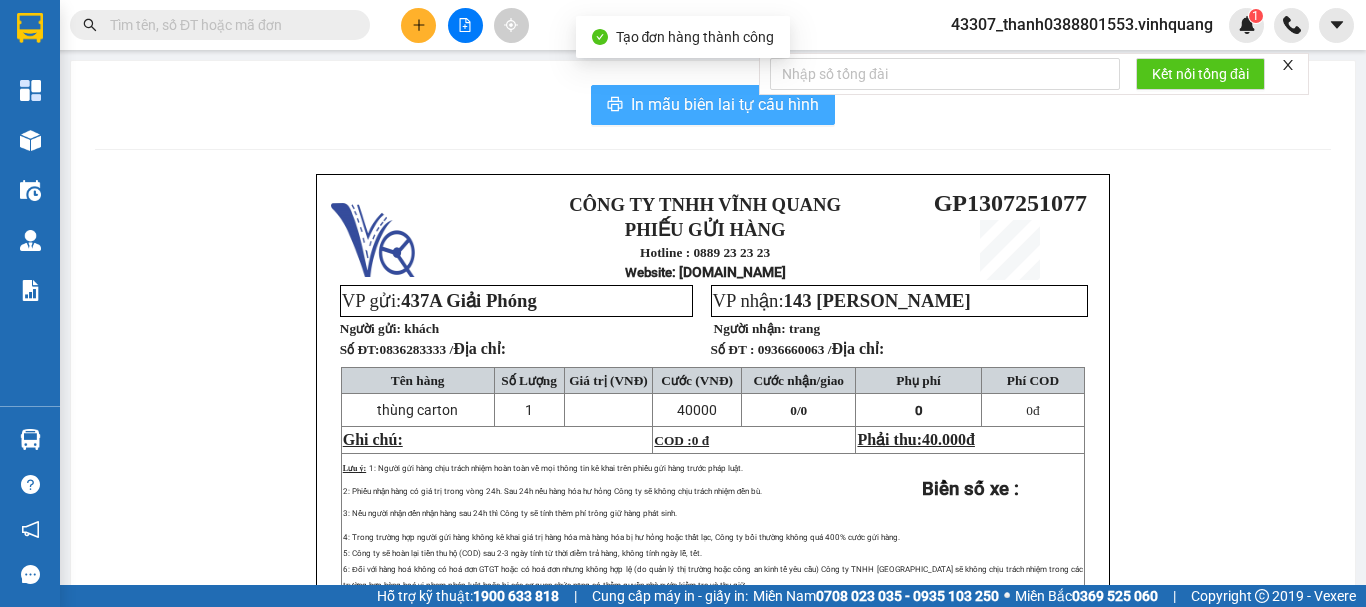 click on "In mẫu biên lai tự cấu hình" at bounding box center [725, 104] 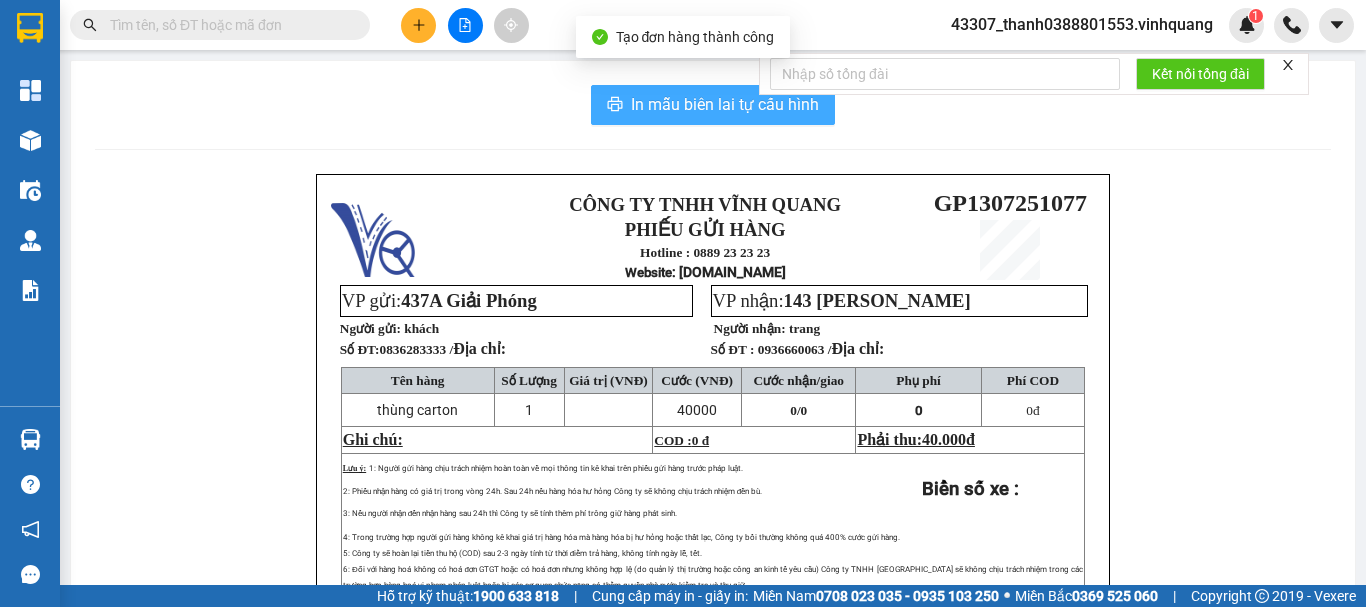 scroll, scrollTop: 0, scrollLeft: 0, axis: both 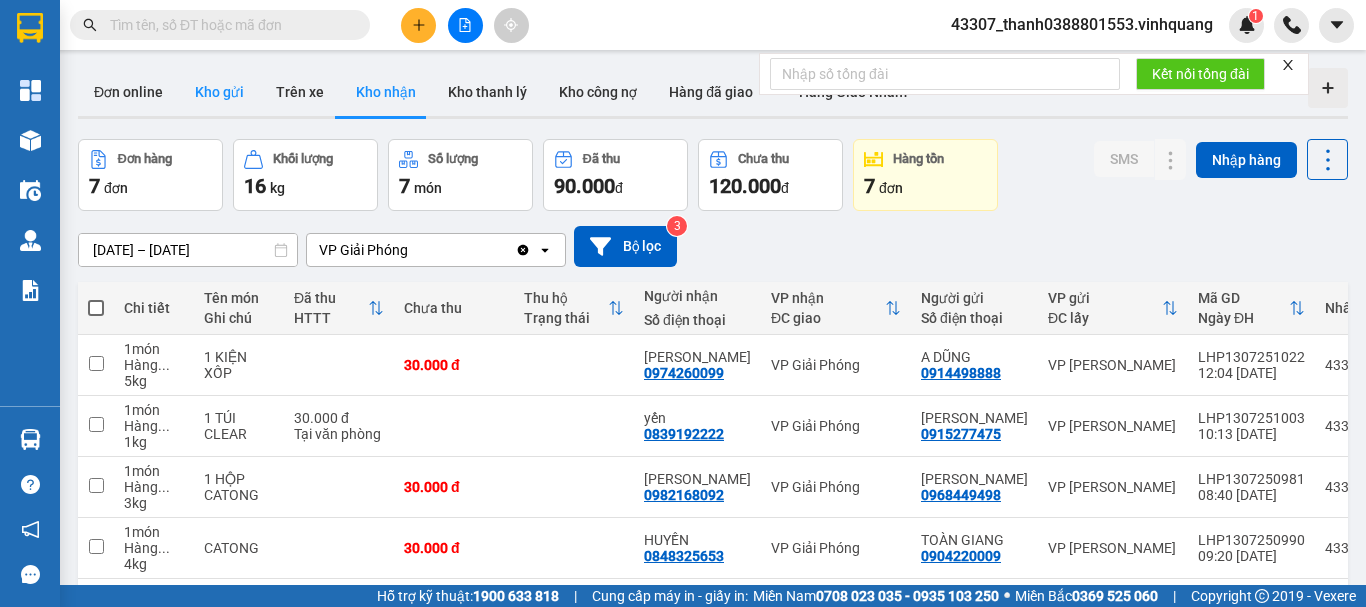 click on "Kho gửi" at bounding box center (219, 92) 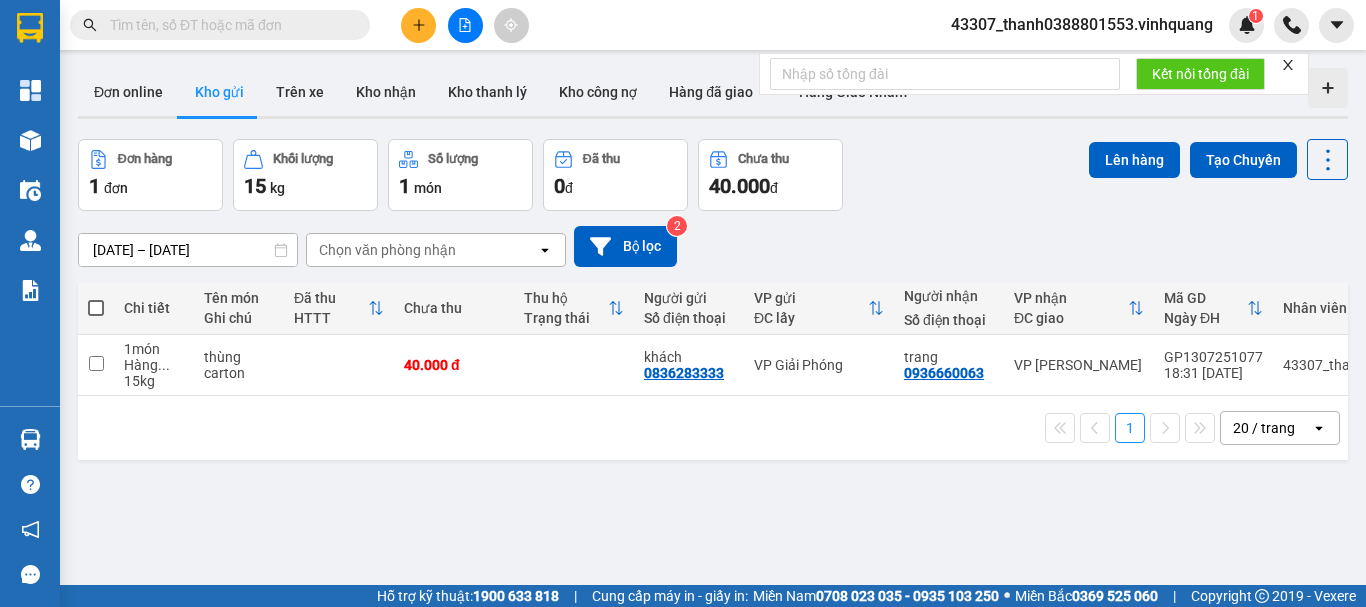 click 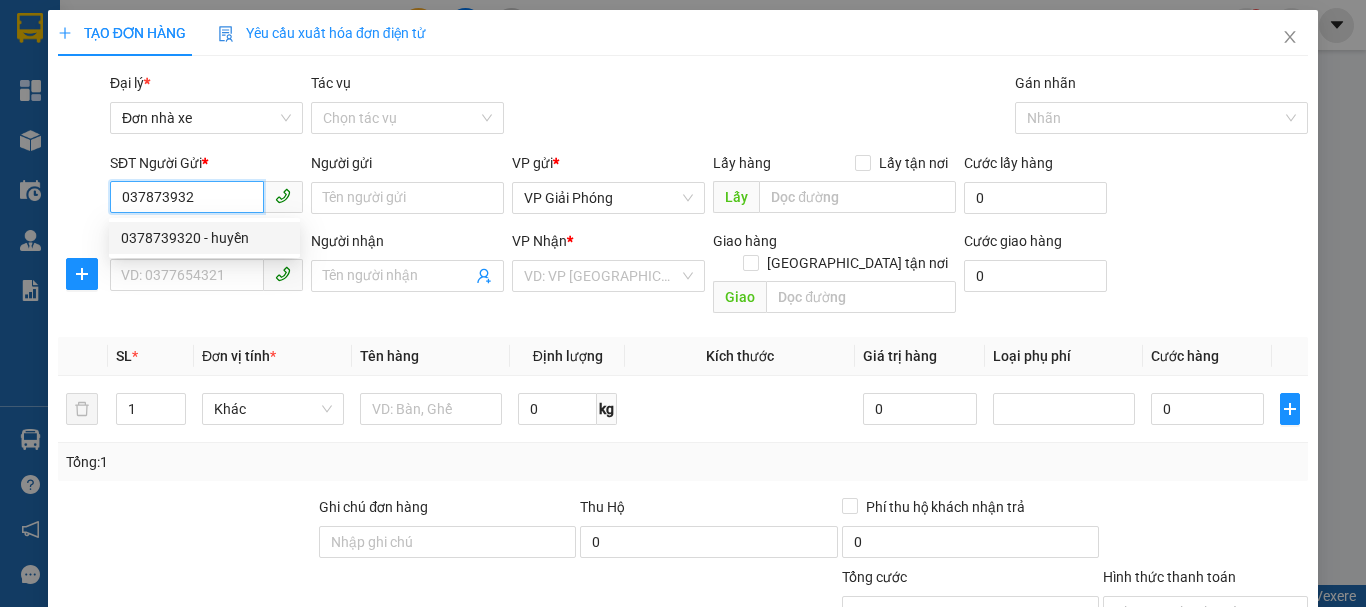 click on "0378739320 - huyền" at bounding box center (204, 238) 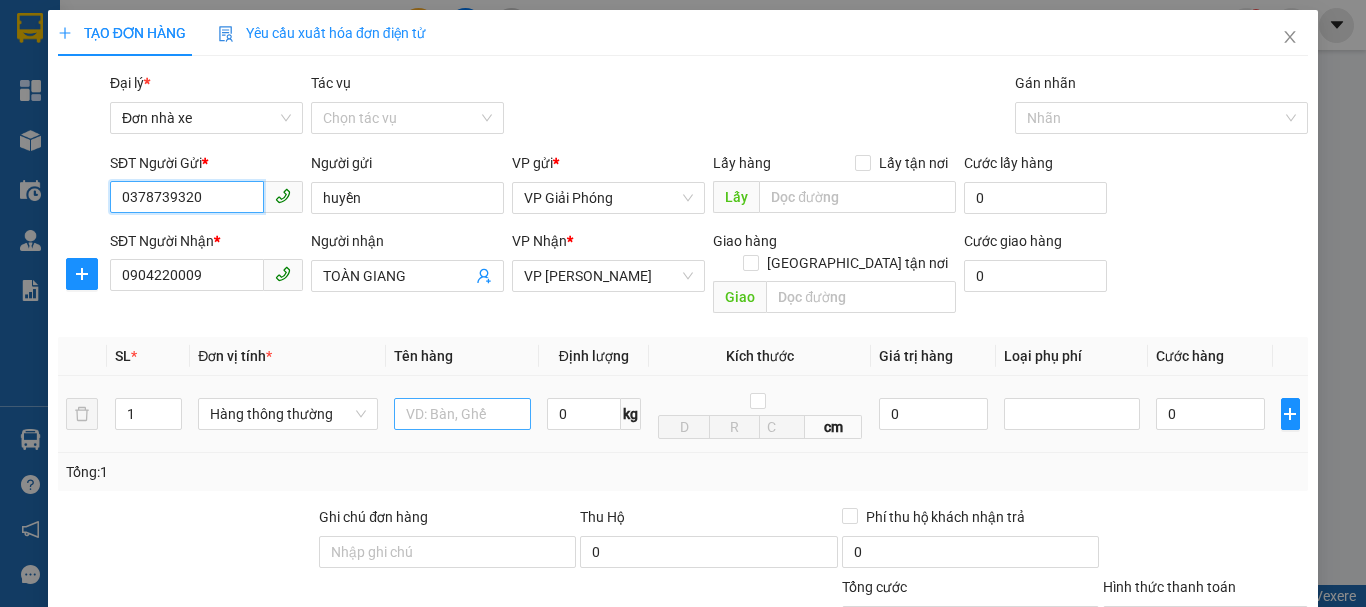 type on "0378739320" 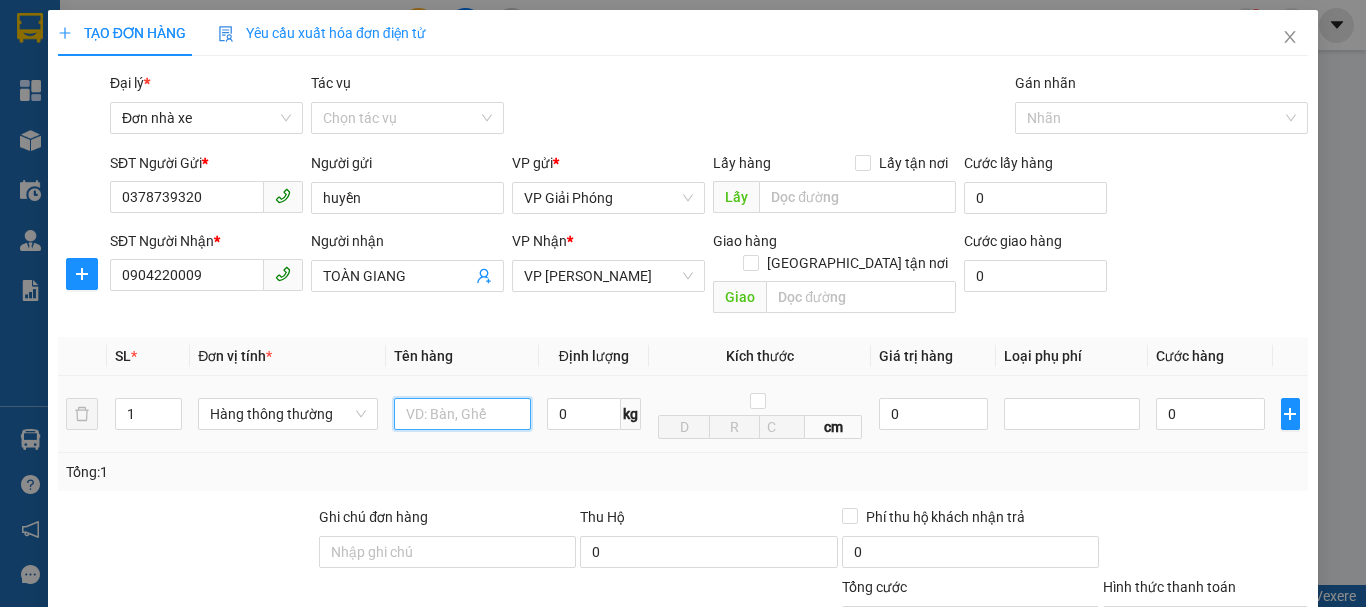 click at bounding box center (462, 414) 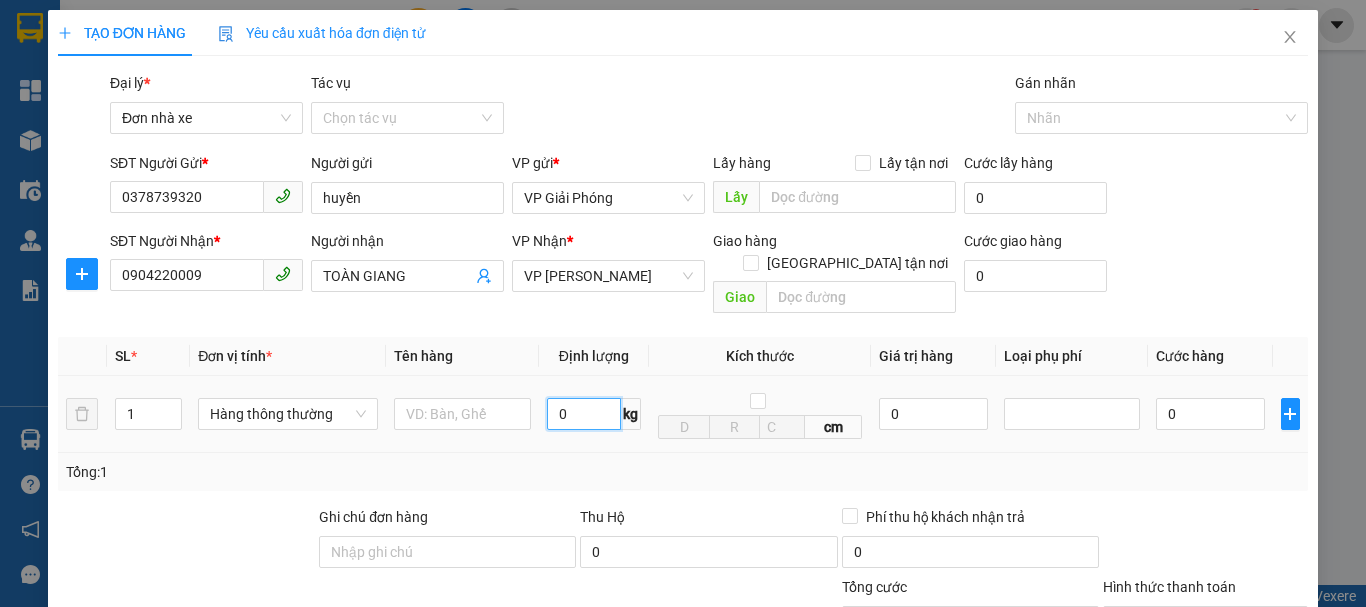 click on "0" at bounding box center (584, 414) 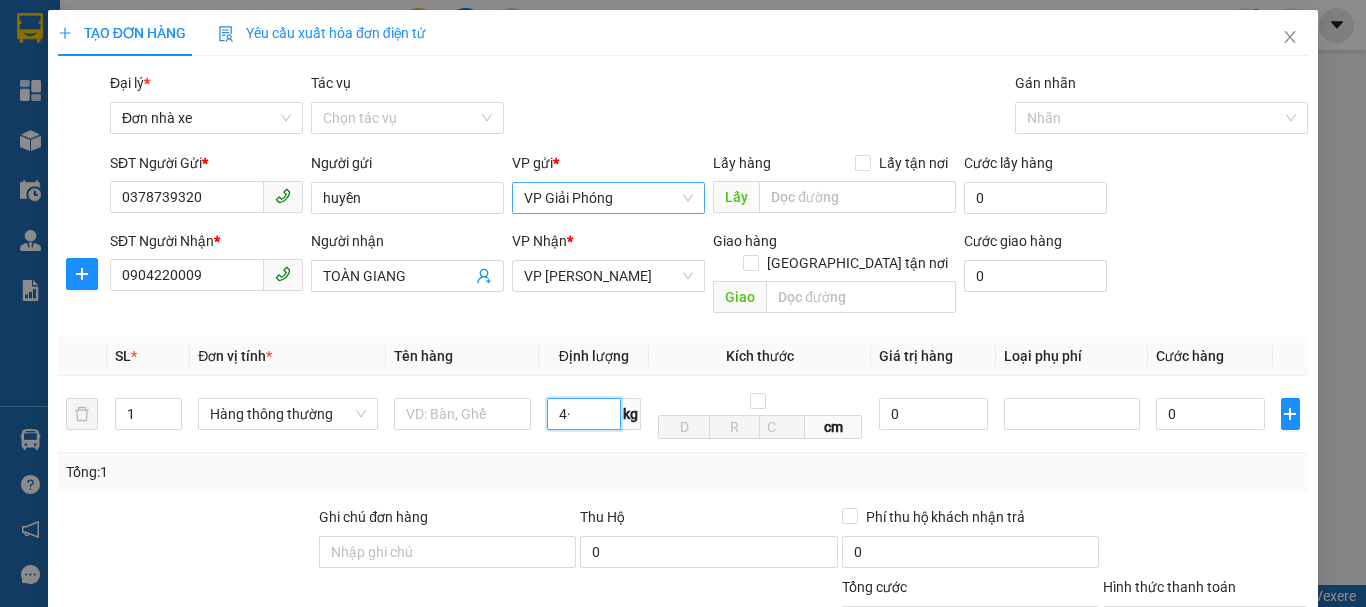 type on "4" 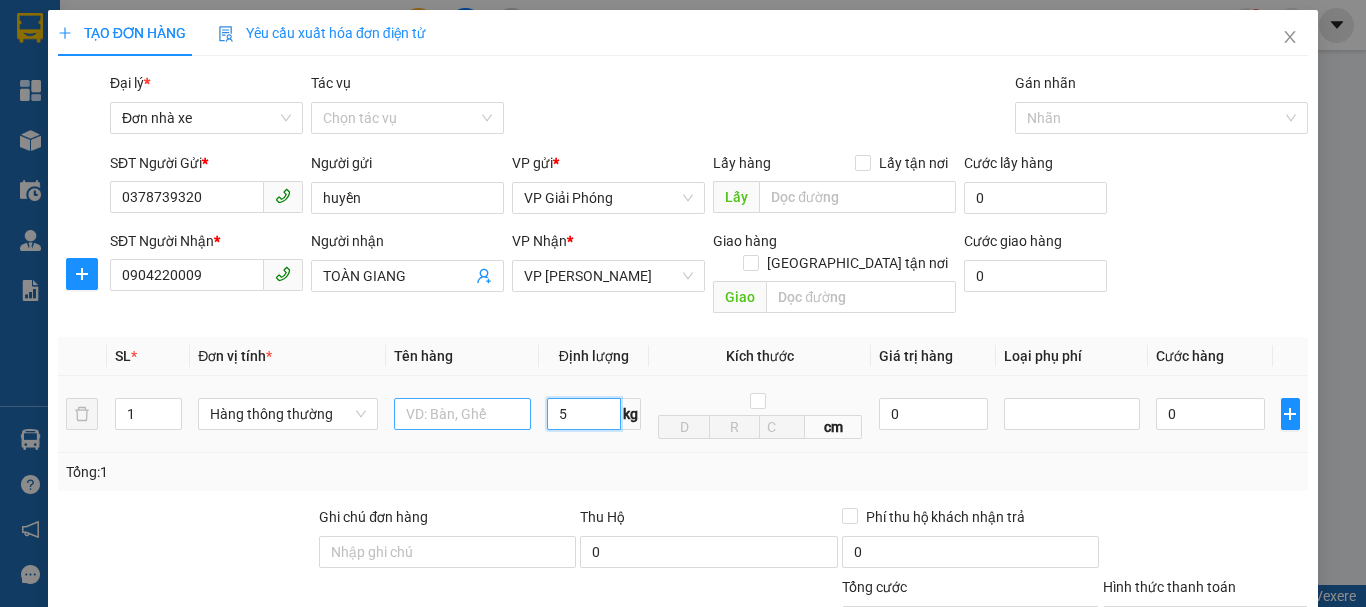 type on "5" 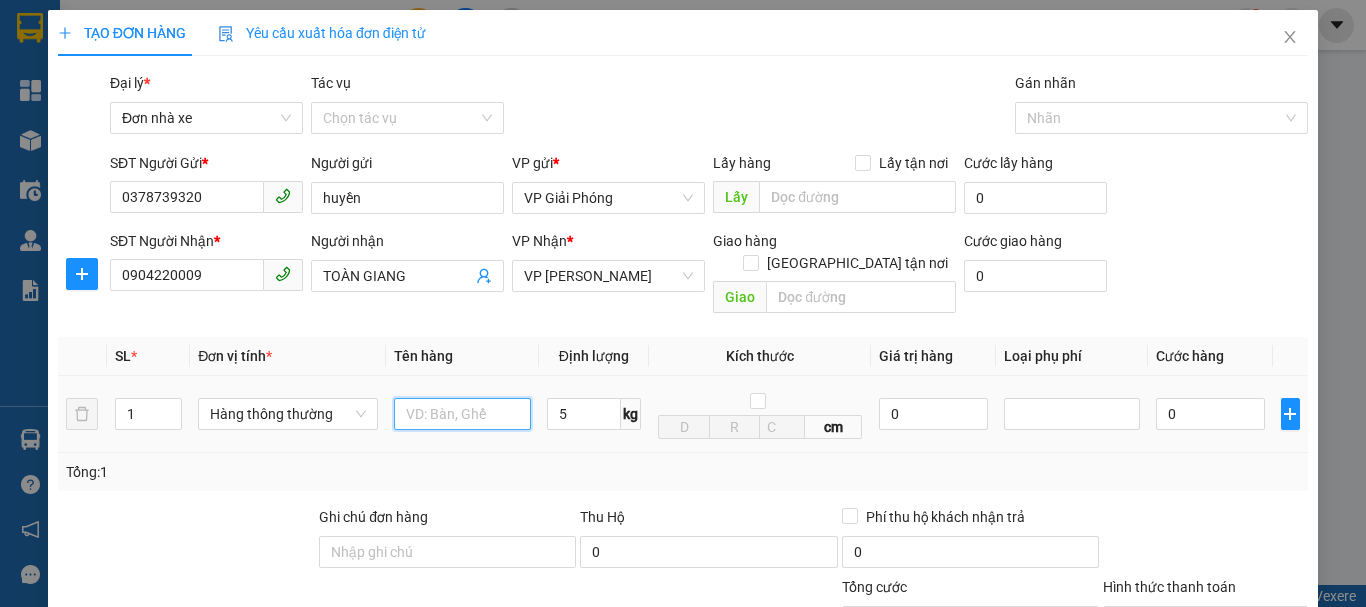 click at bounding box center (462, 414) 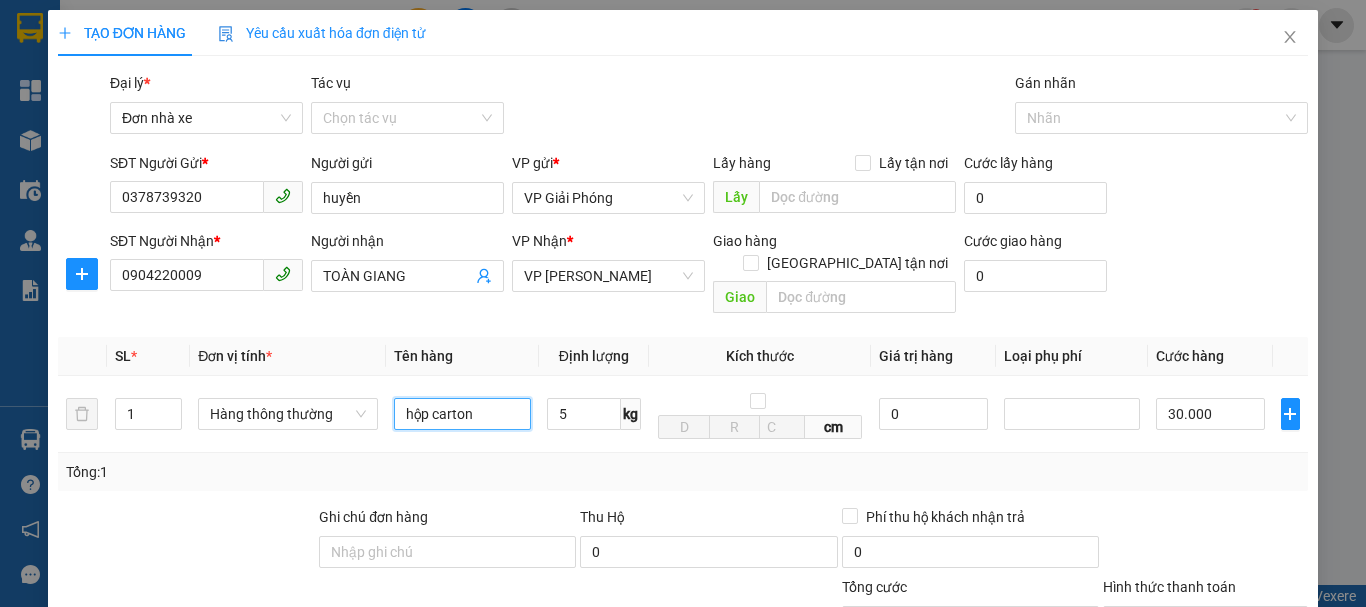 scroll, scrollTop: 286, scrollLeft: 0, axis: vertical 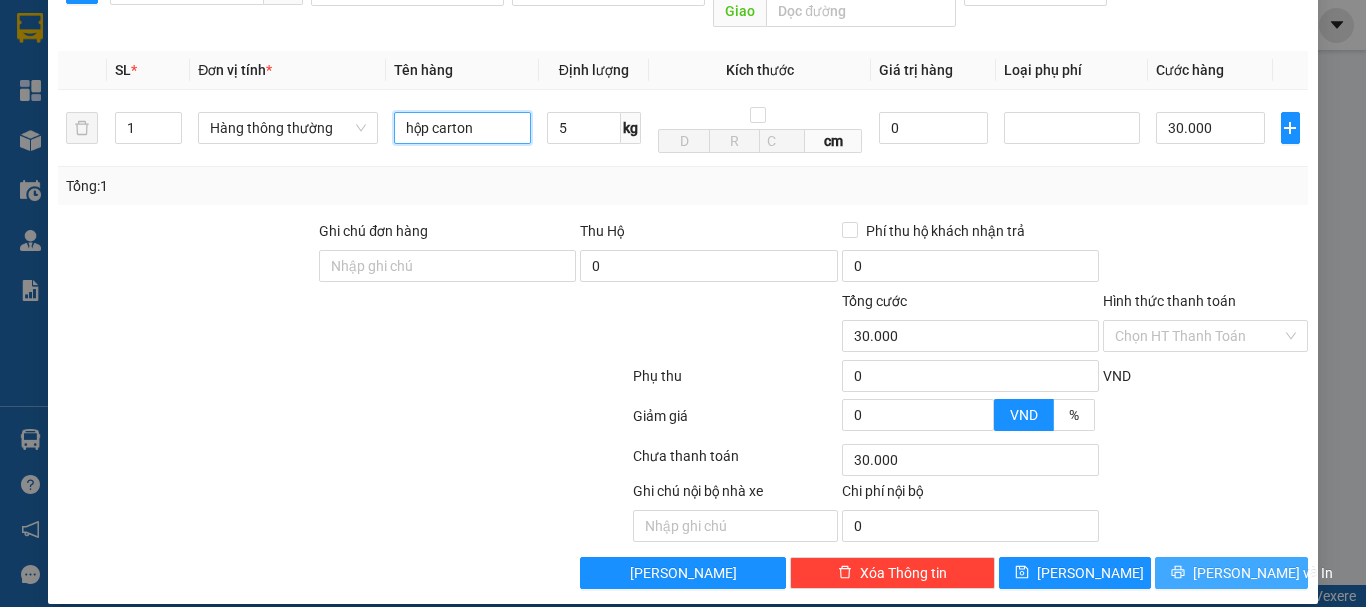 type on "hộp carton" 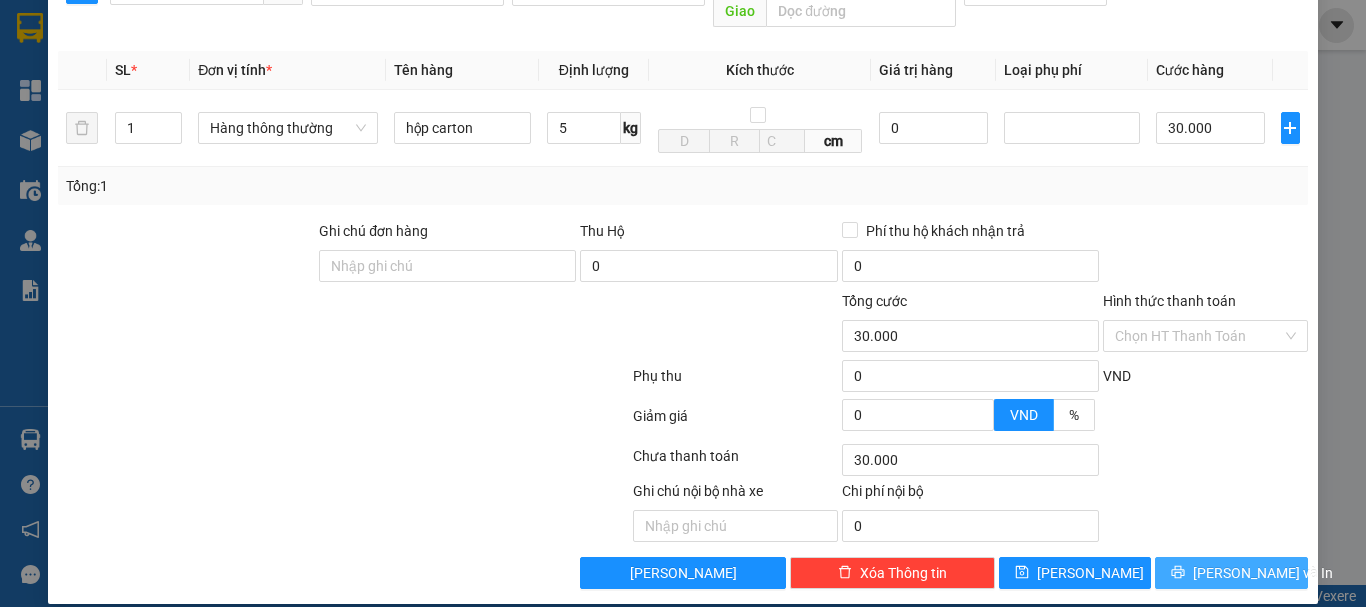 click on "[PERSON_NAME] và In" at bounding box center [1263, 573] 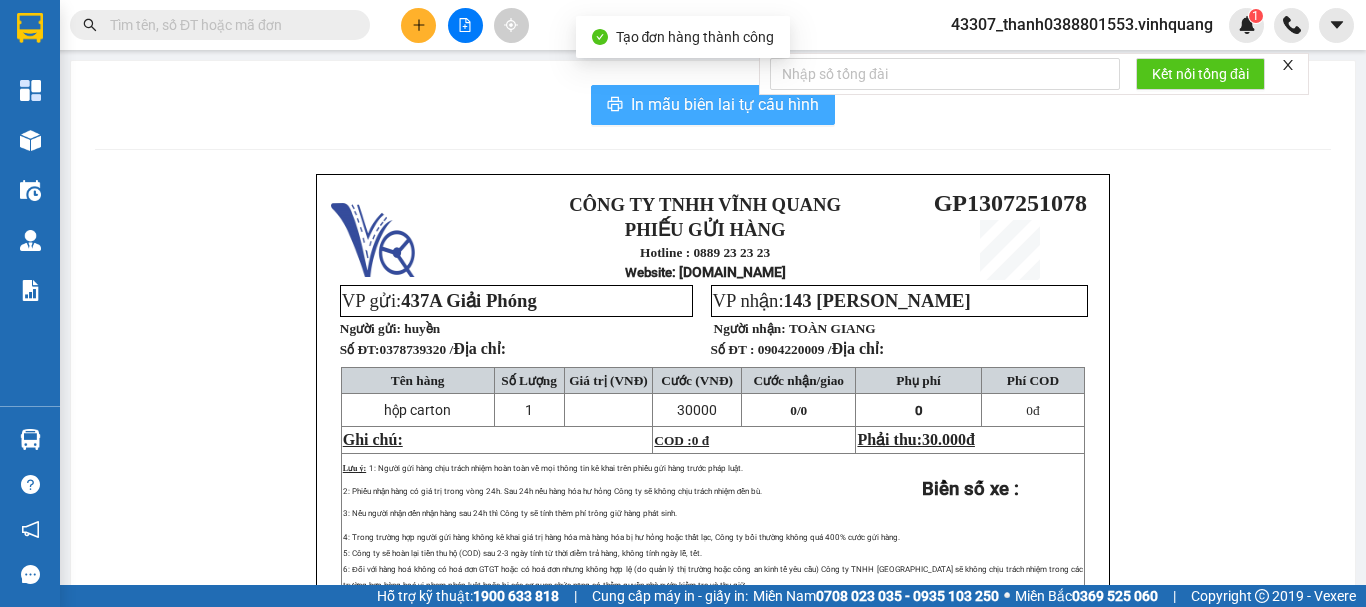 click on "In mẫu biên lai tự cấu hình" at bounding box center [725, 104] 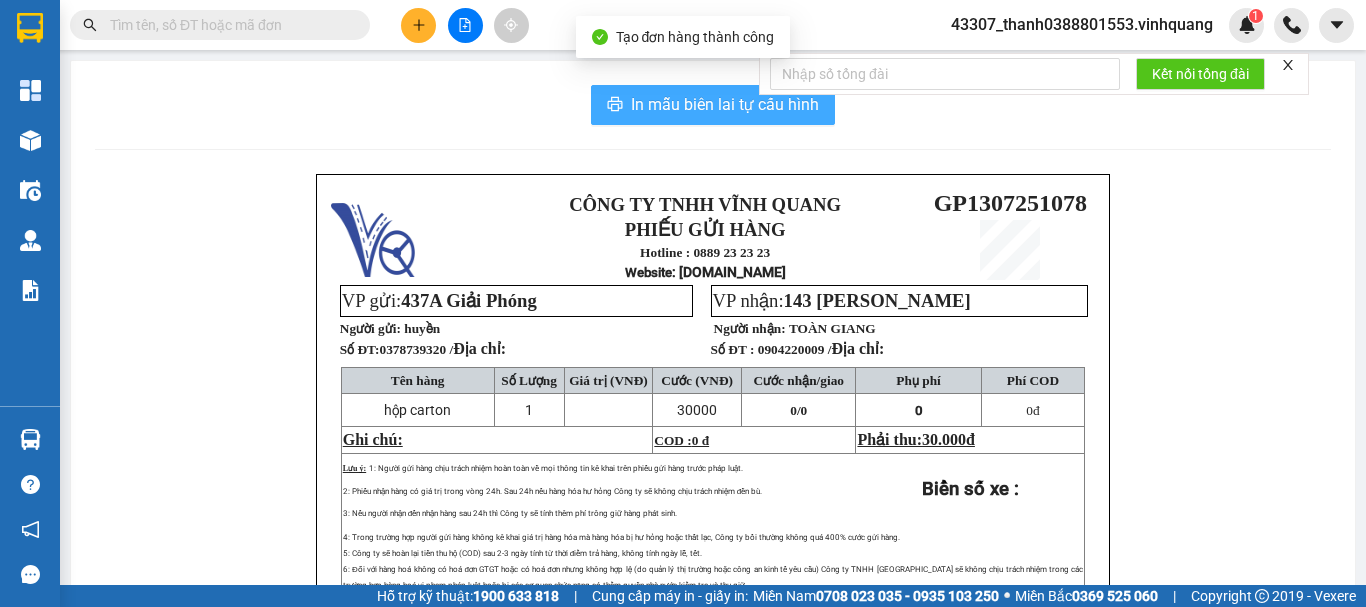 scroll, scrollTop: 0, scrollLeft: 0, axis: both 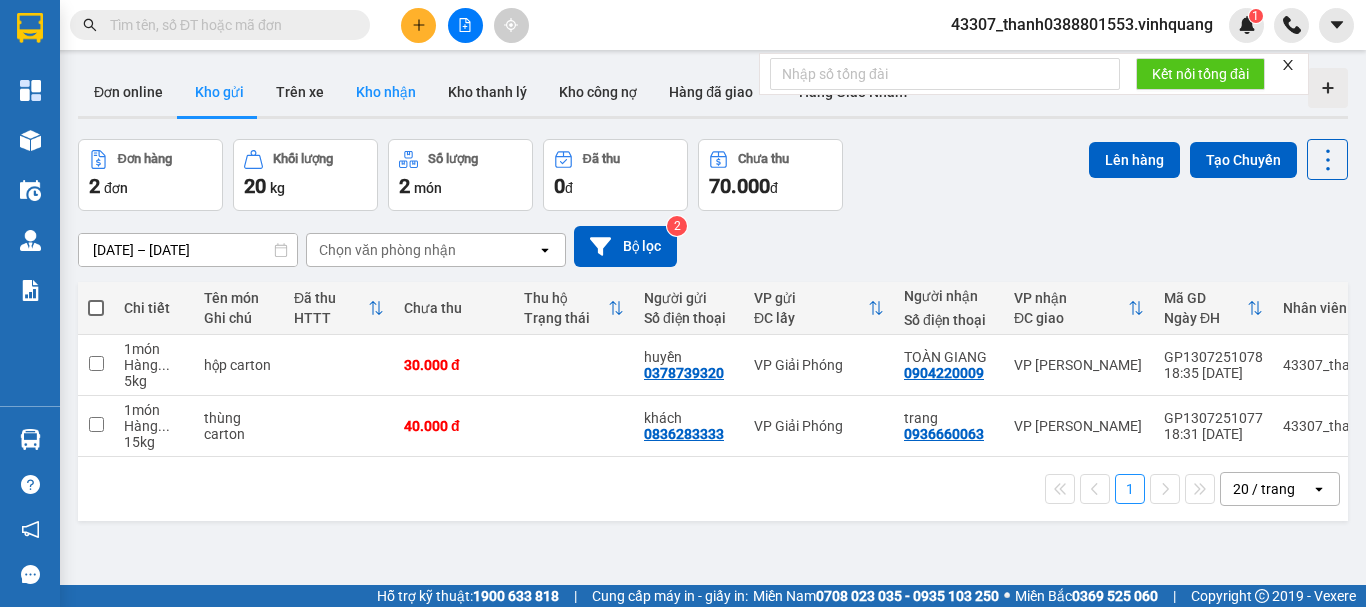 click on "Kho nhận" at bounding box center (386, 92) 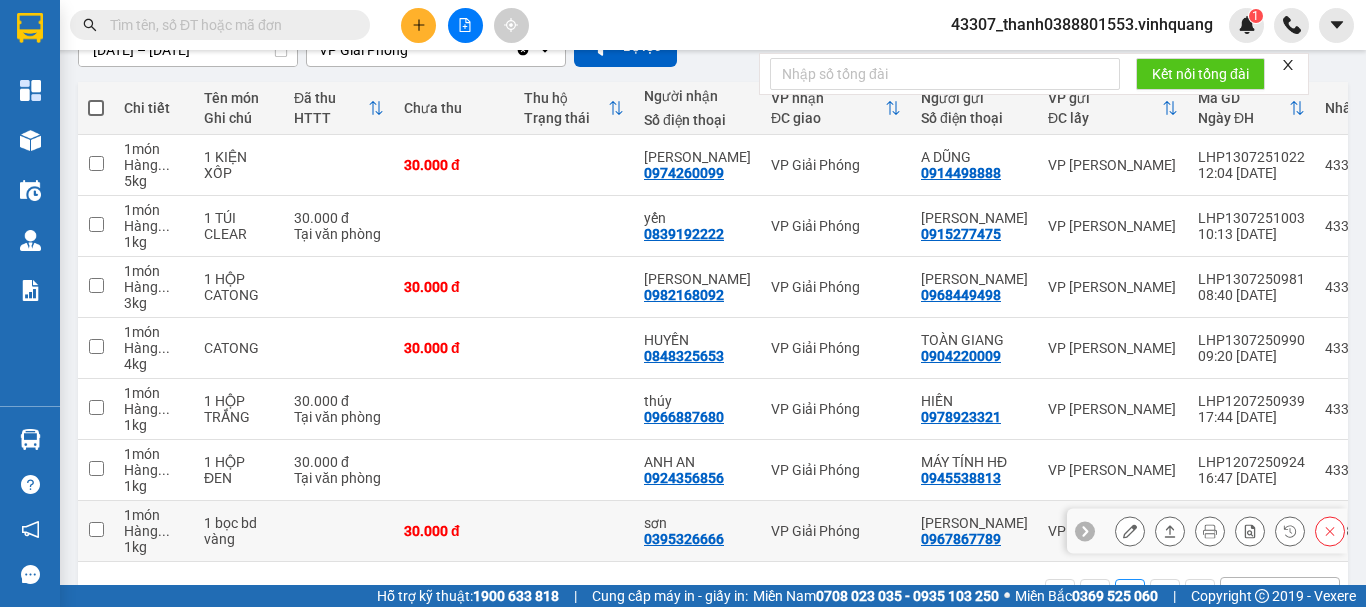 scroll, scrollTop: 267, scrollLeft: 0, axis: vertical 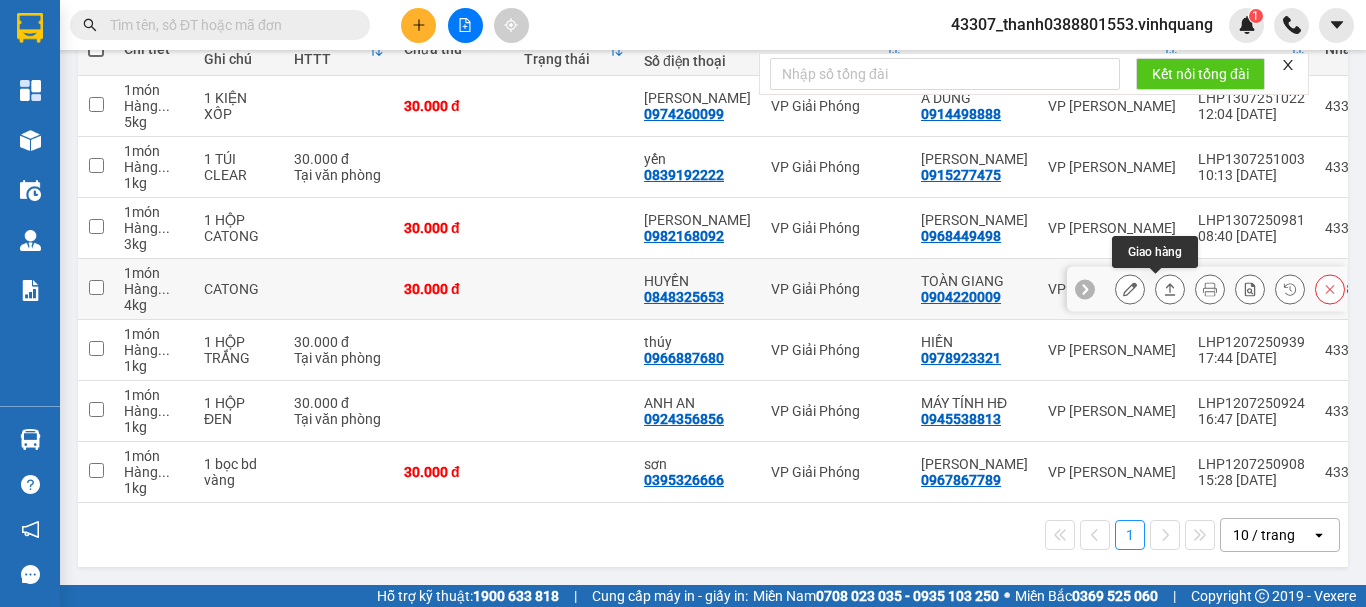 click 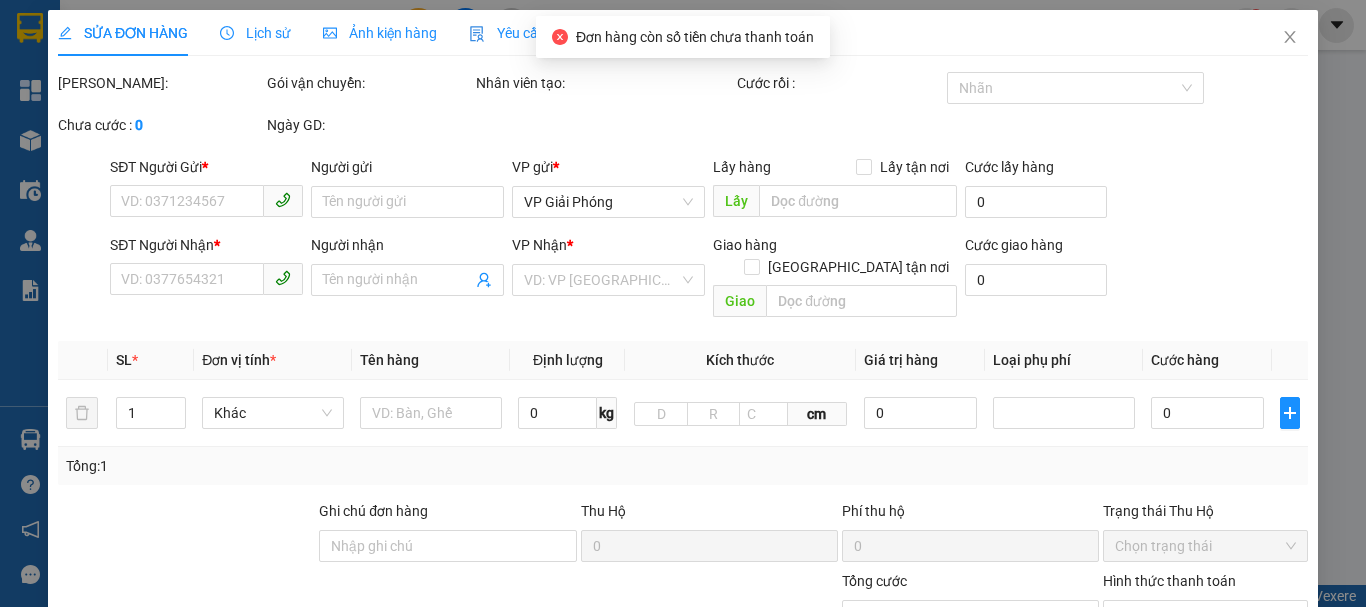 scroll, scrollTop: 0, scrollLeft: 0, axis: both 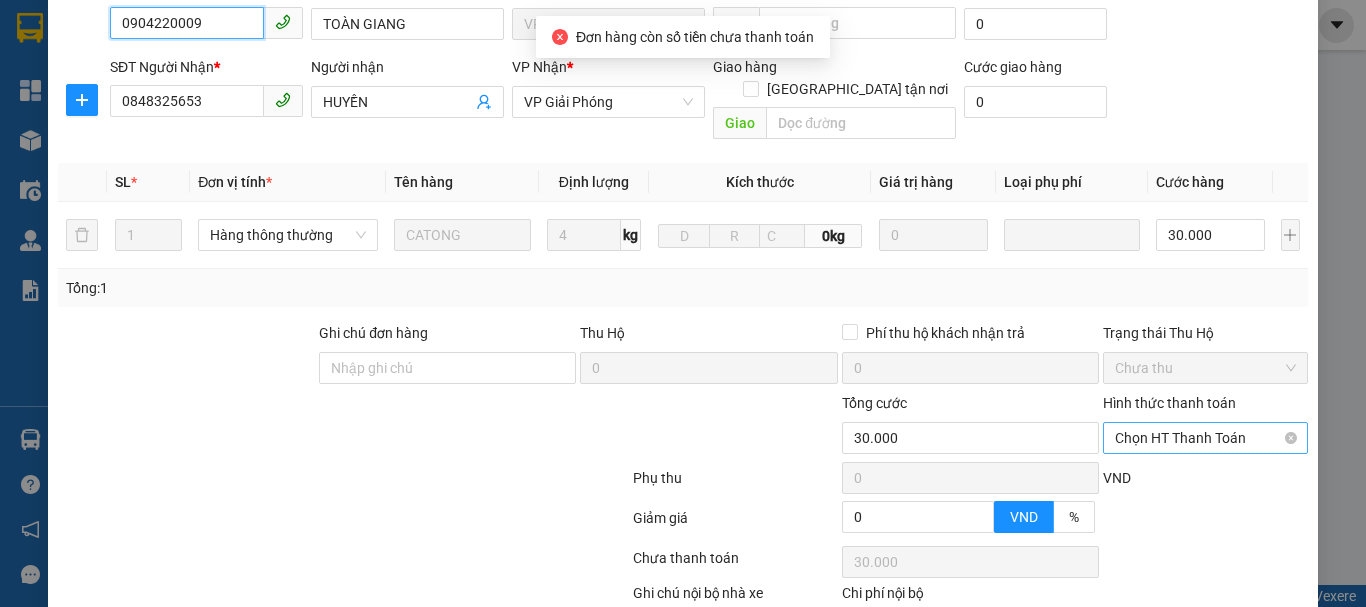 click on "Chọn HT Thanh Toán" at bounding box center [1205, 438] 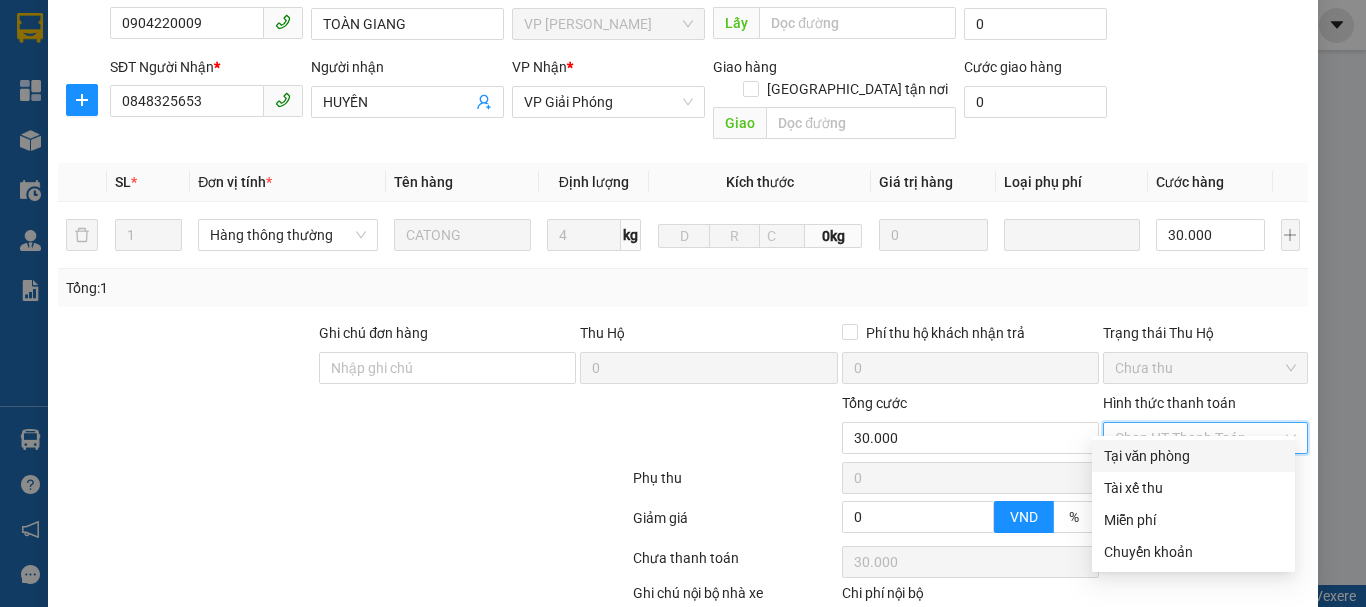 click on "Tại văn phòng" at bounding box center [1193, 456] 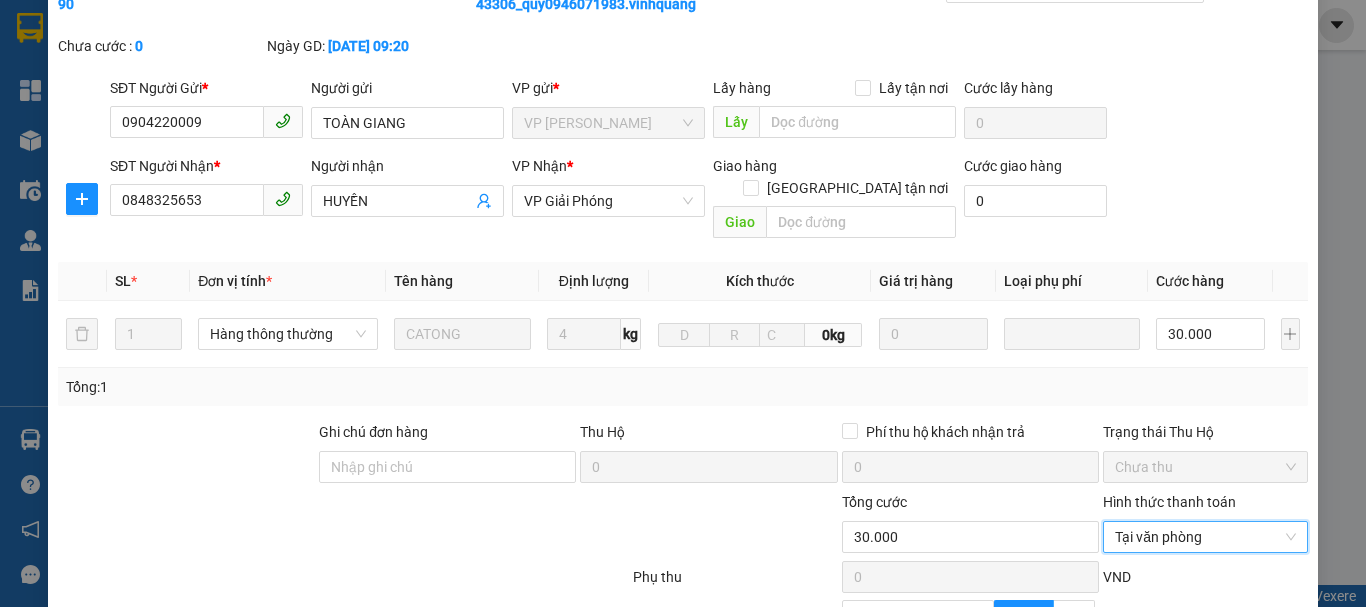 scroll, scrollTop: 301, scrollLeft: 0, axis: vertical 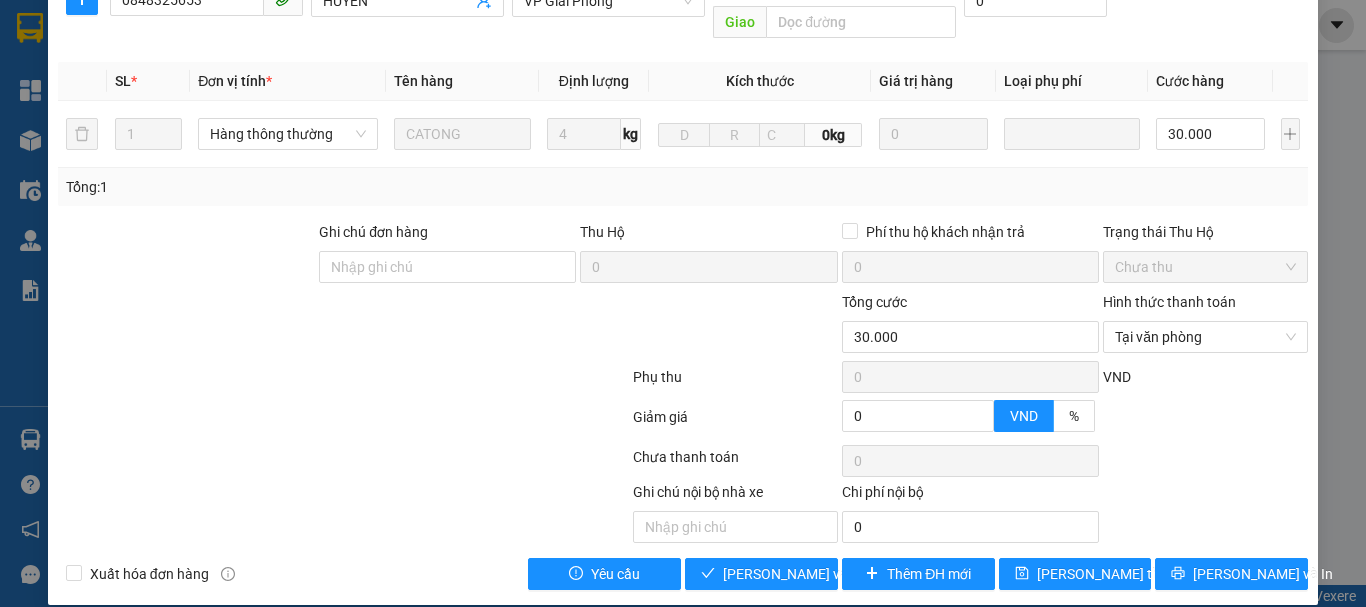 click at bounding box center [343, 421] 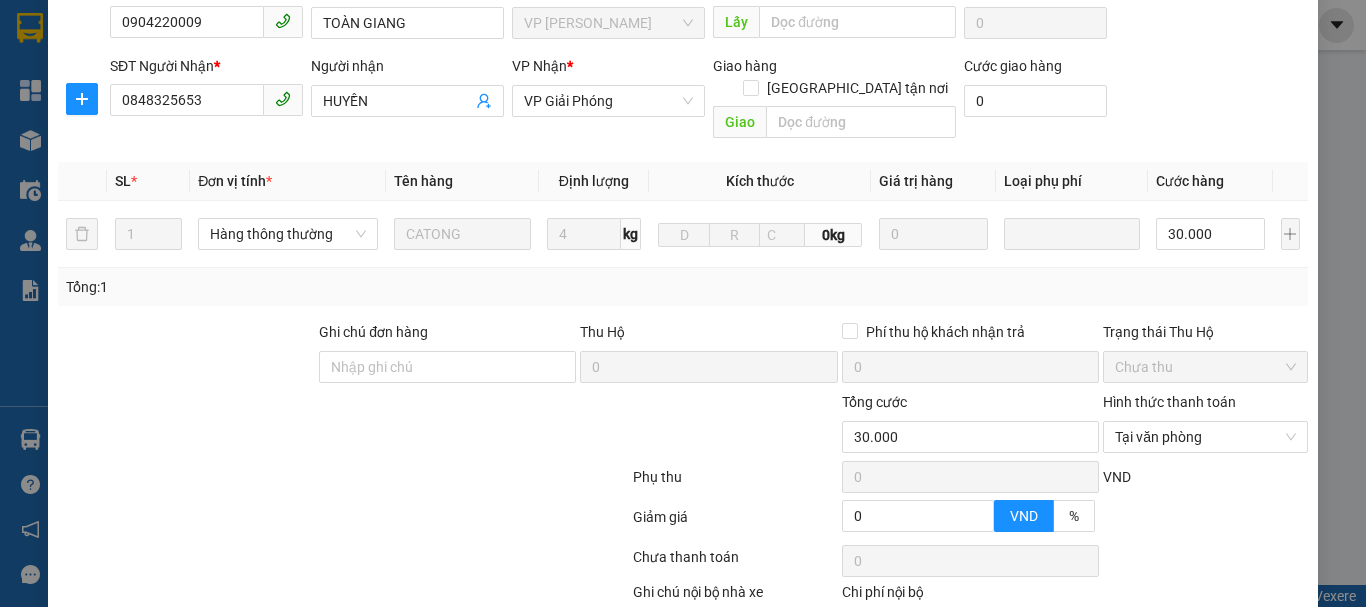 scroll, scrollTop: 301, scrollLeft: 0, axis: vertical 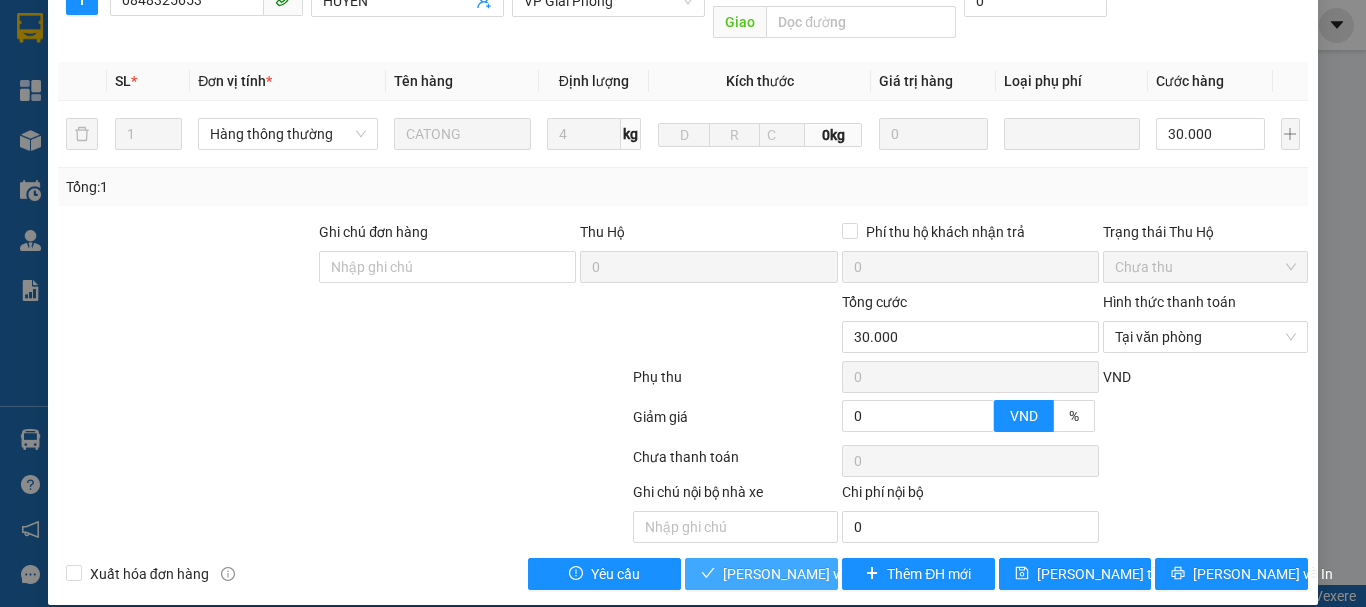 click on "[PERSON_NAME] và Giao hàng" at bounding box center (761, 574) 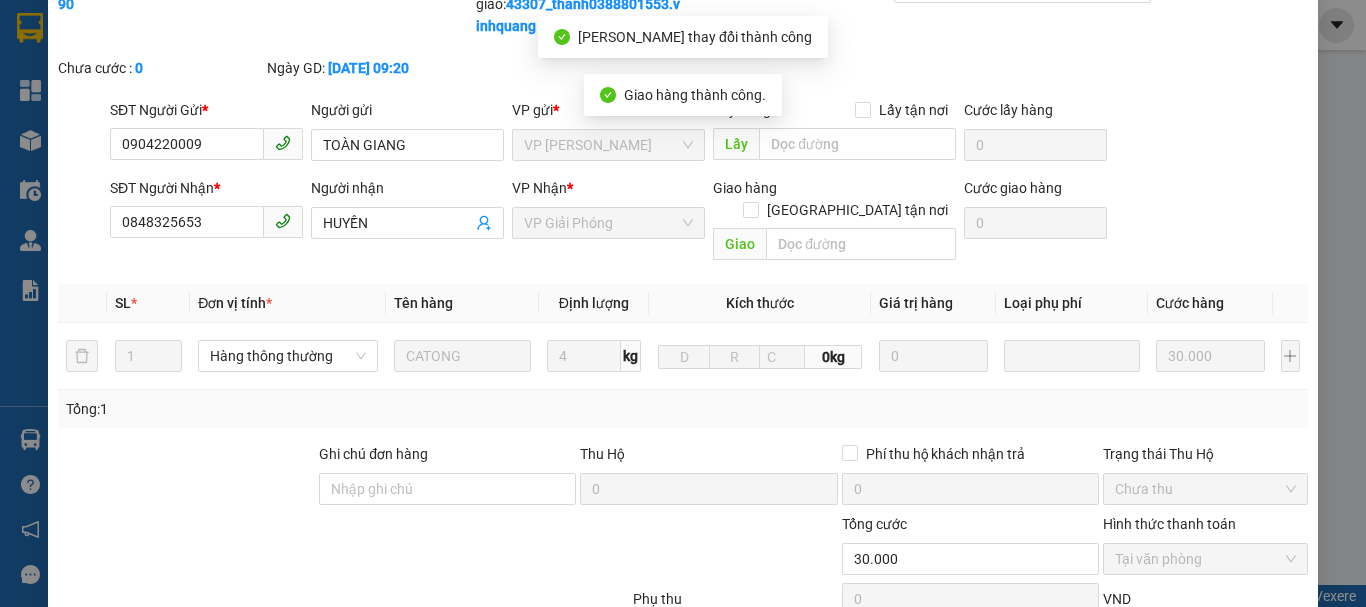 scroll, scrollTop: 0, scrollLeft: 0, axis: both 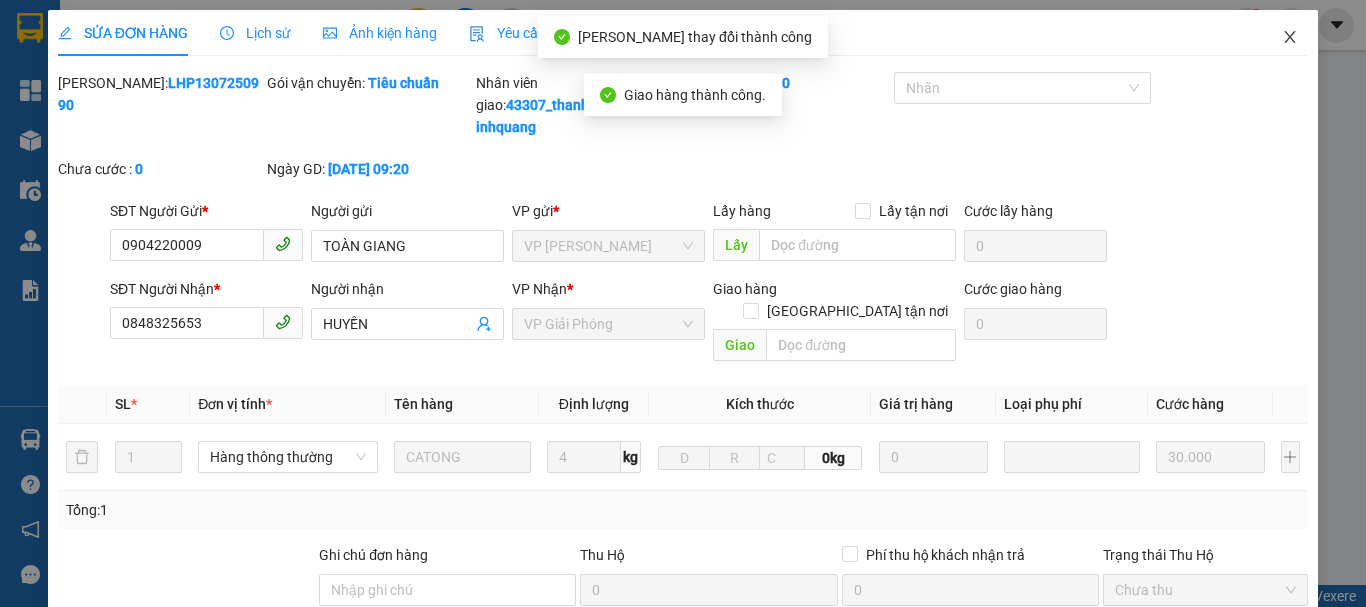 click at bounding box center (1290, 38) 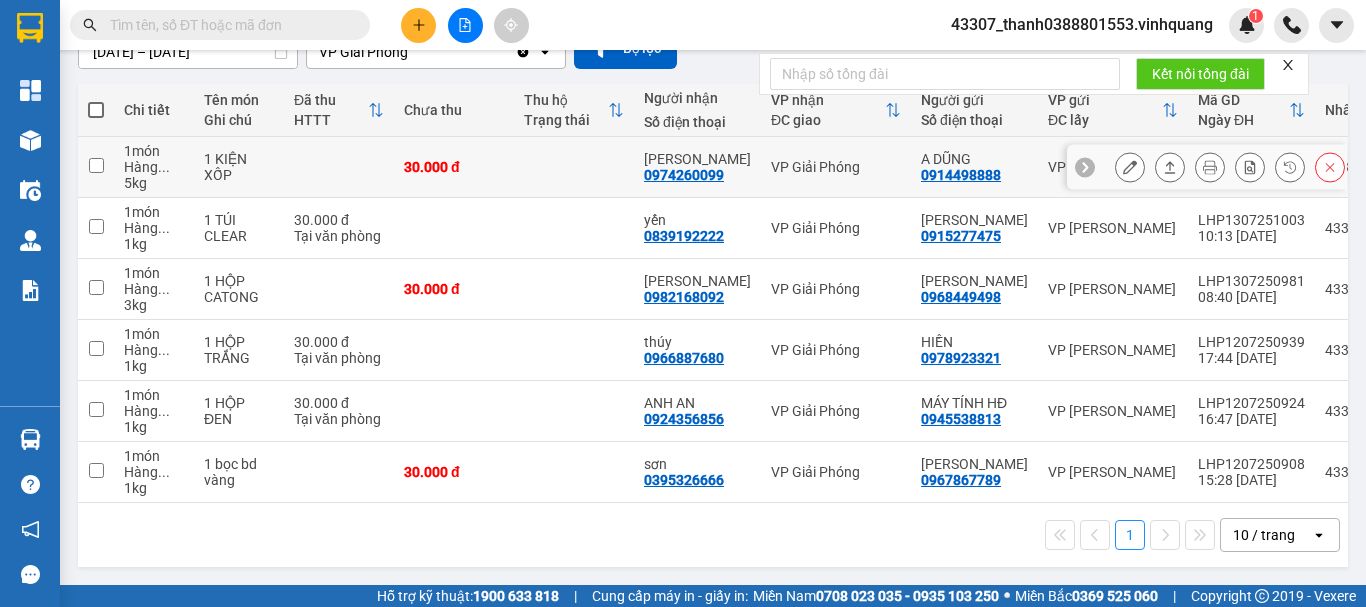 scroll, scrollTop: 0, scrollLeft: 0, axis: both 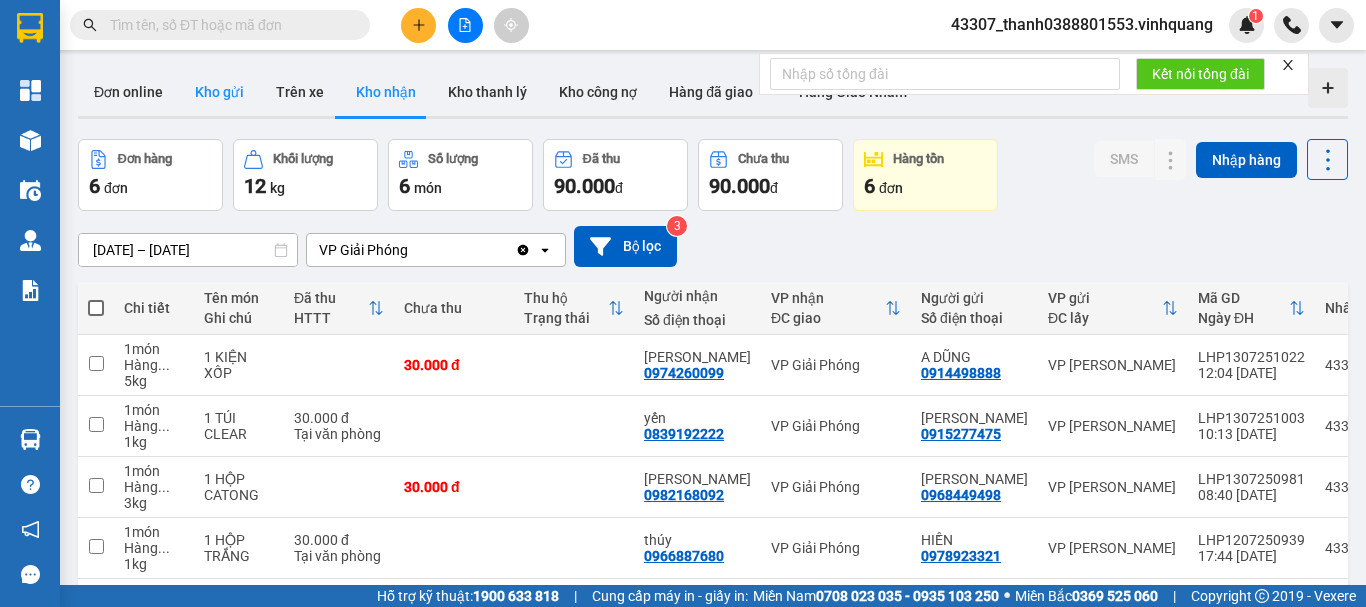 click on "Kho gửi" at bounding box center [219, 92] 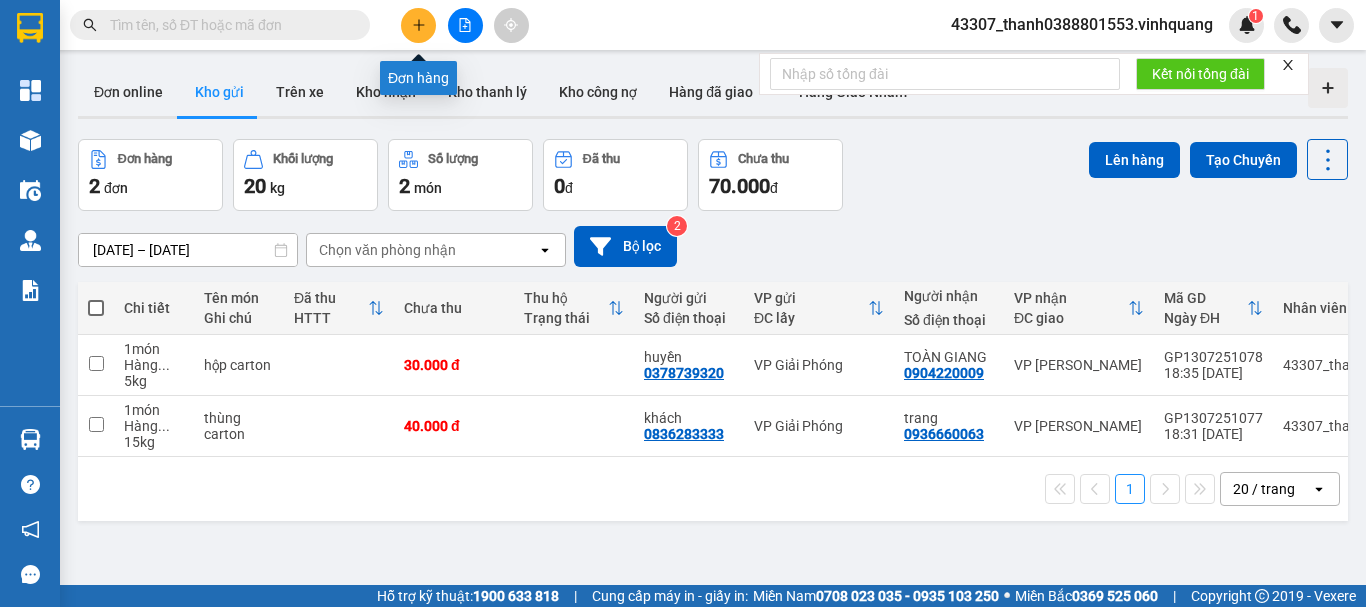 click at bounding box center (418, 25) 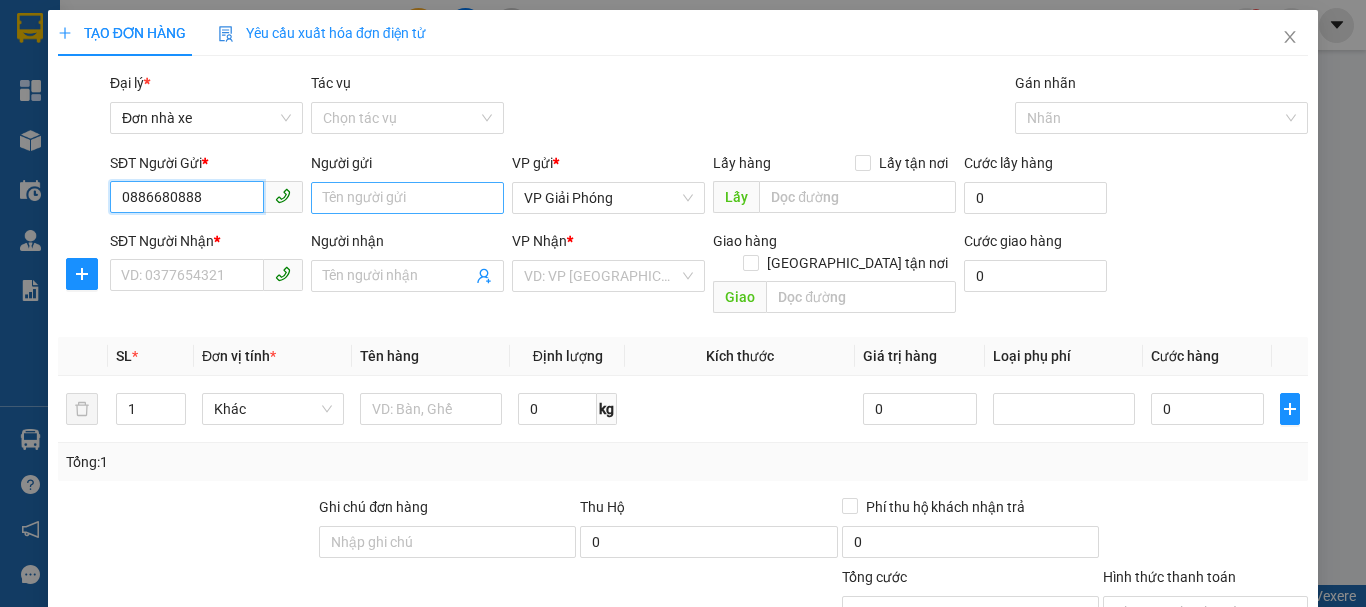 type on "0886680888" 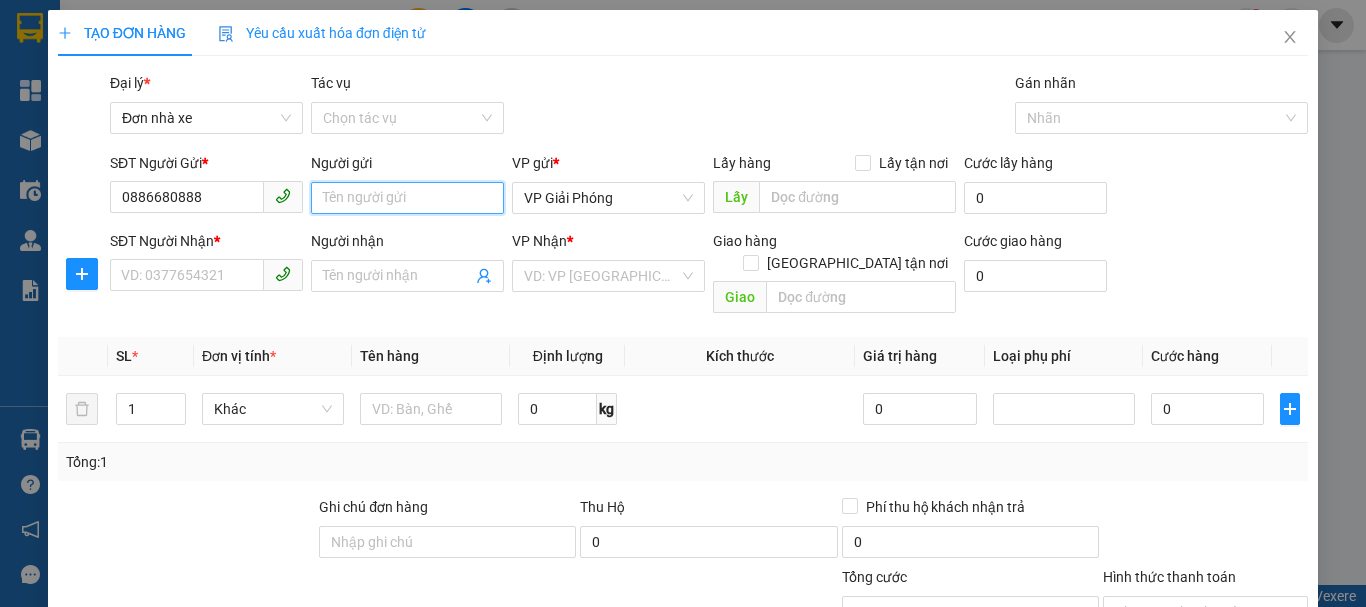 click on "Người gửi" at bounding box center [407, 198] 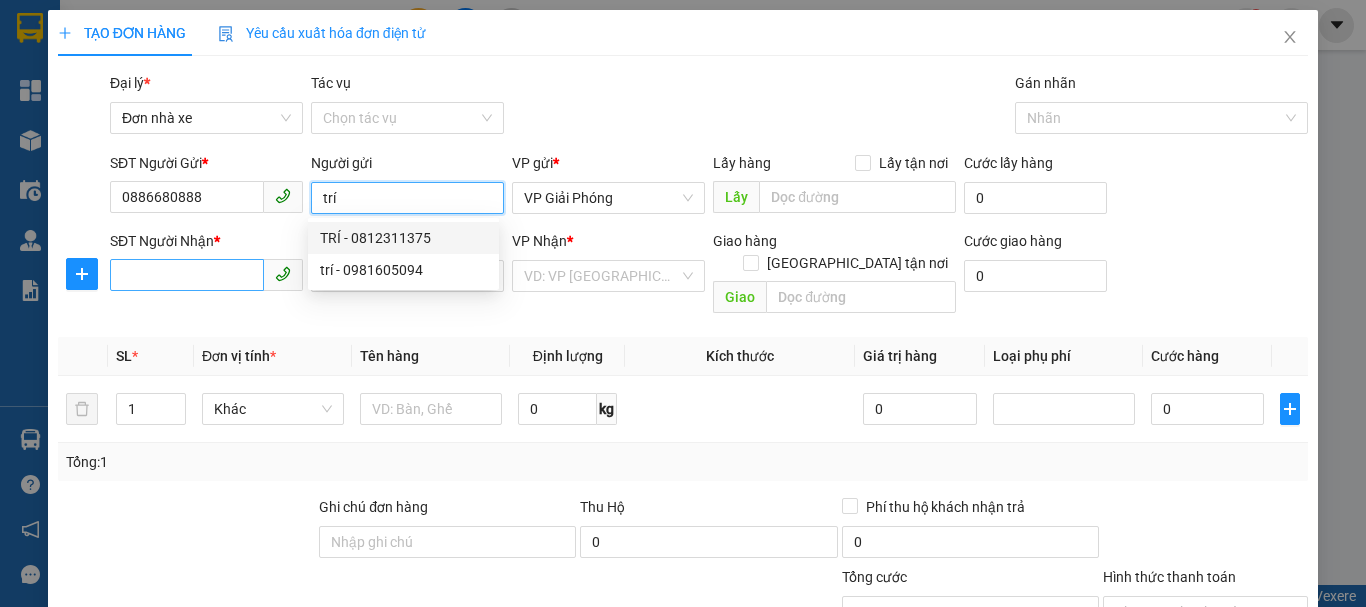 type on "trí" 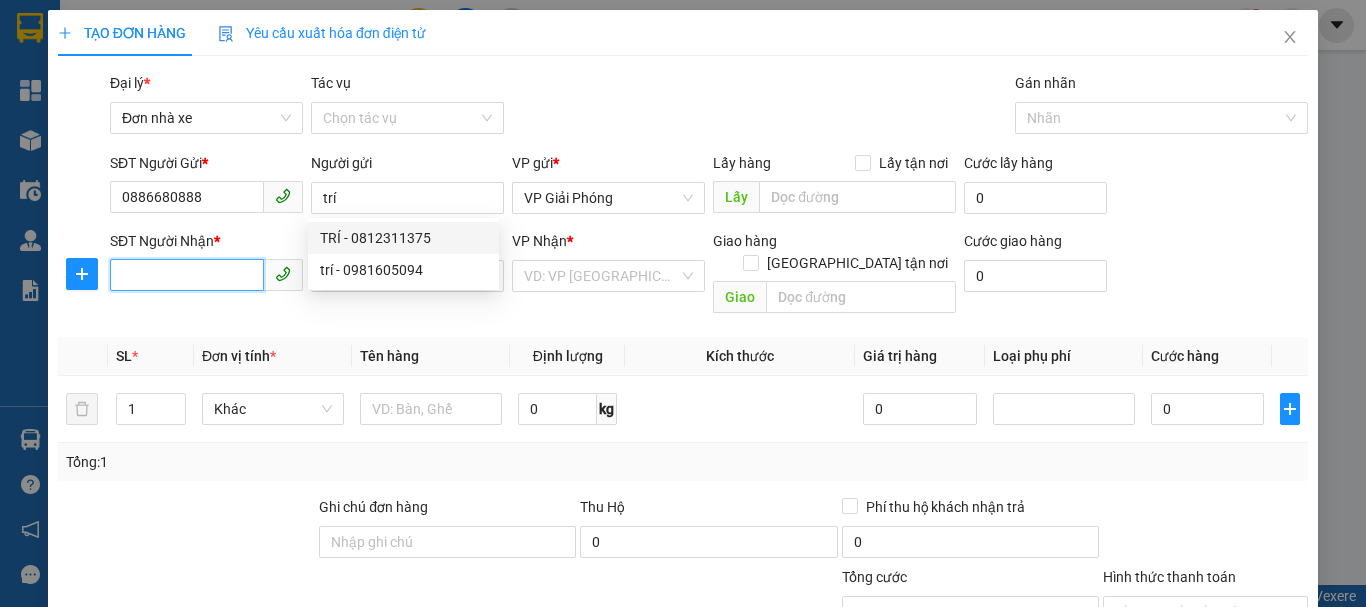 click on "SĐT Người Nhận  *" at bounding box center [187, 275] 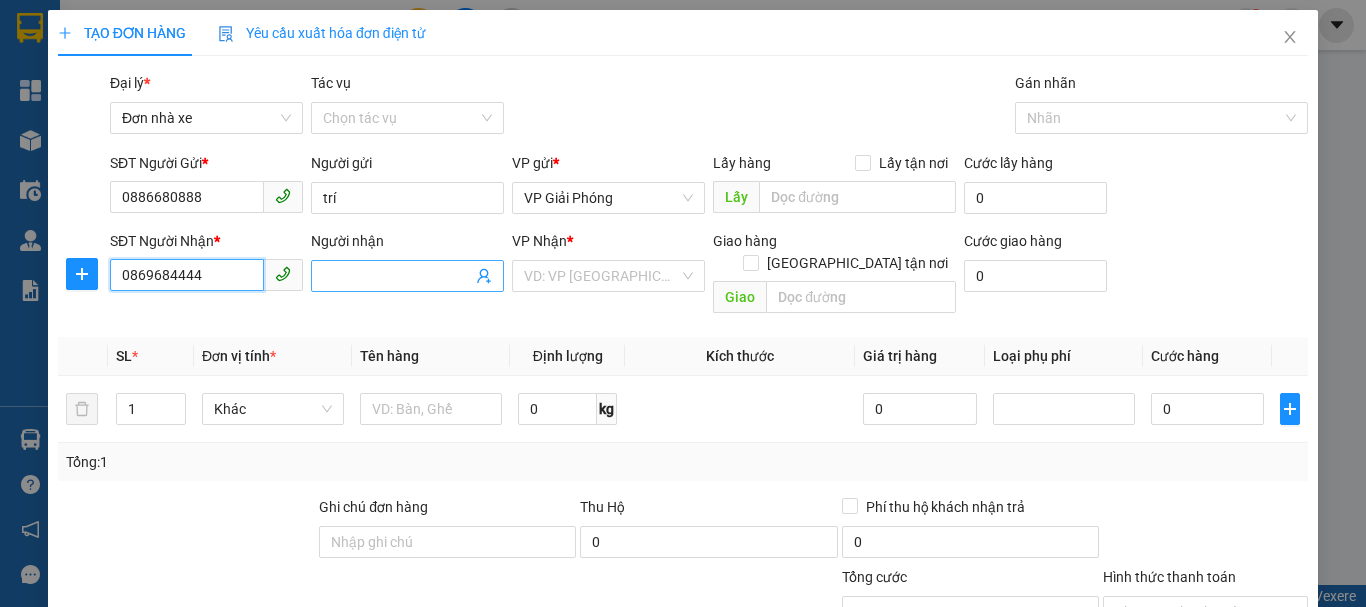 type on "0869684444" 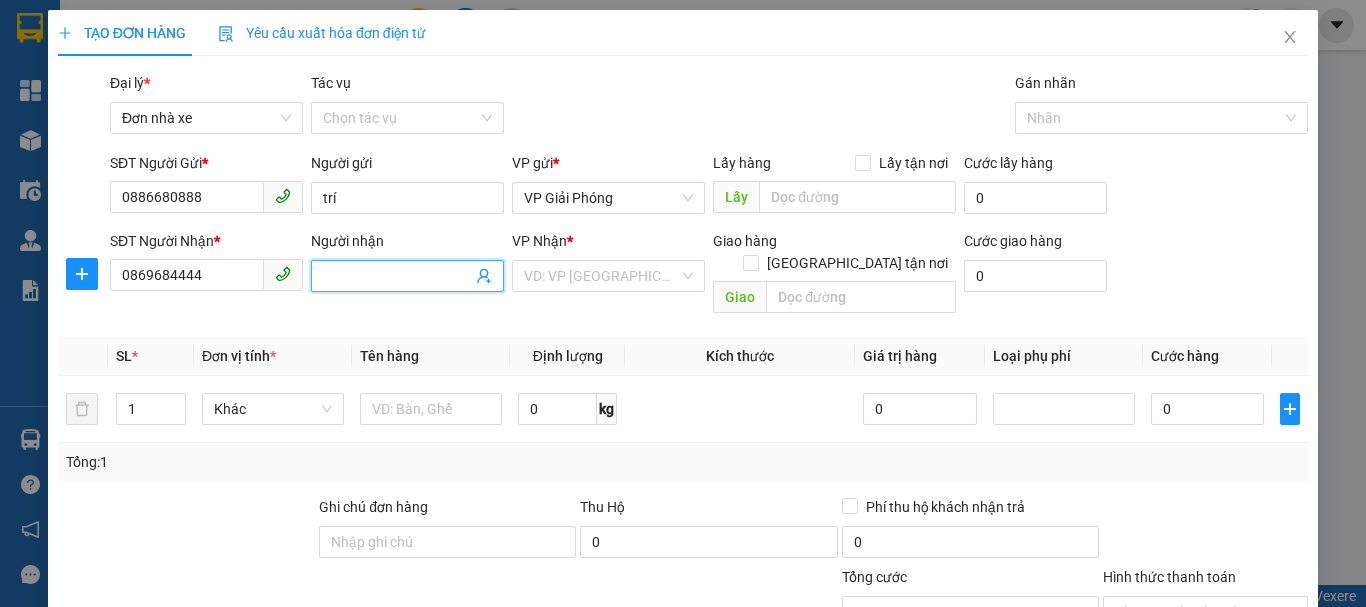 click on "Người nhận" at bounding box center [397, 276] 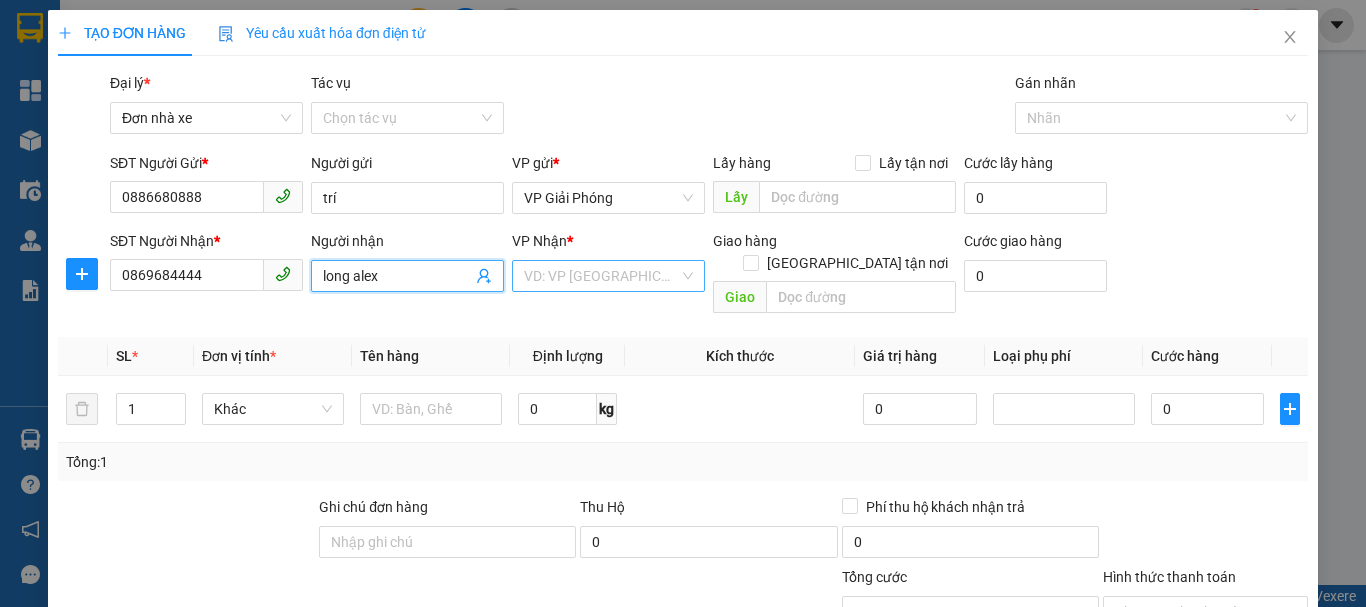 type on "long alex" 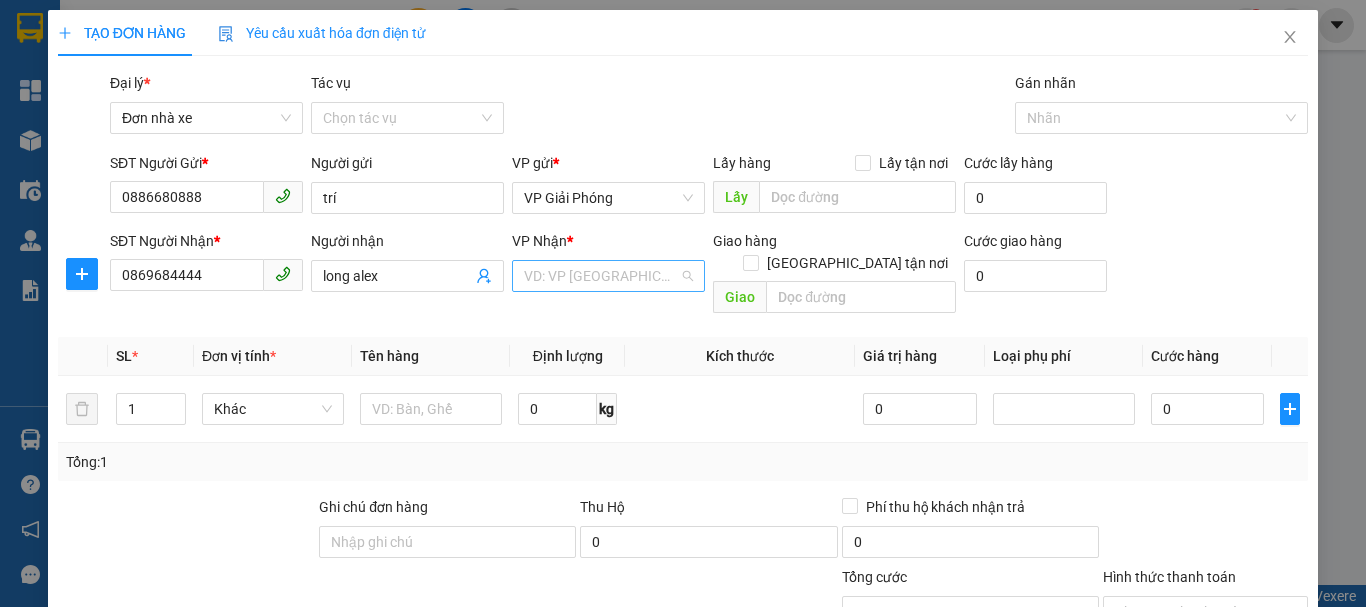 click at bounding box center [601, 276] 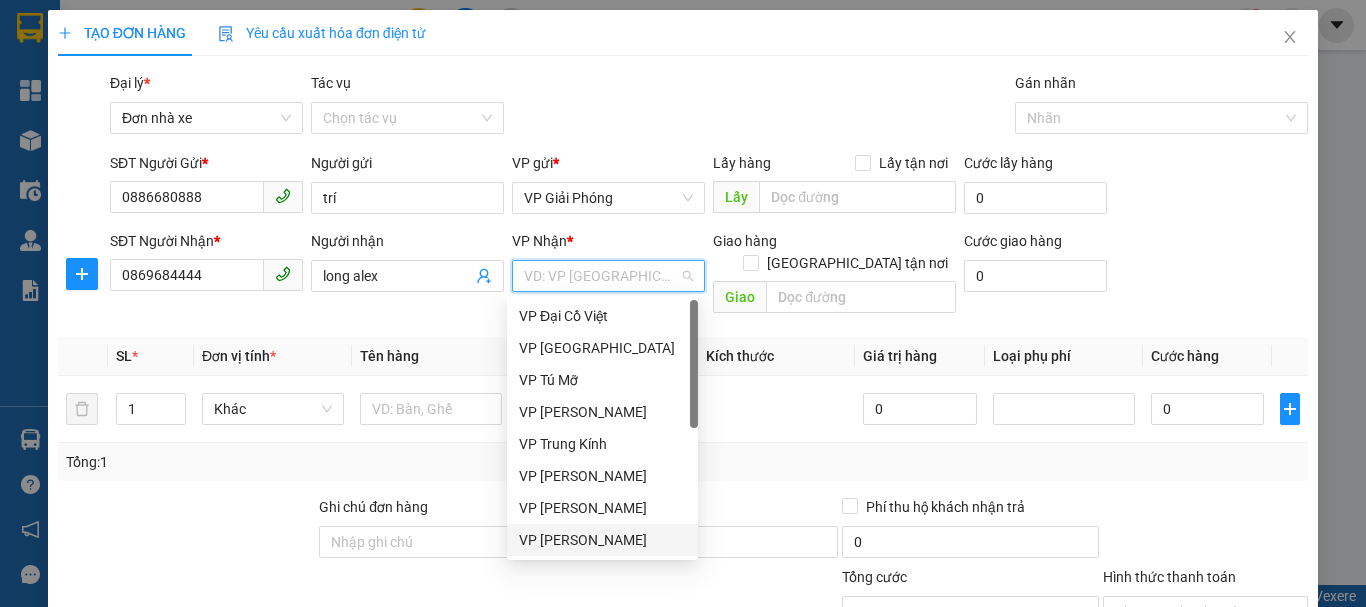 click on "VP [PERSON_NAME]" at bounding box center (602, 540) 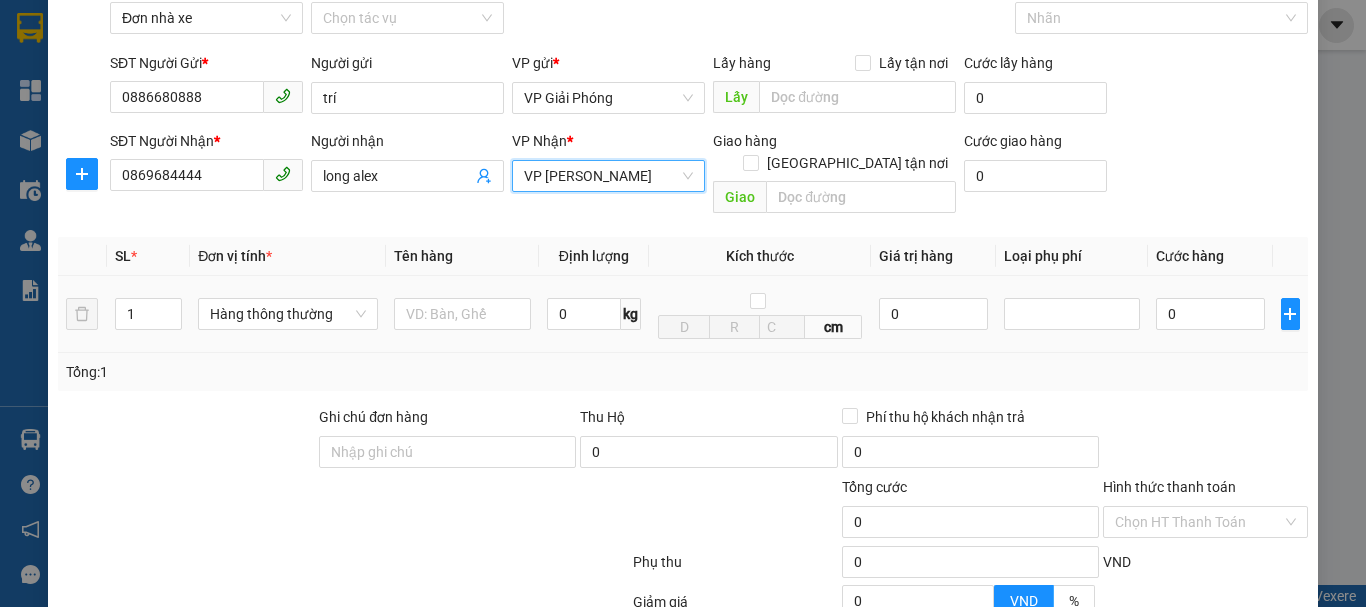 scroll, scrollTop: 200, scrollLeft: 0, axis: vertical 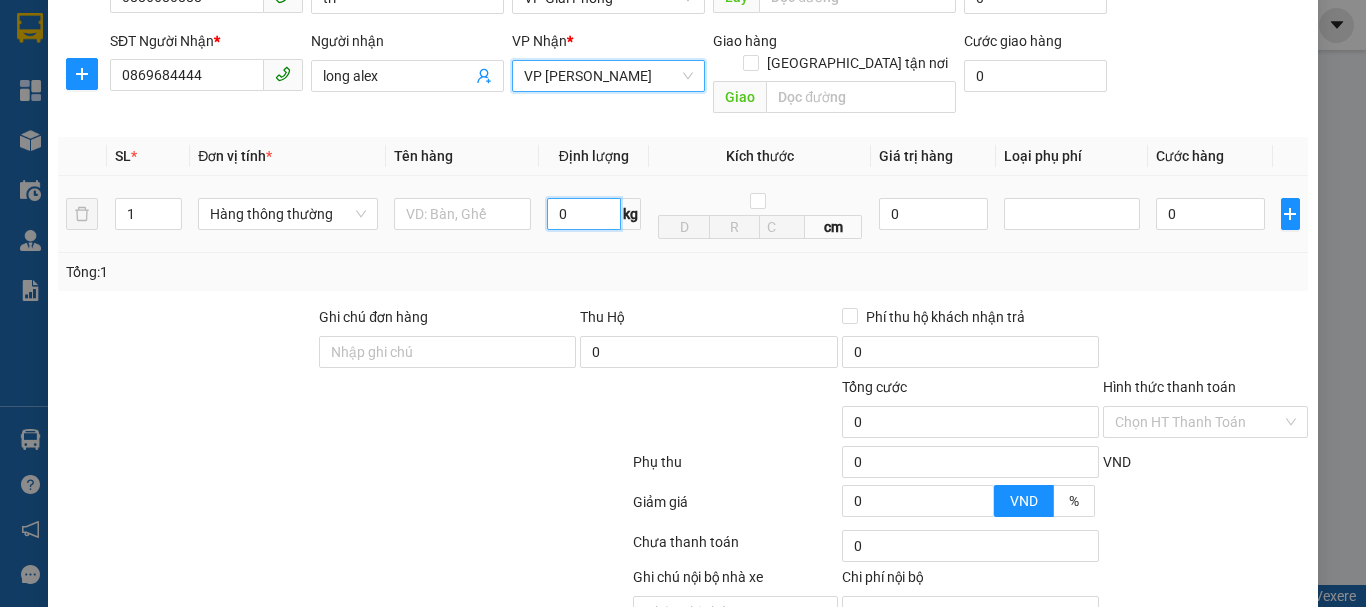 click on "0" at bounding box center [584, 214] 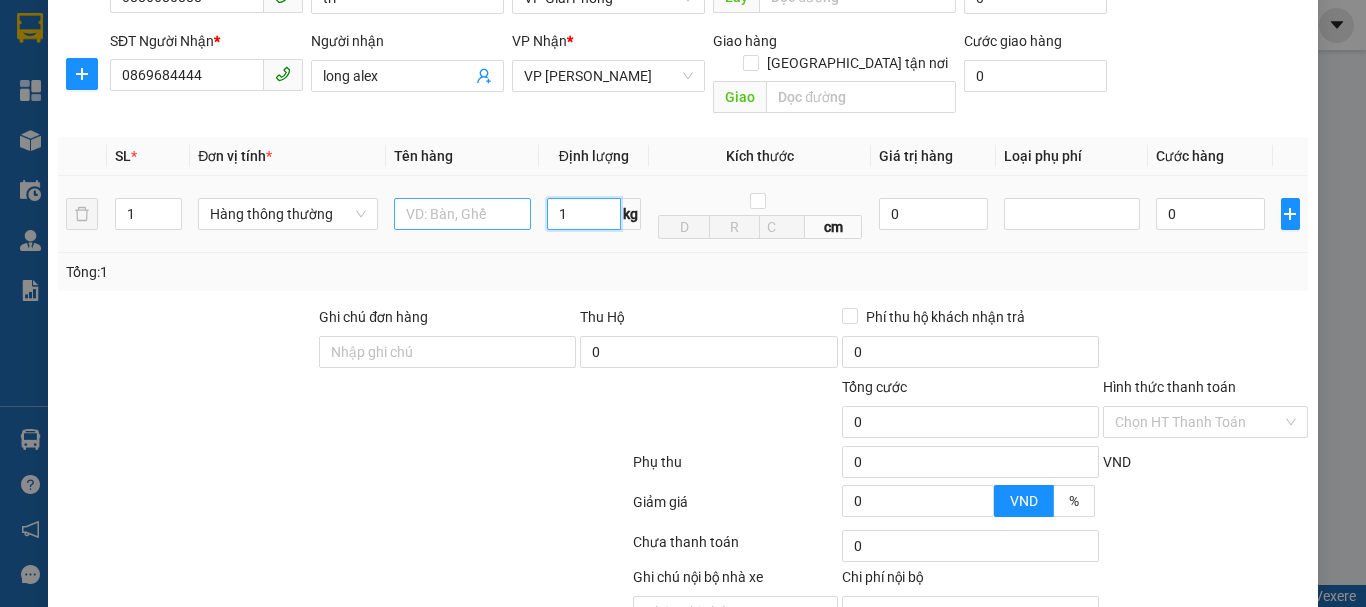 type on "1" 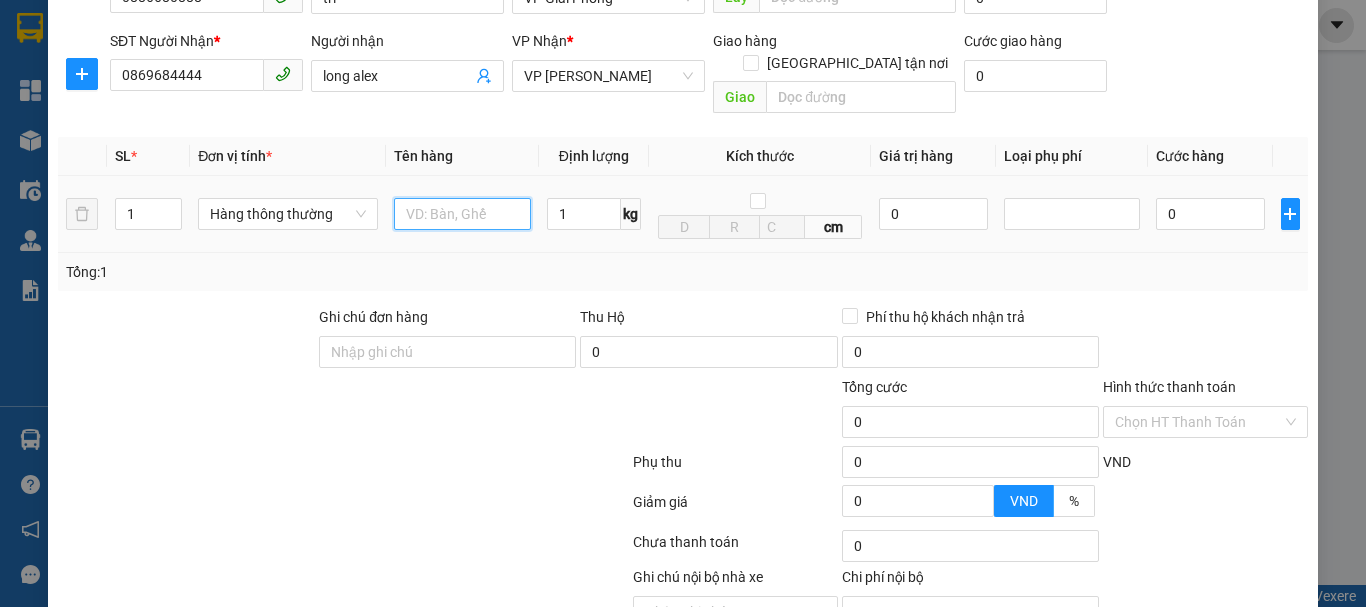 click at bounding box center [462, 214] 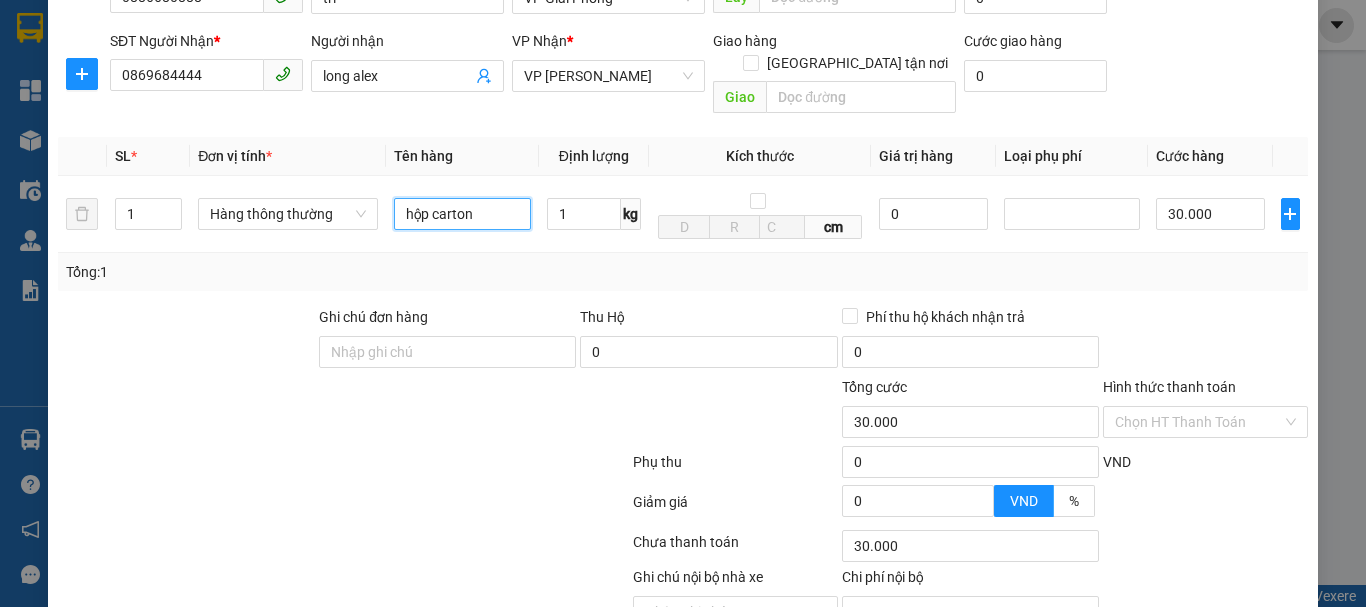 scroll, scrollTop: 286, scrollLeft: 0, axis: vertical 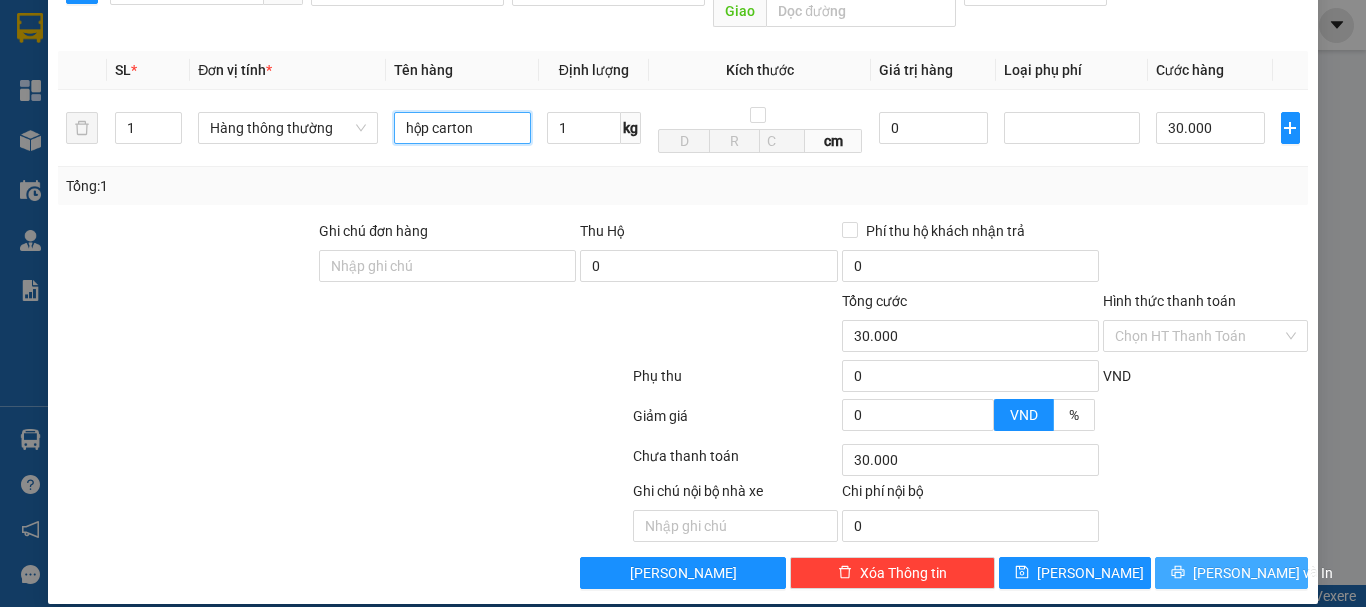 type on "hộp carton" 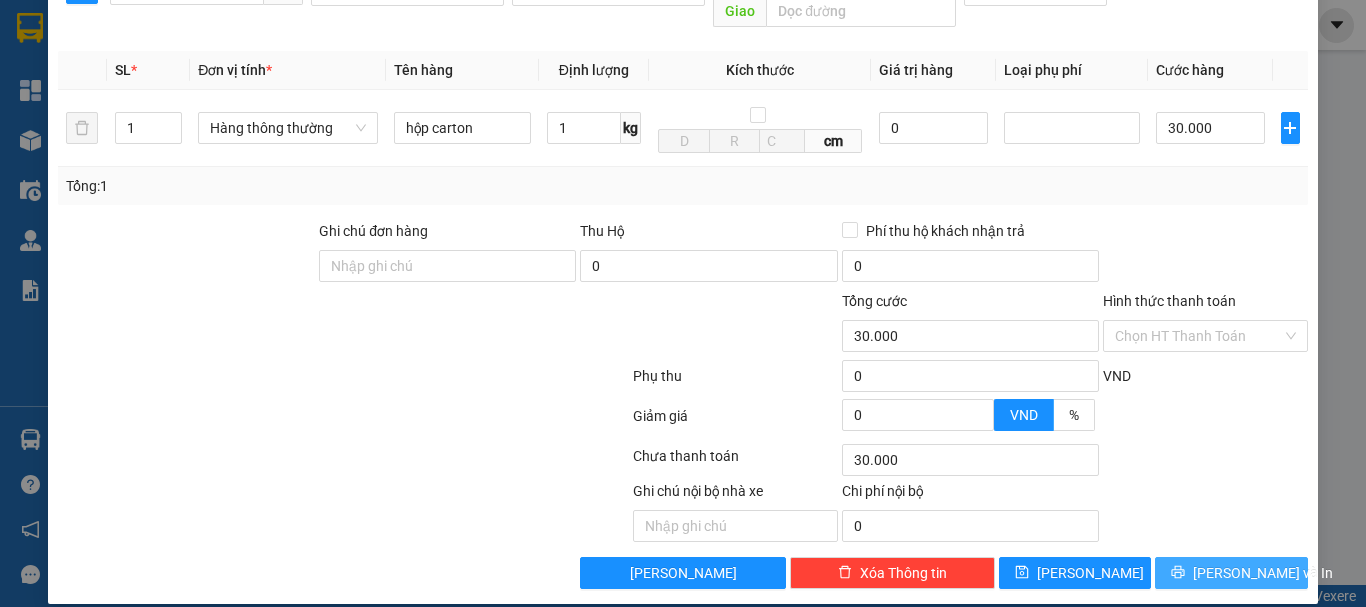 click on "[PERSON_NAME] và In" at bounding box center (1263, 573) 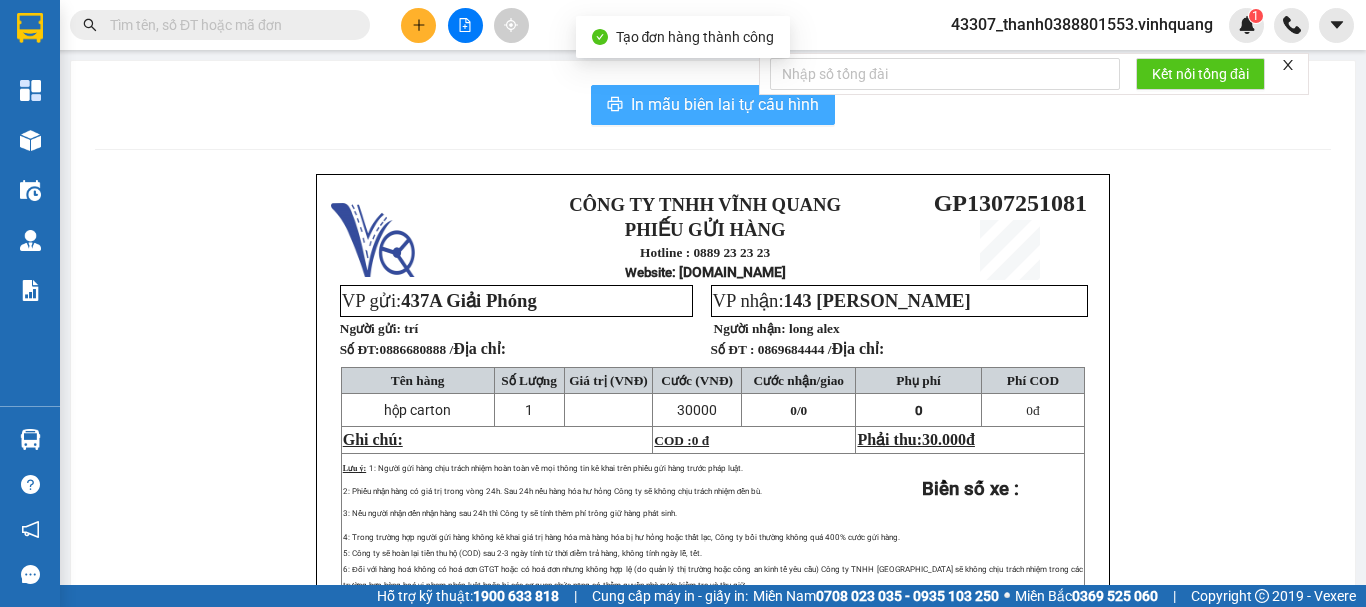 click on "In mẫu biên lai tự cấu hình" at bounding box center [725, 104] 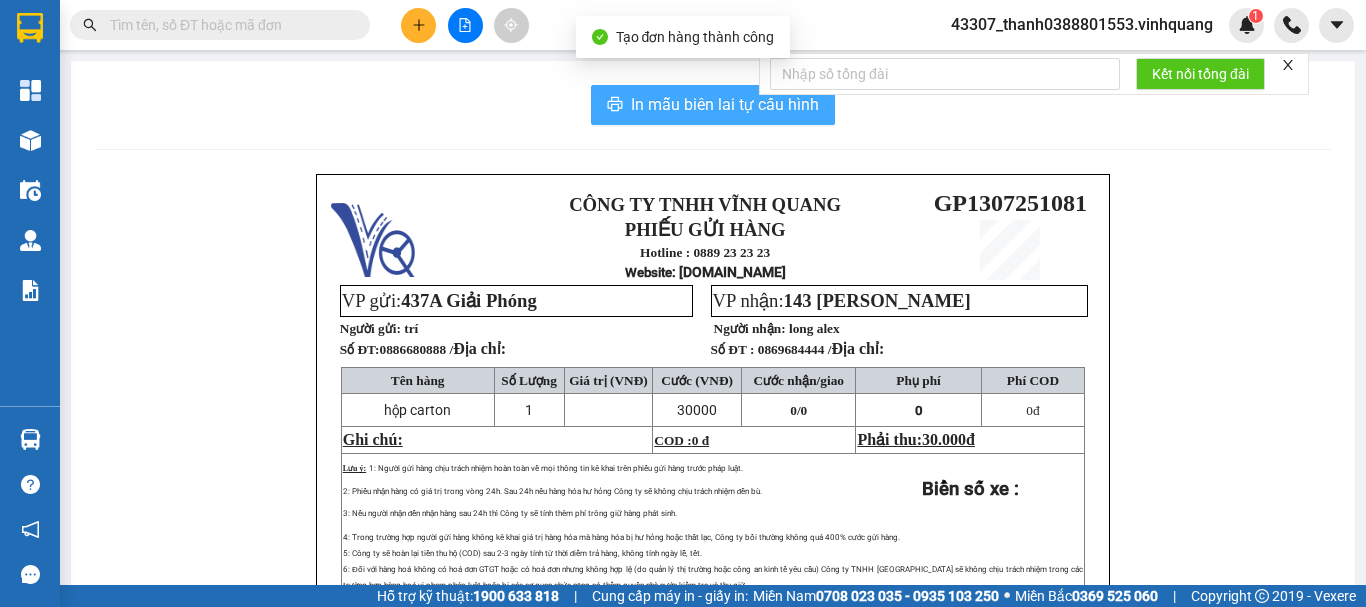 scroll, scrollTop: 0, scrollLeft: 0, axis: both 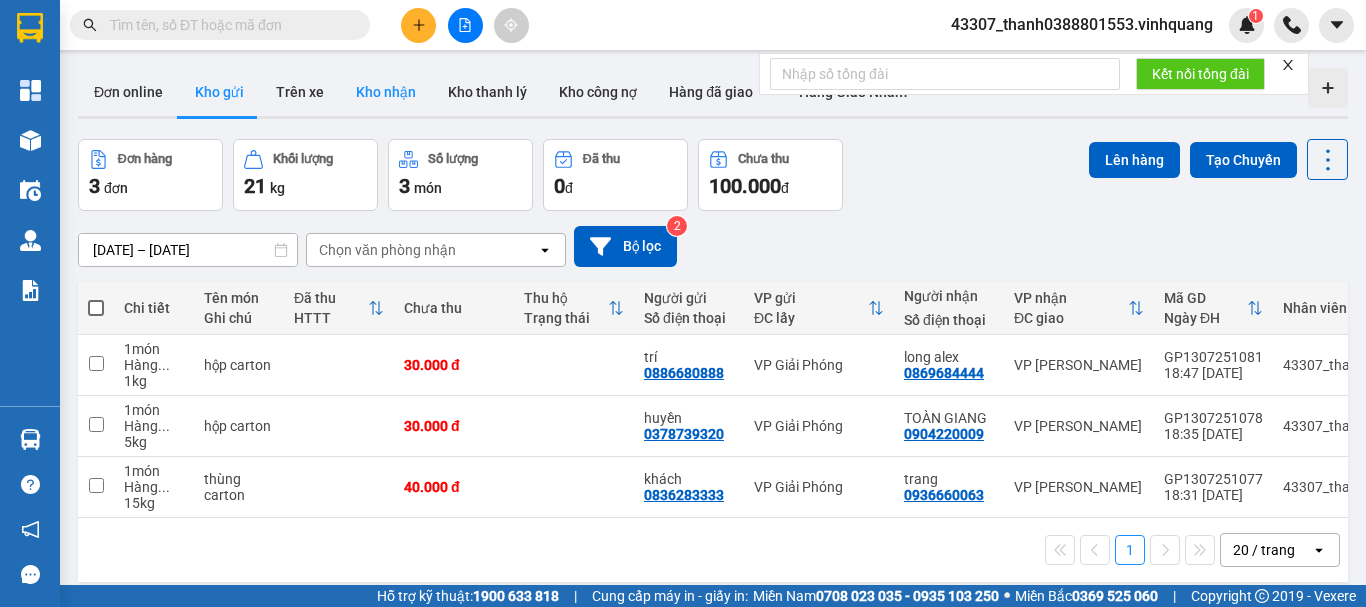click on "Kho nhận" at bounding box center [386, 92] 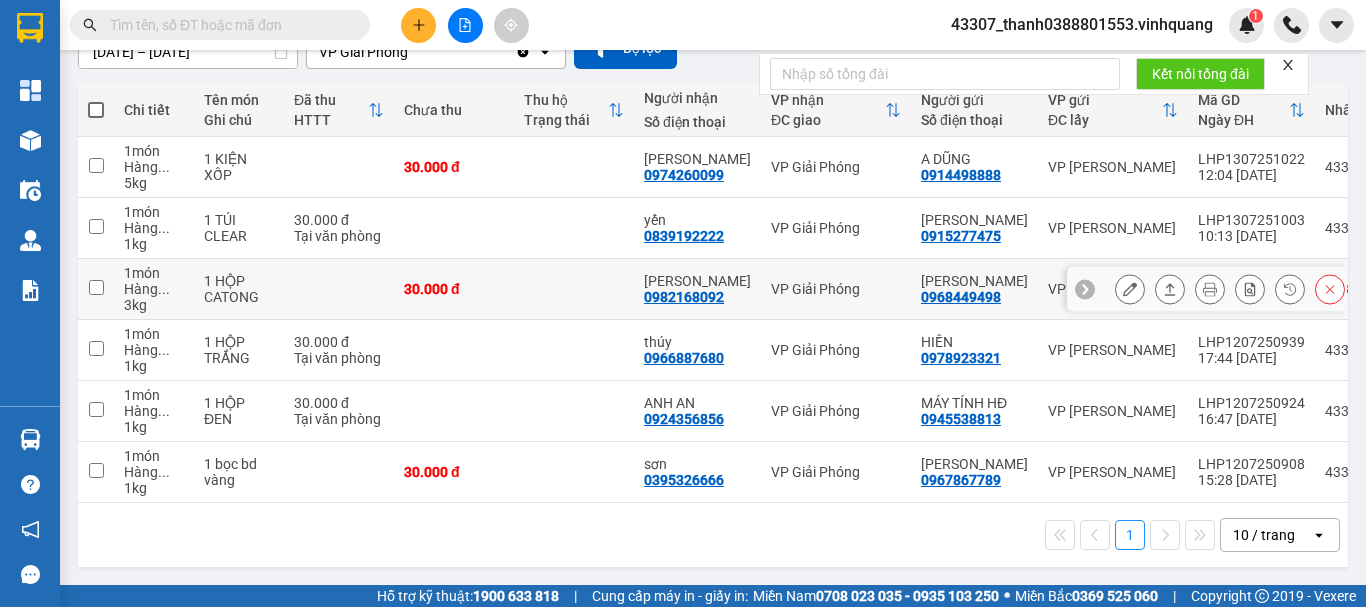 scroll, scrollTop: 206, scrollLeft: 0, axis: vertical 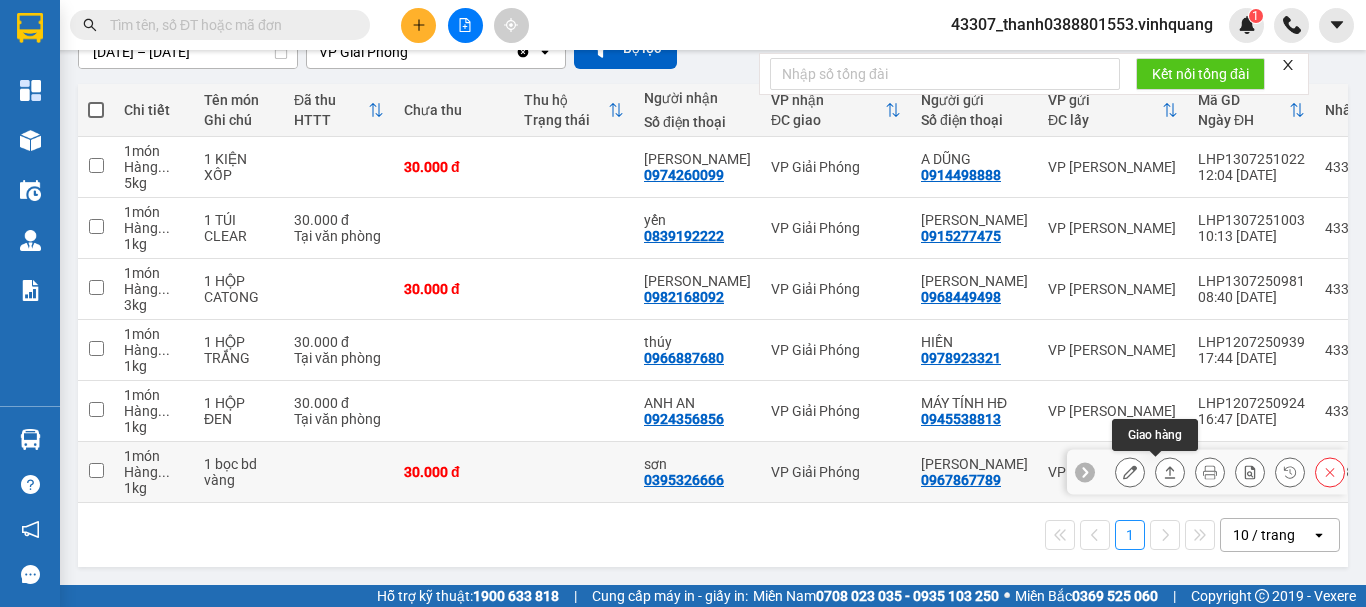 click 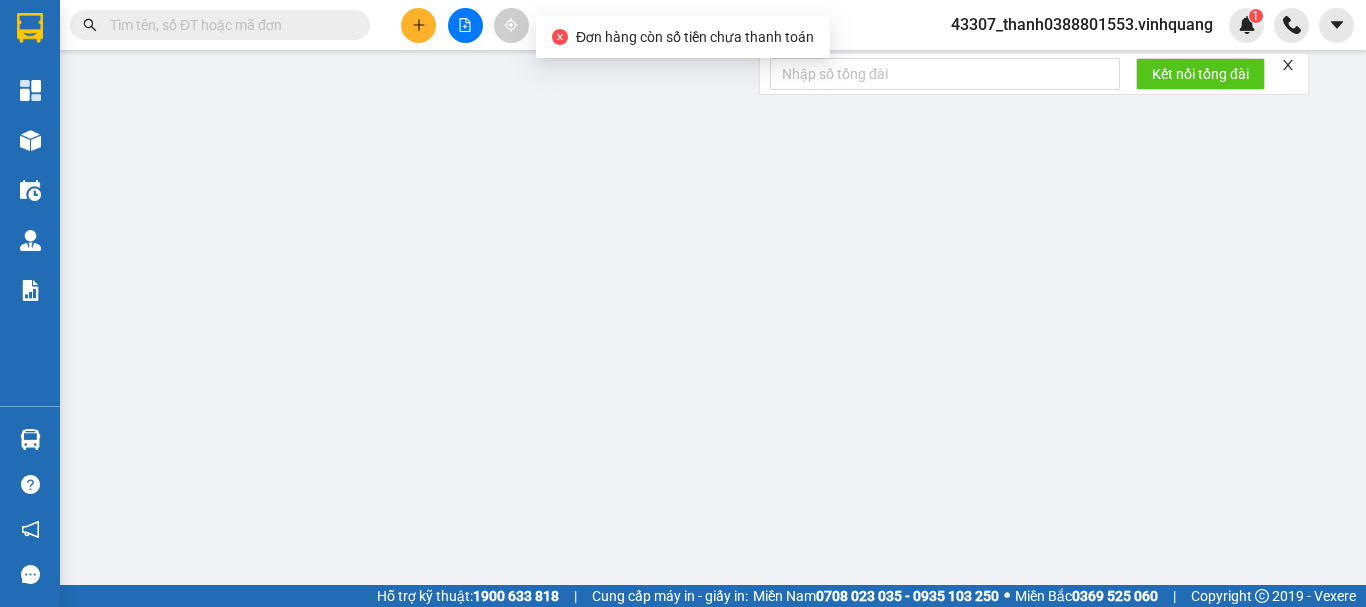scroll, scrollTop: 0, scrollLeft: 0, axis: both 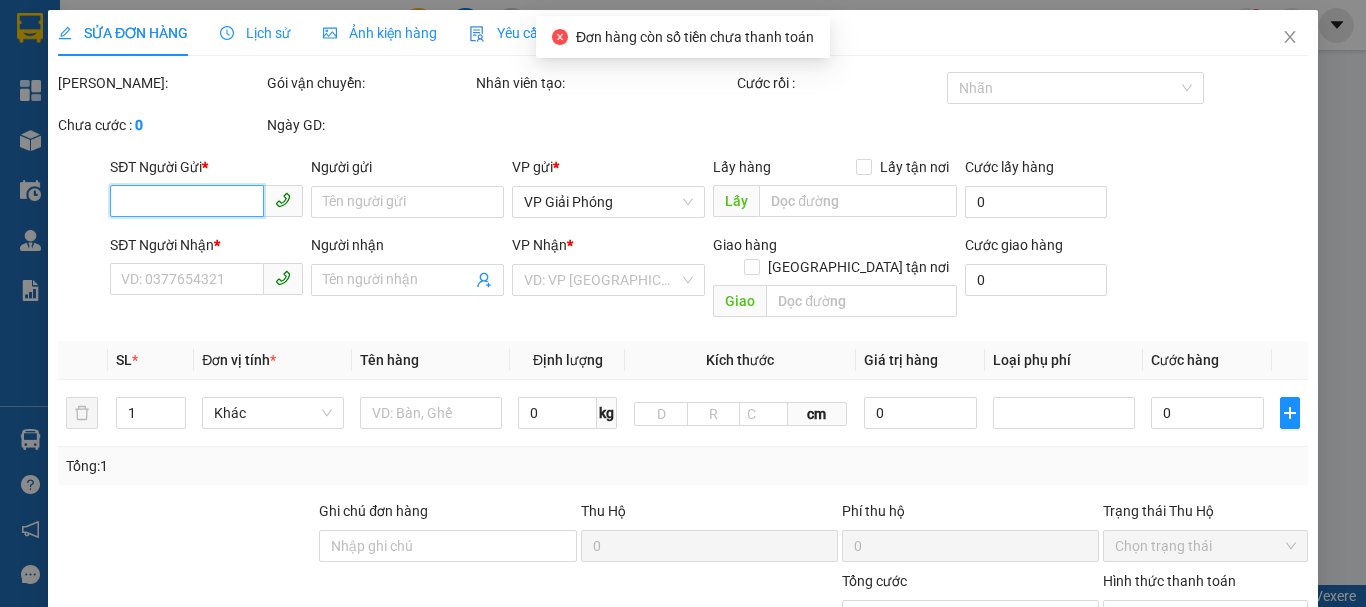 type on "0967867789" 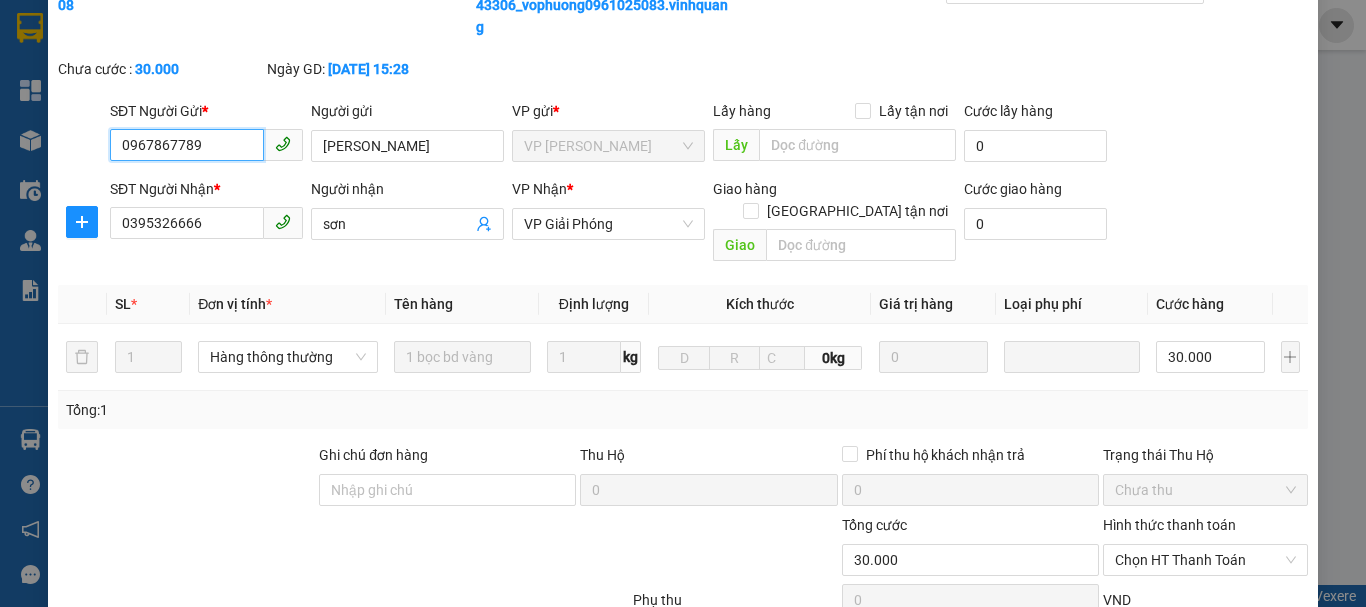 scroll, scrollTop: 300, scrollLeft: 0, axis: vertical 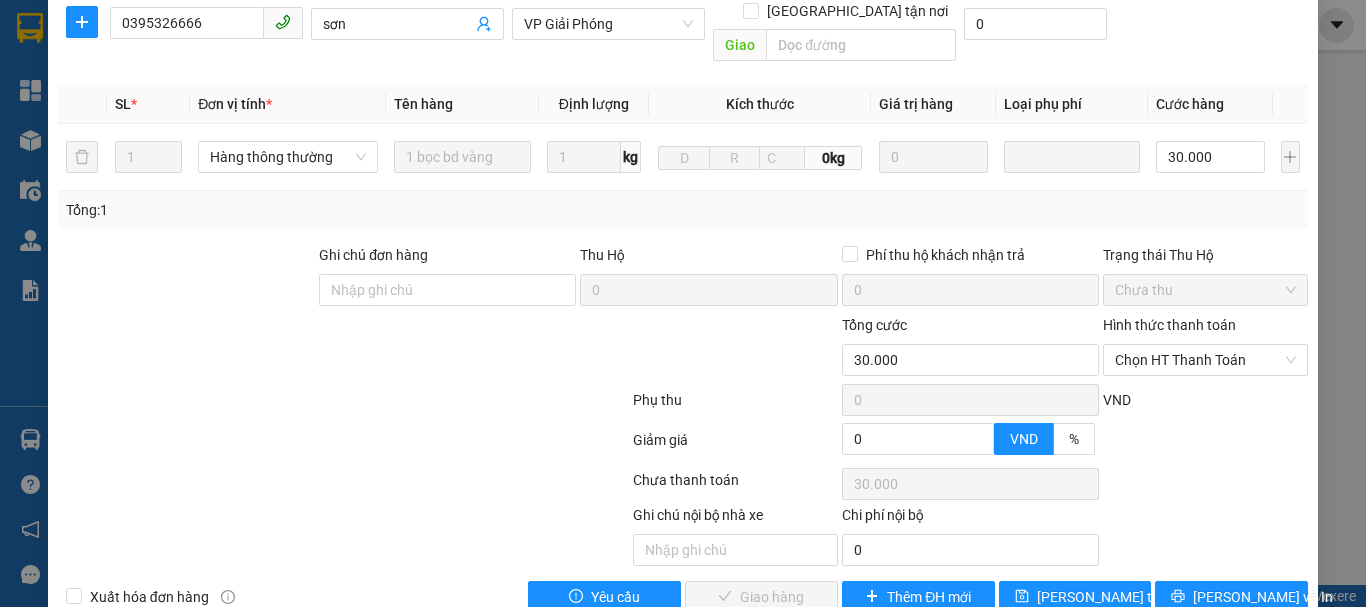 click on "Hình thức thanh toán Chọn HT Thanh Toán" at bounding box center (1205, 349) 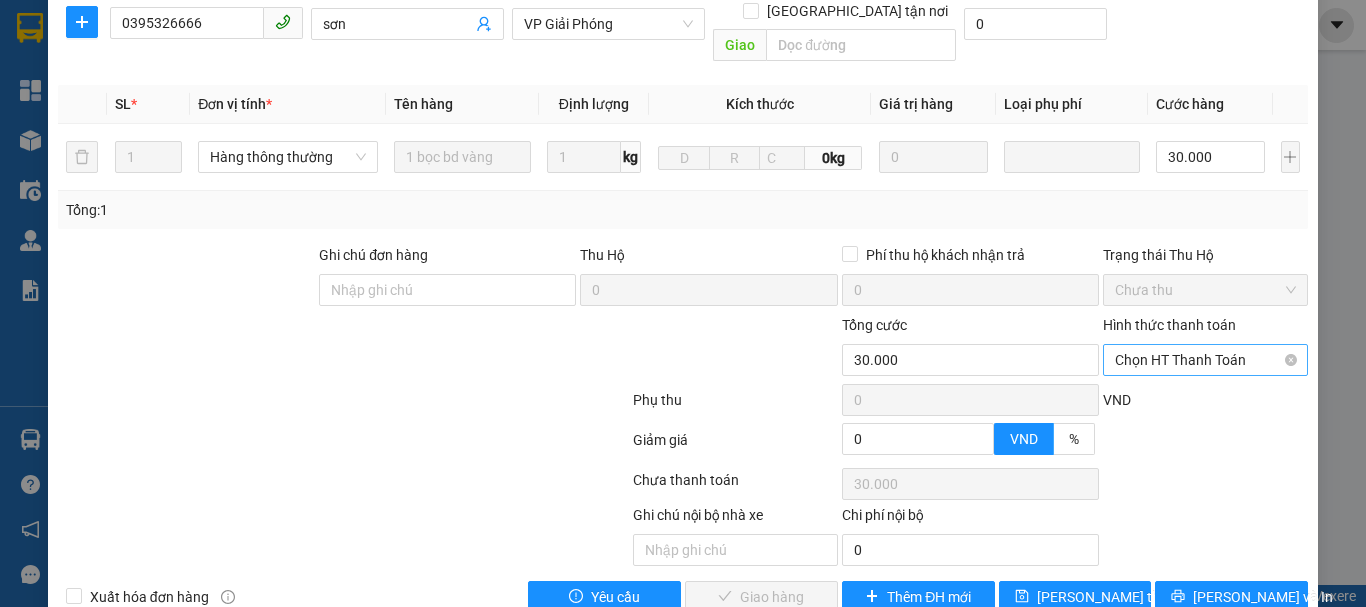 click on "Chọn HT Thanh Toán" at bounding box center (1205, 360) 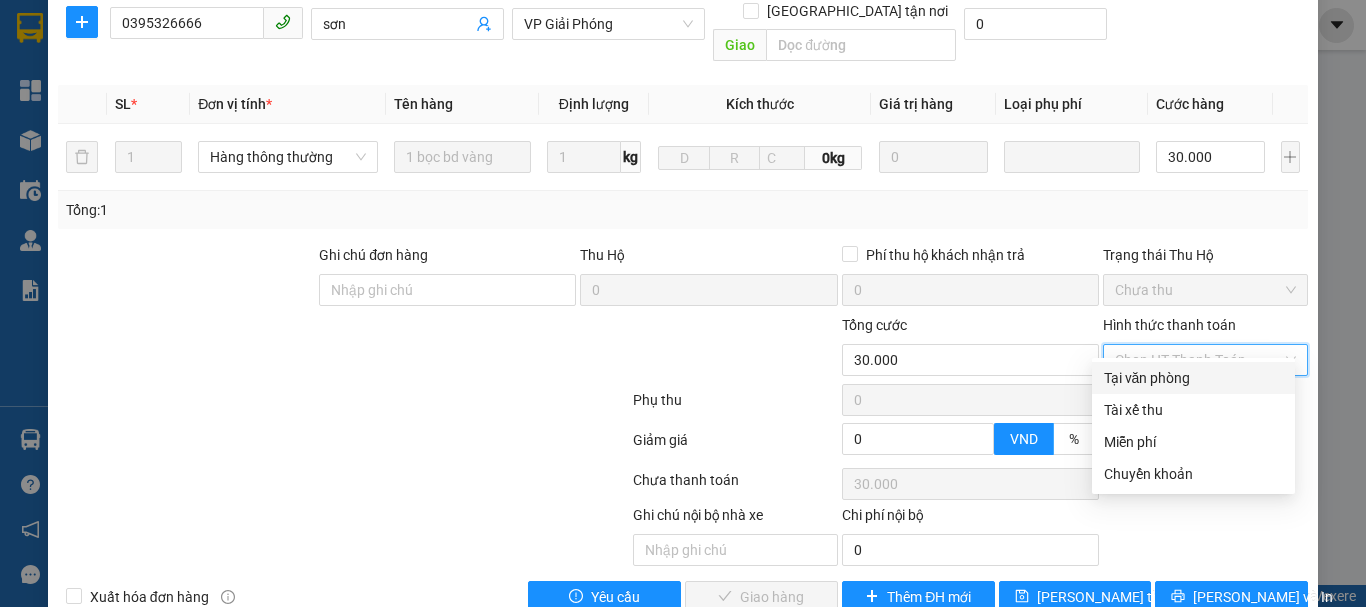 click on "Tại văn phòng" at bounding box center [1193, 378] 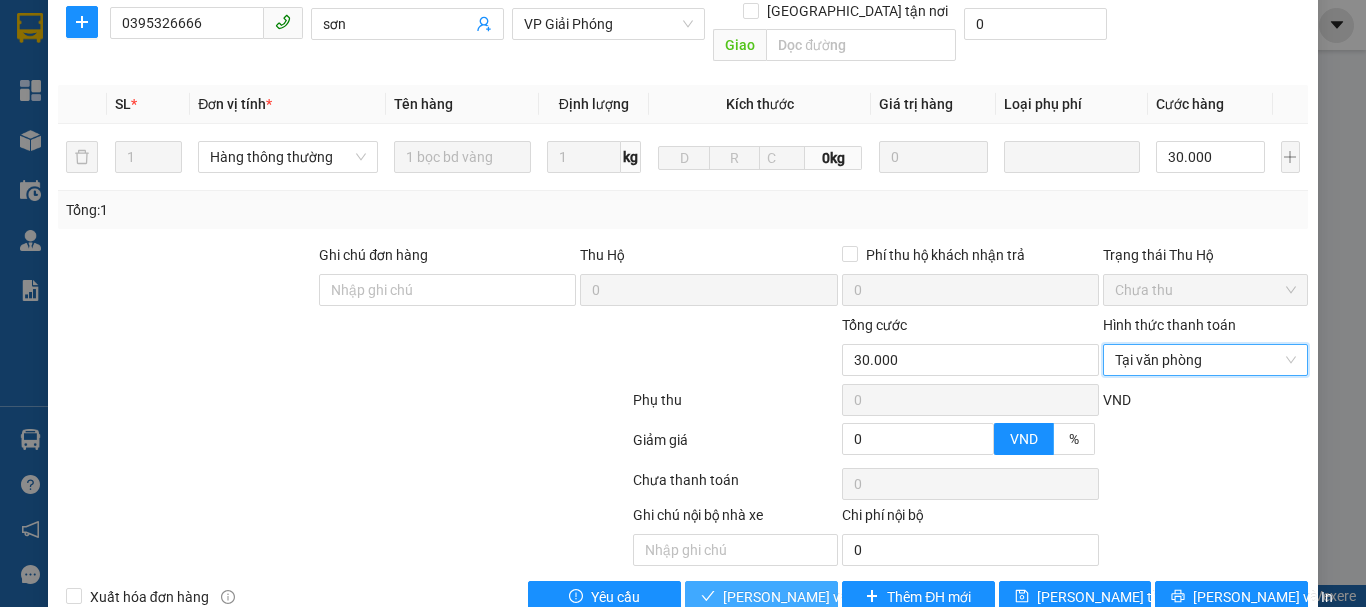 click on "[PERSON_NAME] và Giao hàng" at bounding box center [819, 597] 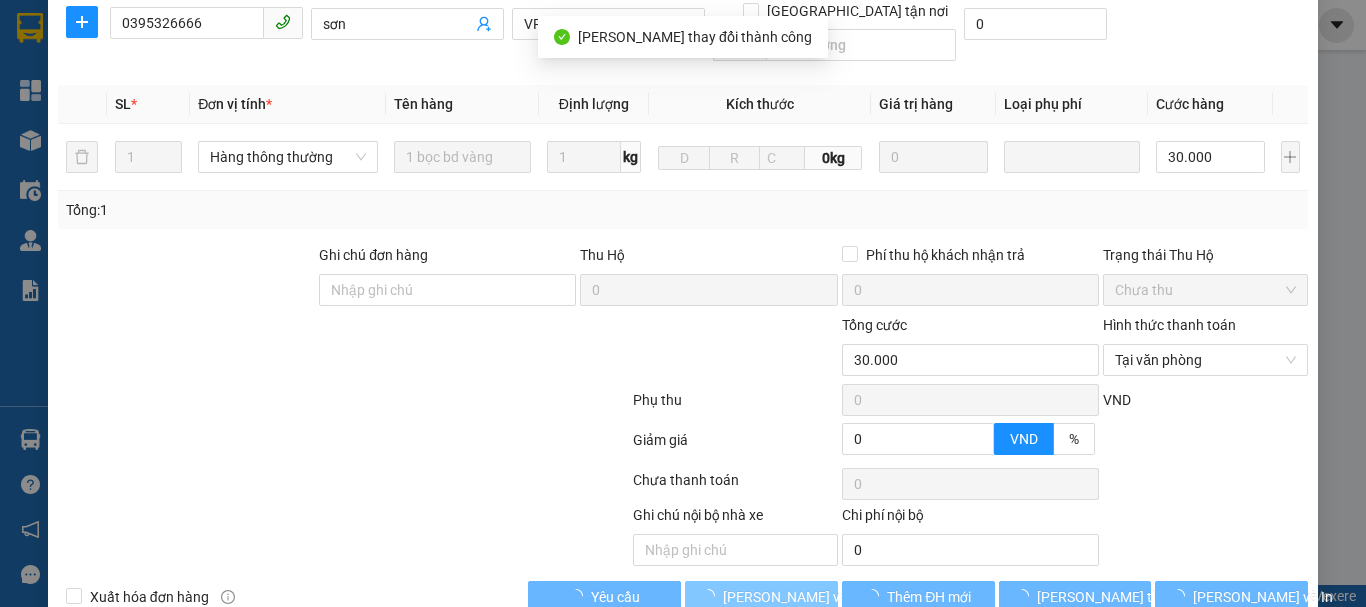 scroll, scrollTop: 0, scrollLeft: 0, axis: both 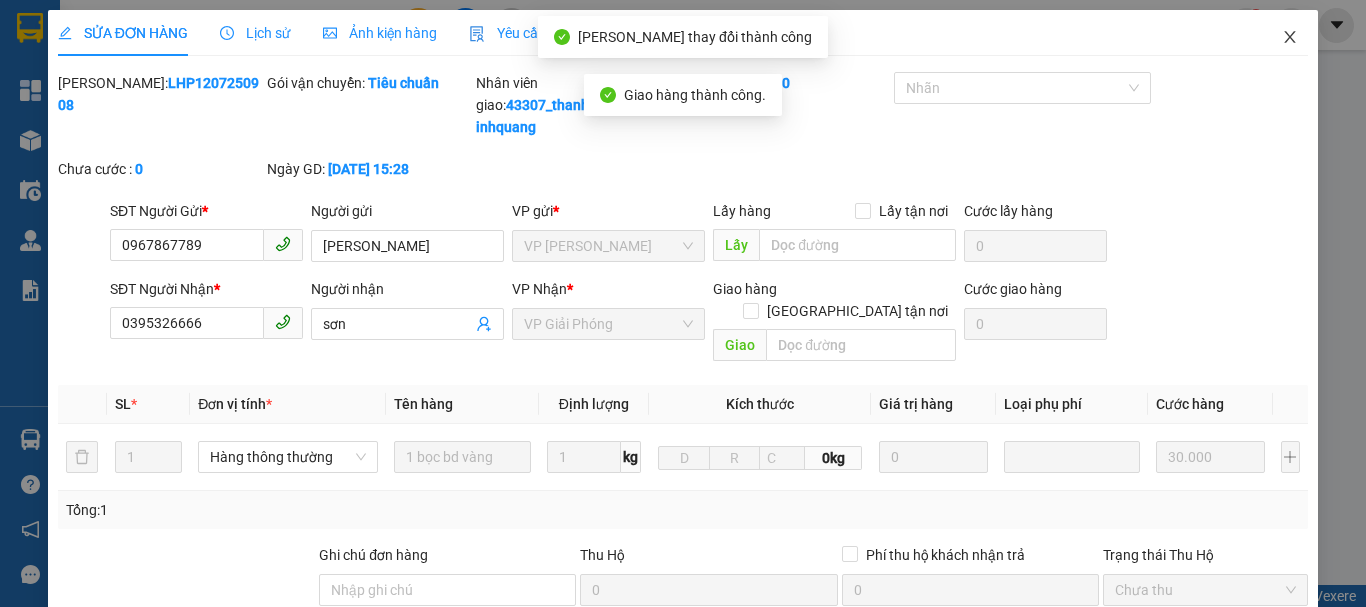 click at bounding box center [1290, 38] 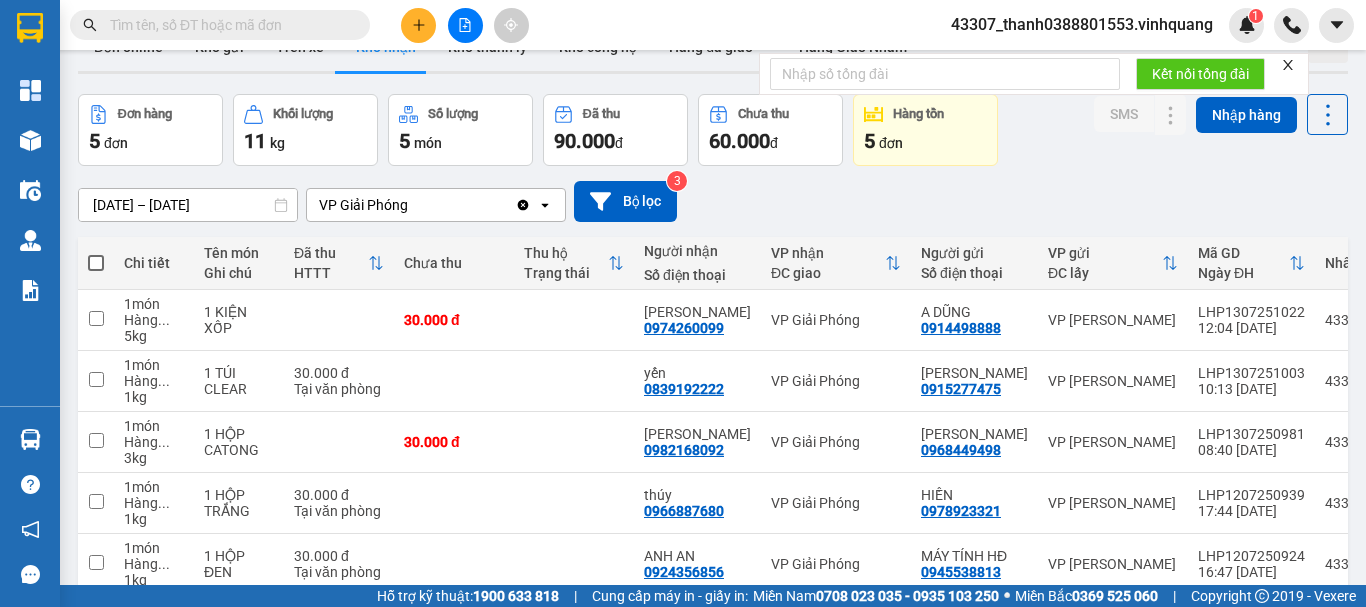 scroll, scrollTop: 0, scrollLeft: 0, axis: both 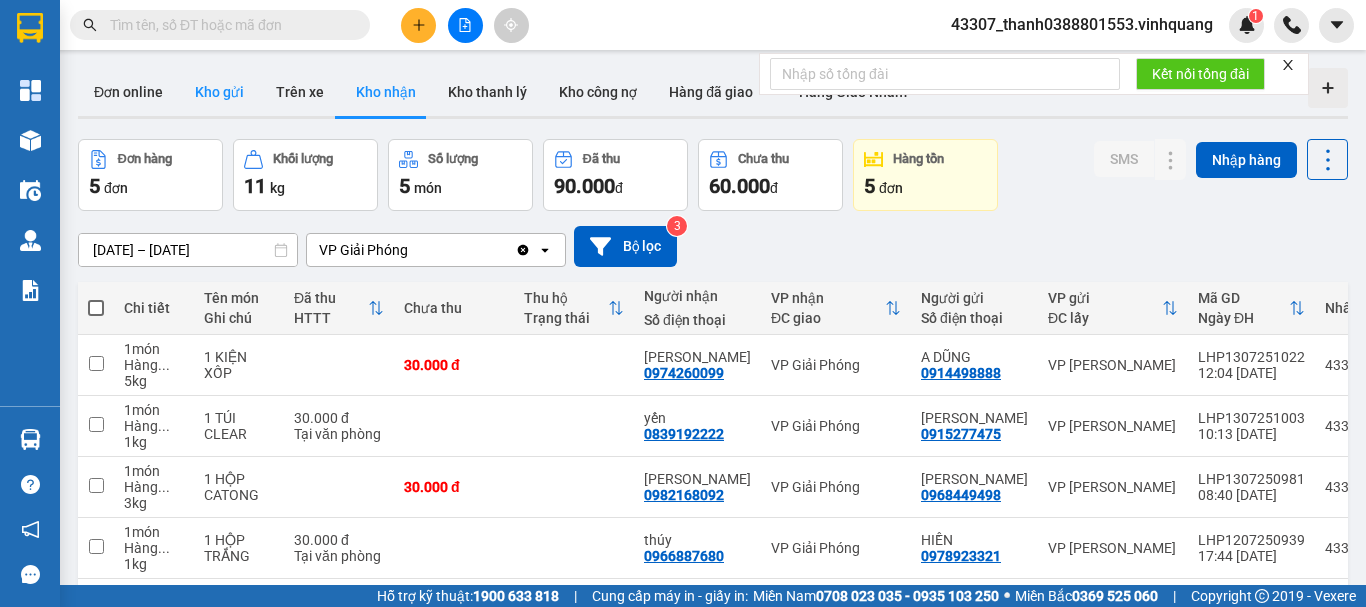 click on "Kho gửi" at bounding box center (219, 92) 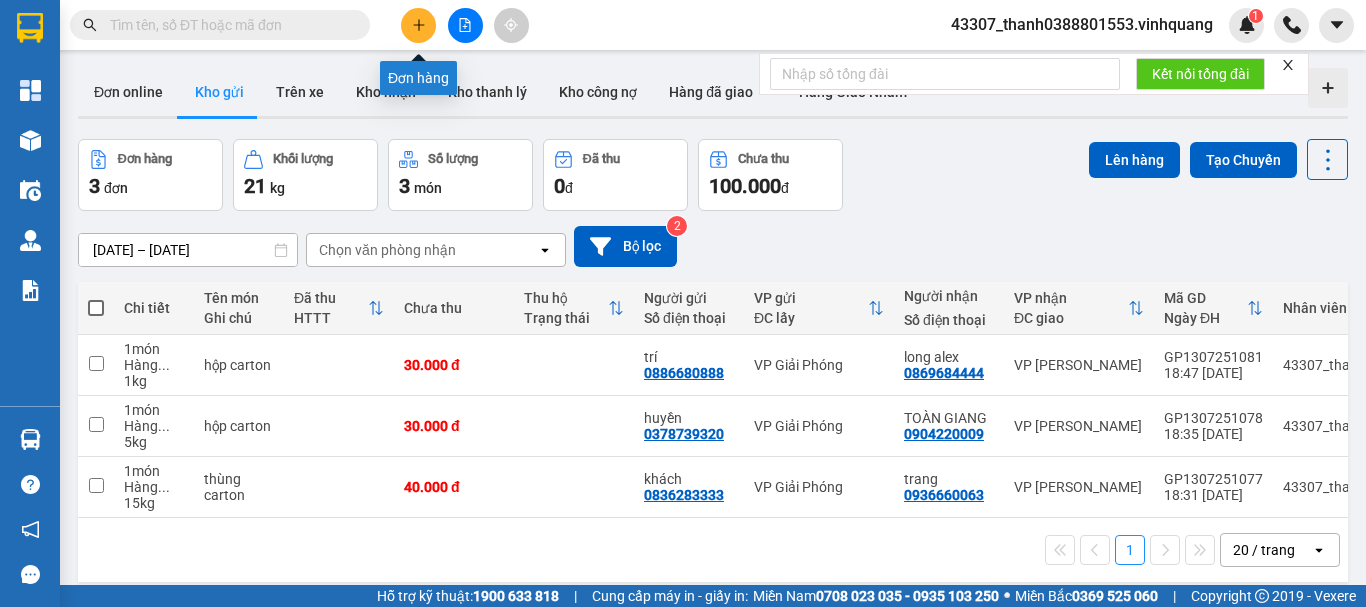click at bounding box center (418, 25) 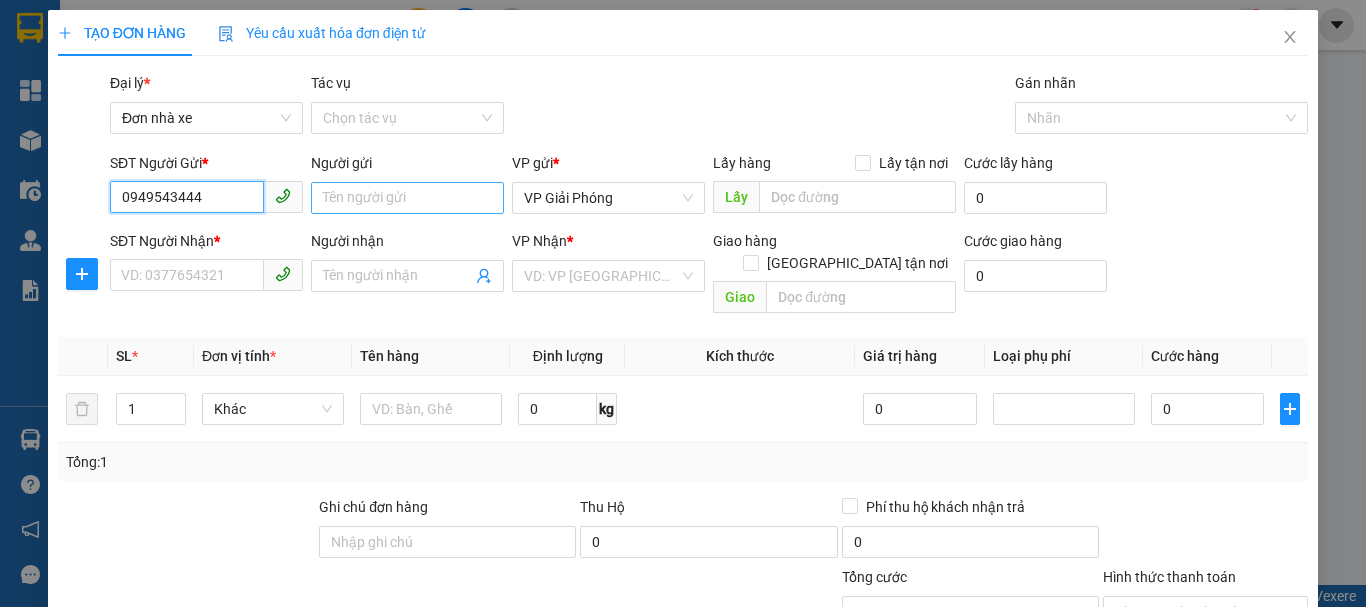 type on "0949543444" 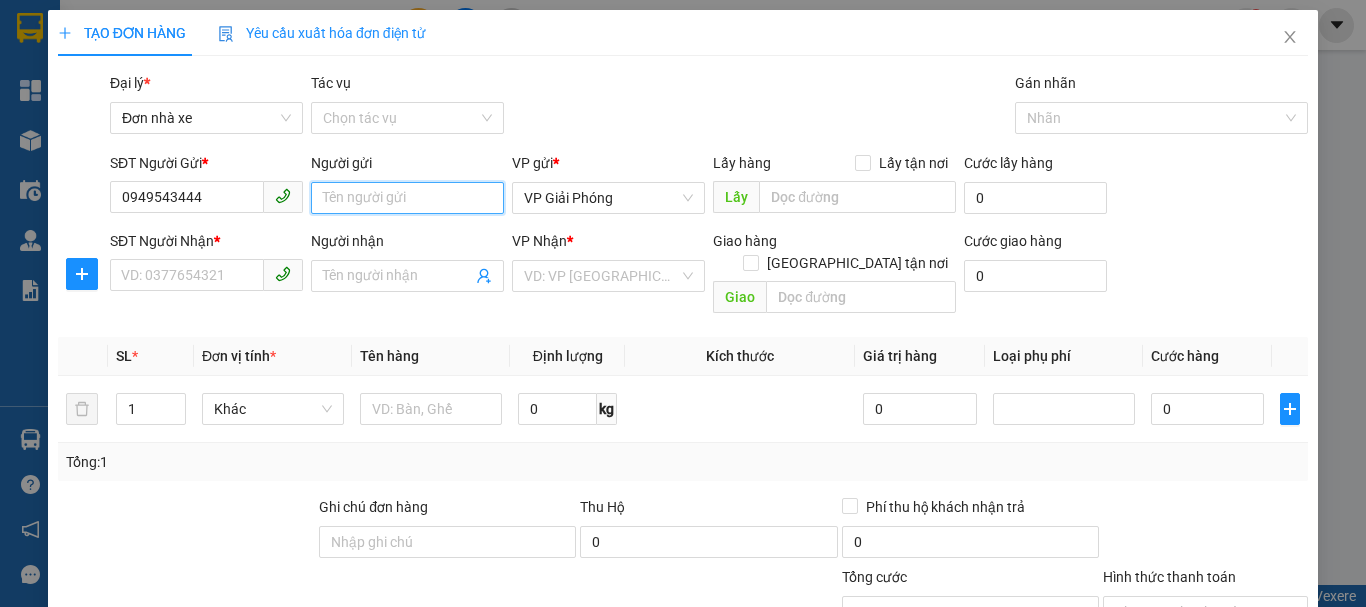 click on "Người gửi" at bounding box center (407, 198) 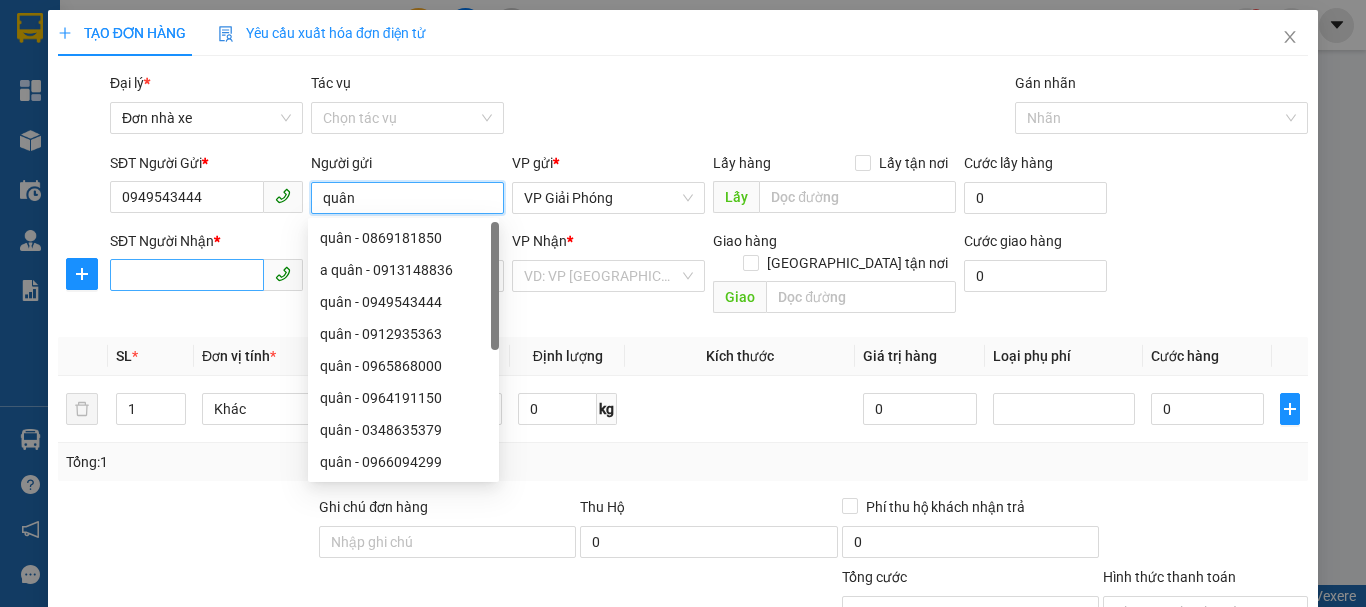 type on "quân" 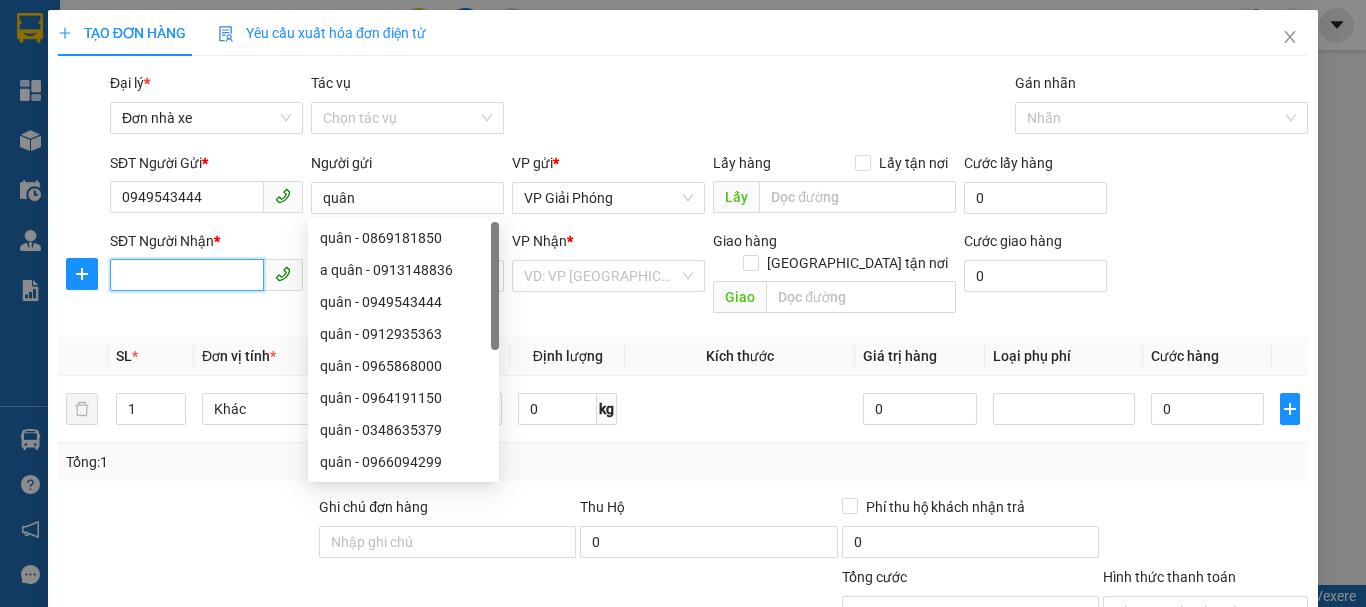 click on "SĐT Người Nhận  *" at bounding box center [187, 275] 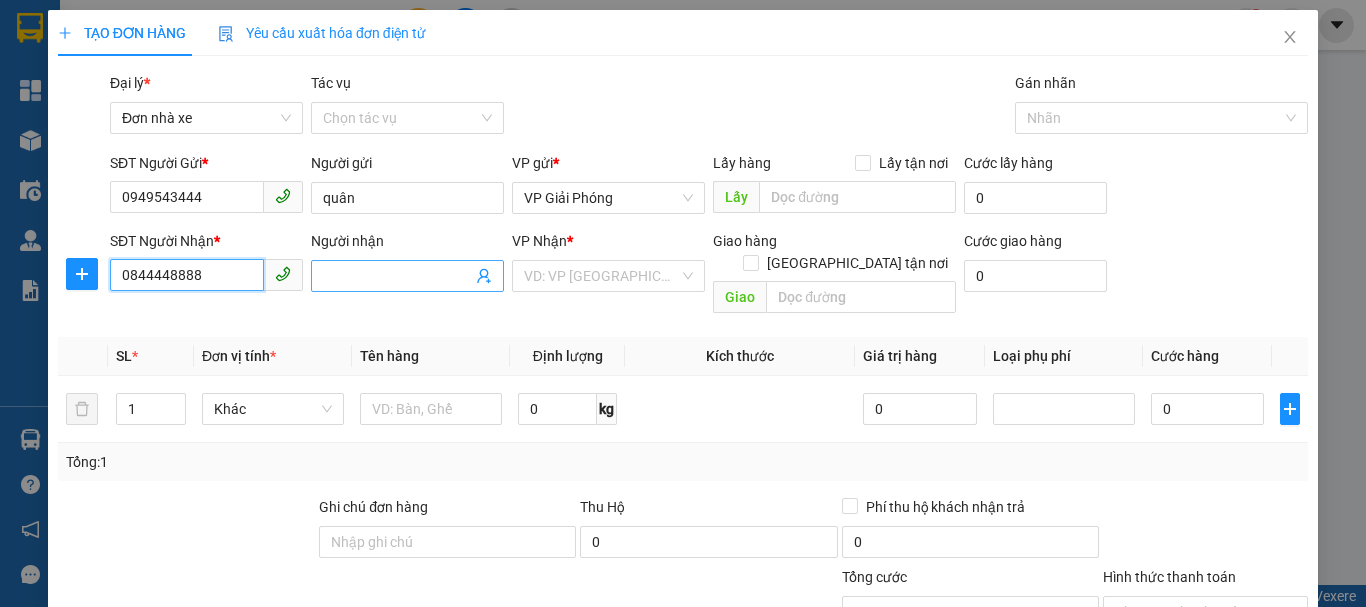 type on "0844448888" 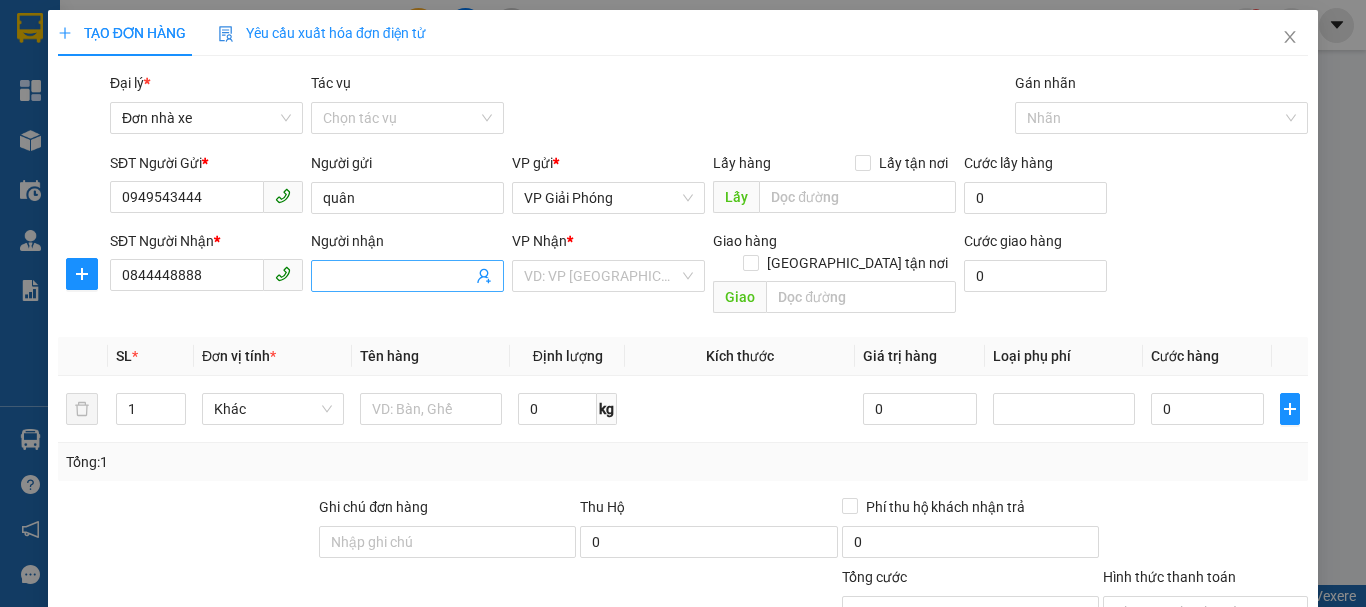 click on "Người nhận" at bounding box center (397, 276) 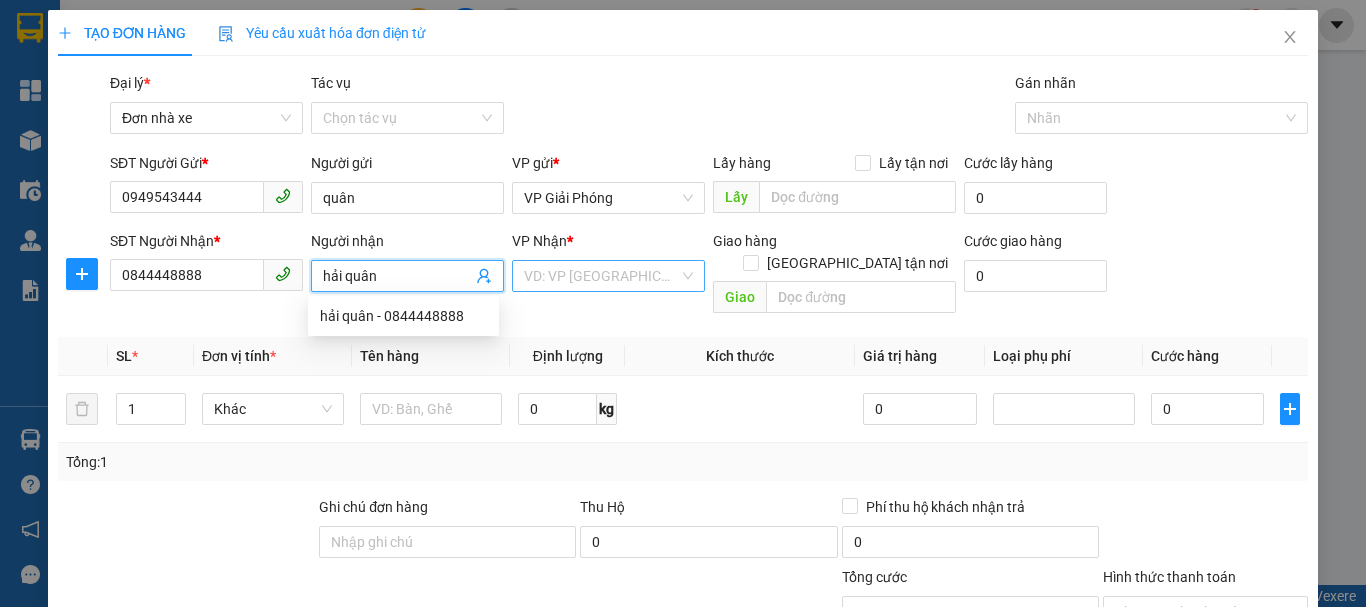 type on "hải quân" 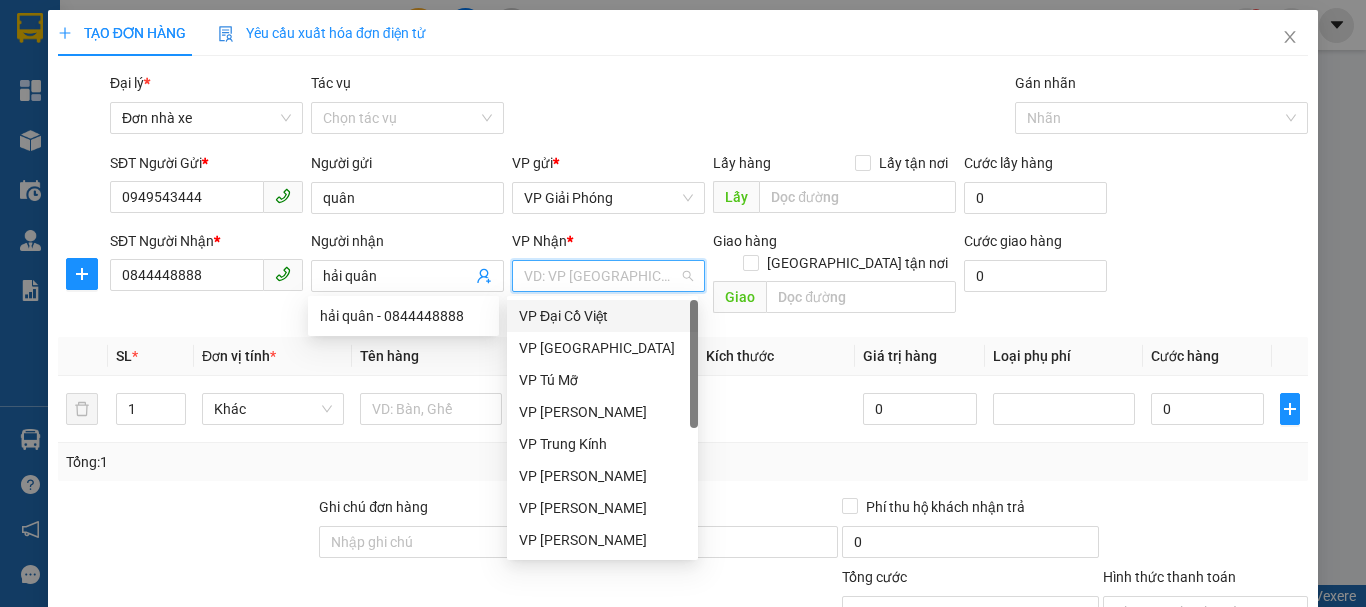 click at bounding box center (601, 276) 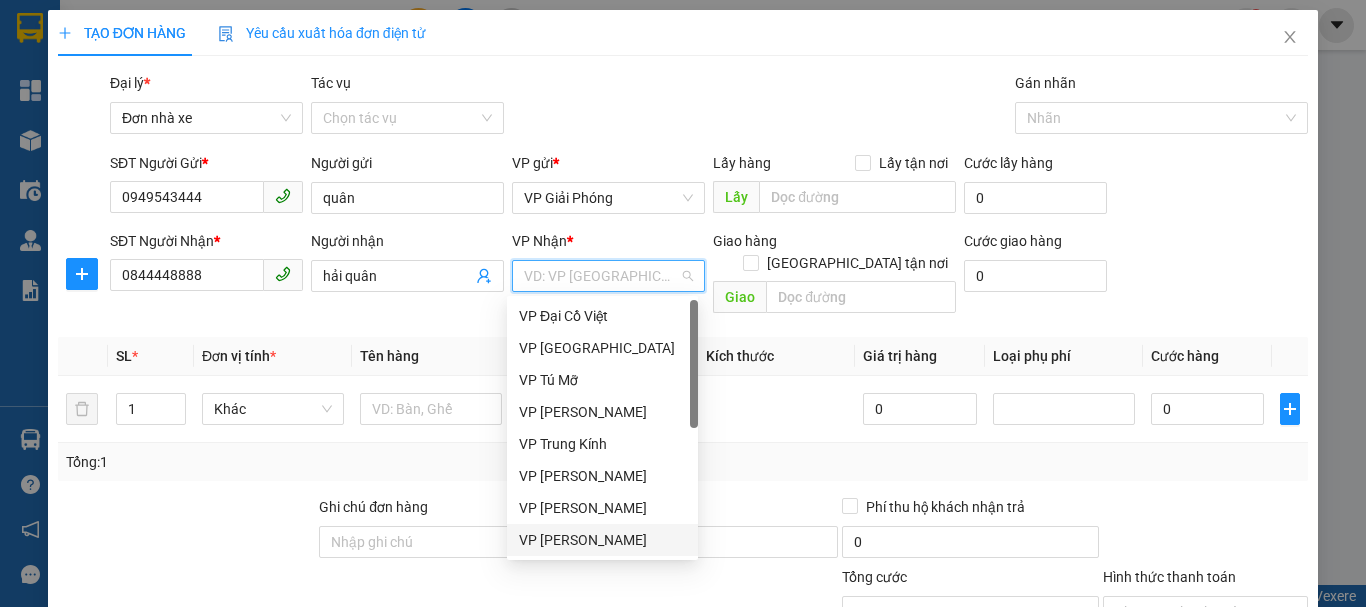 click on "VP [PERSON_NAME]" at bounding box center (602, 540) 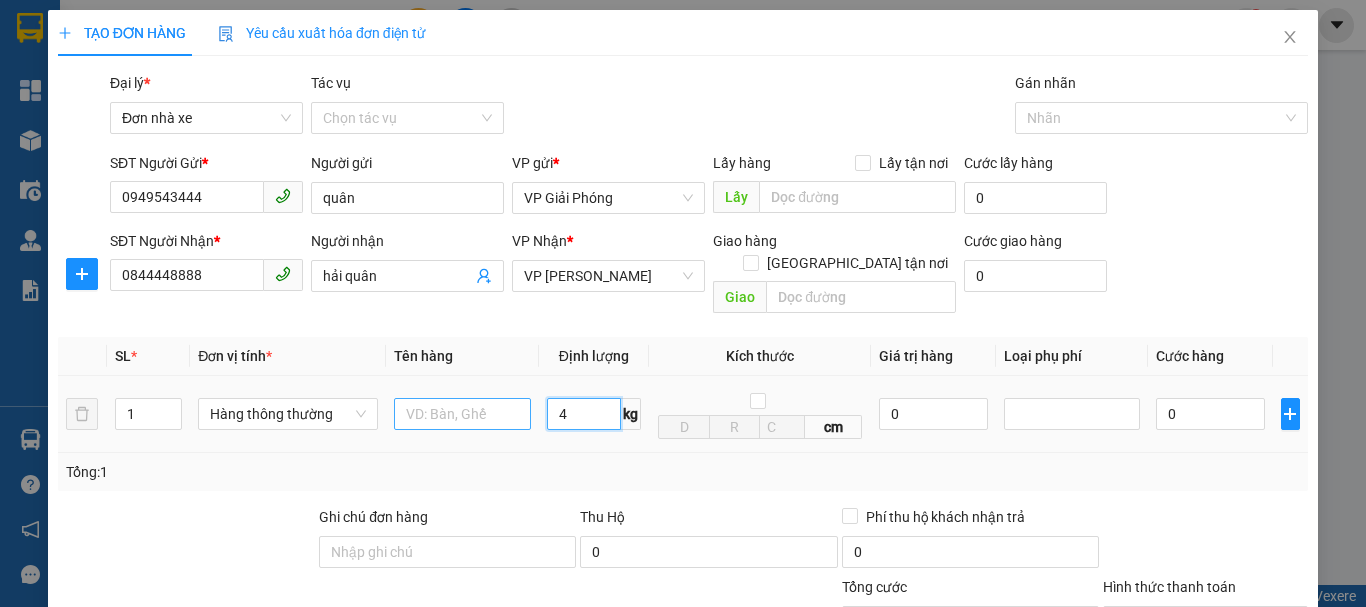 type on "4" 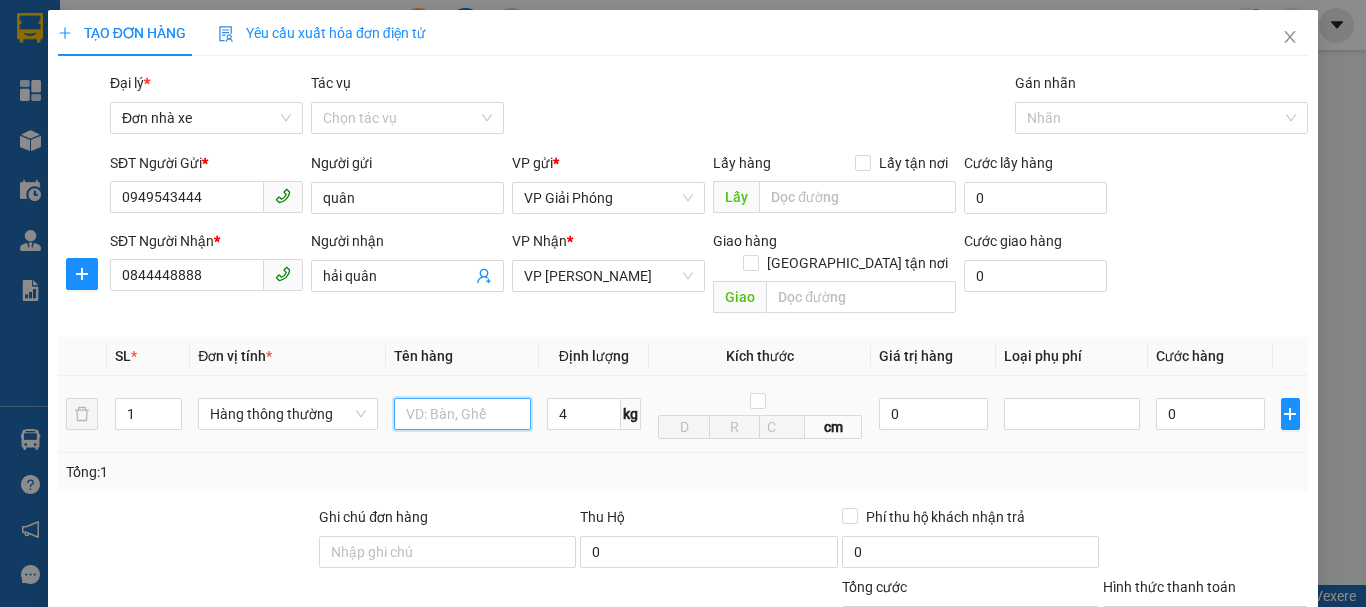 click at bounding box center [462, 414] 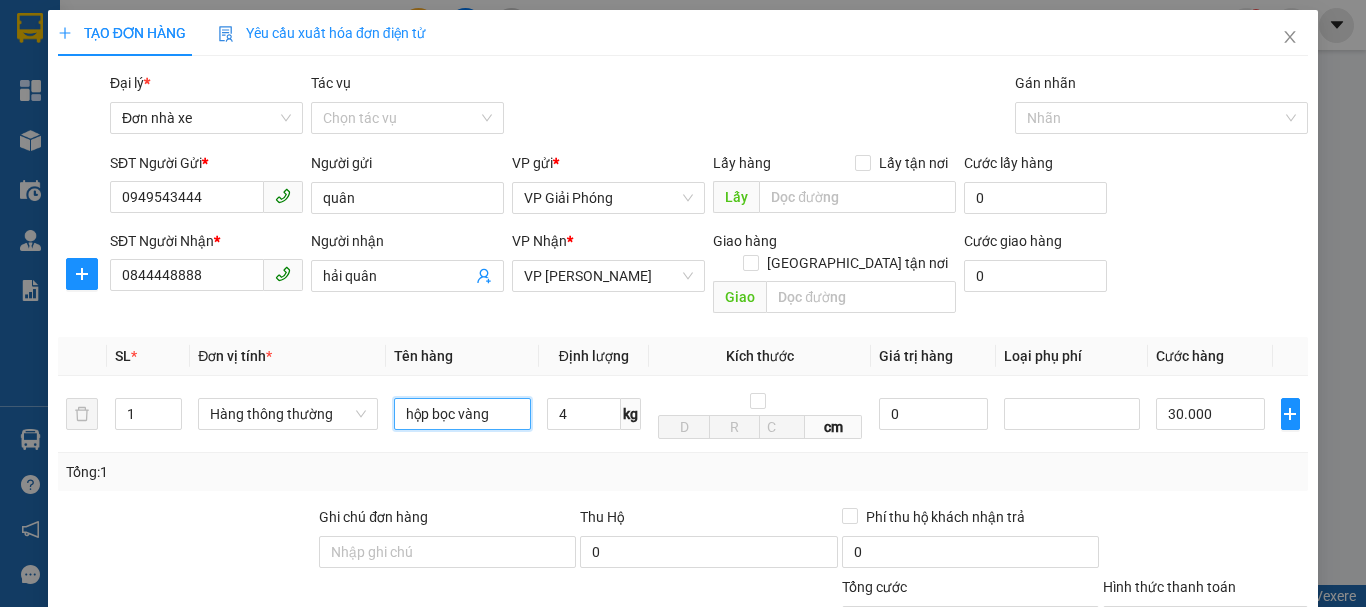 scroll, scrollTop: 286, scrollLeft: 0, axis: vertical 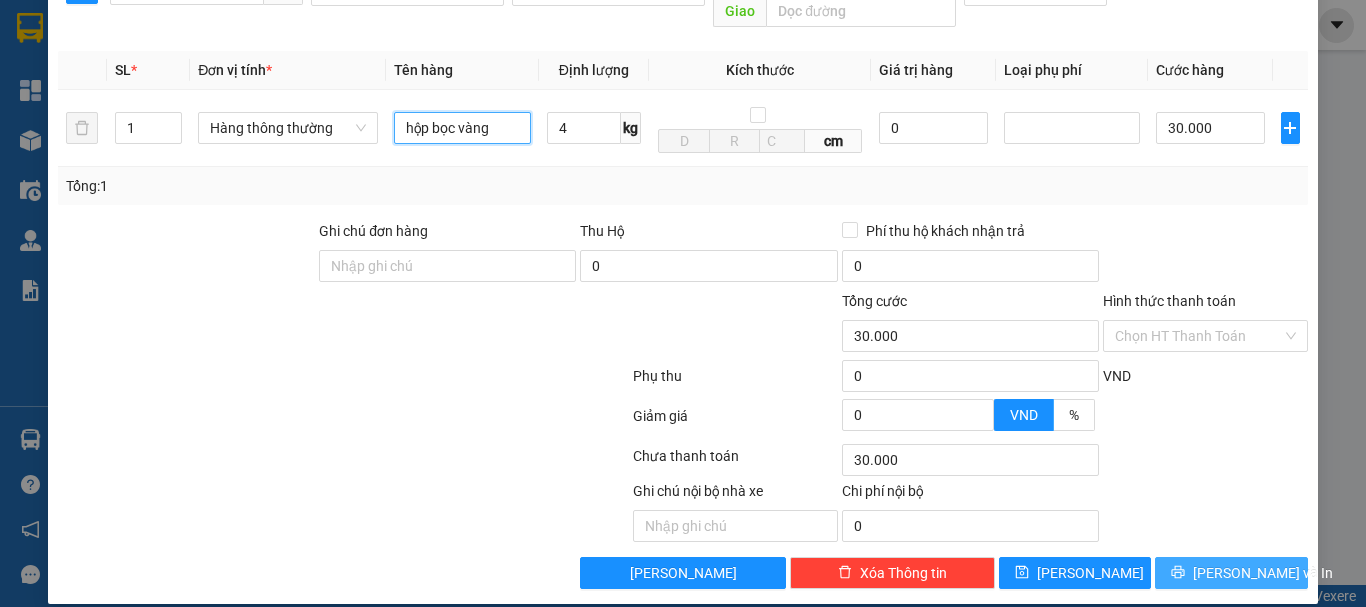 type on "hộp bọc vàng" 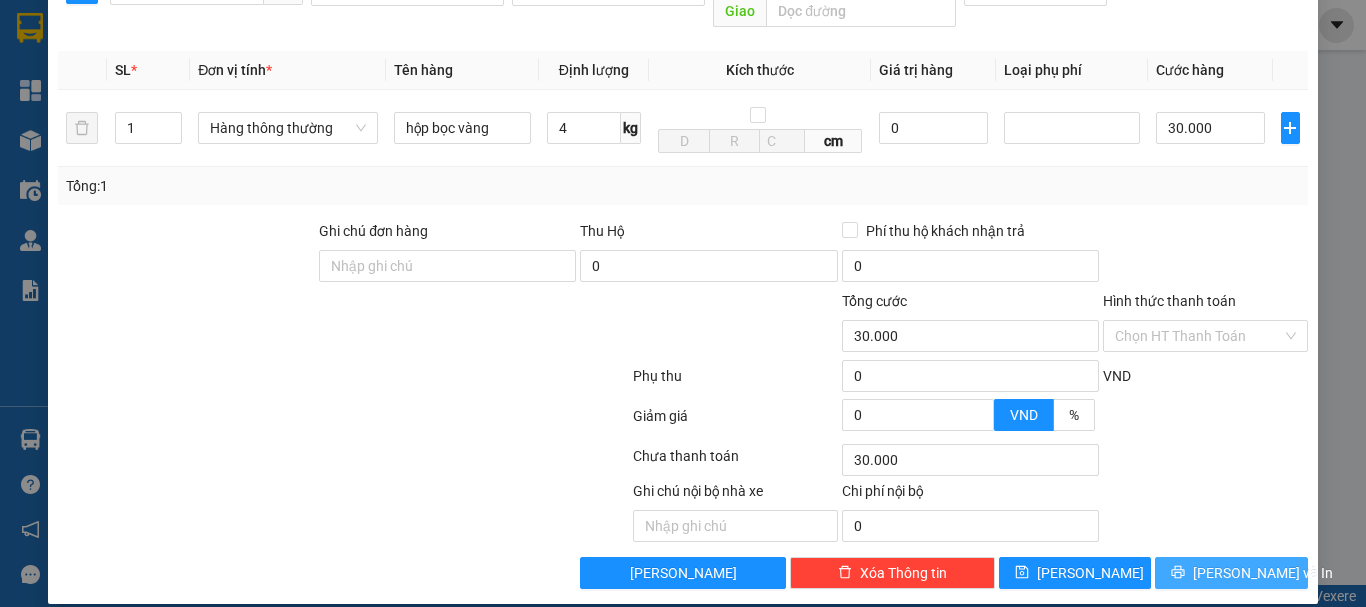 click on "[PERSON_NAME] và In" at bounding box center [1231, 573] 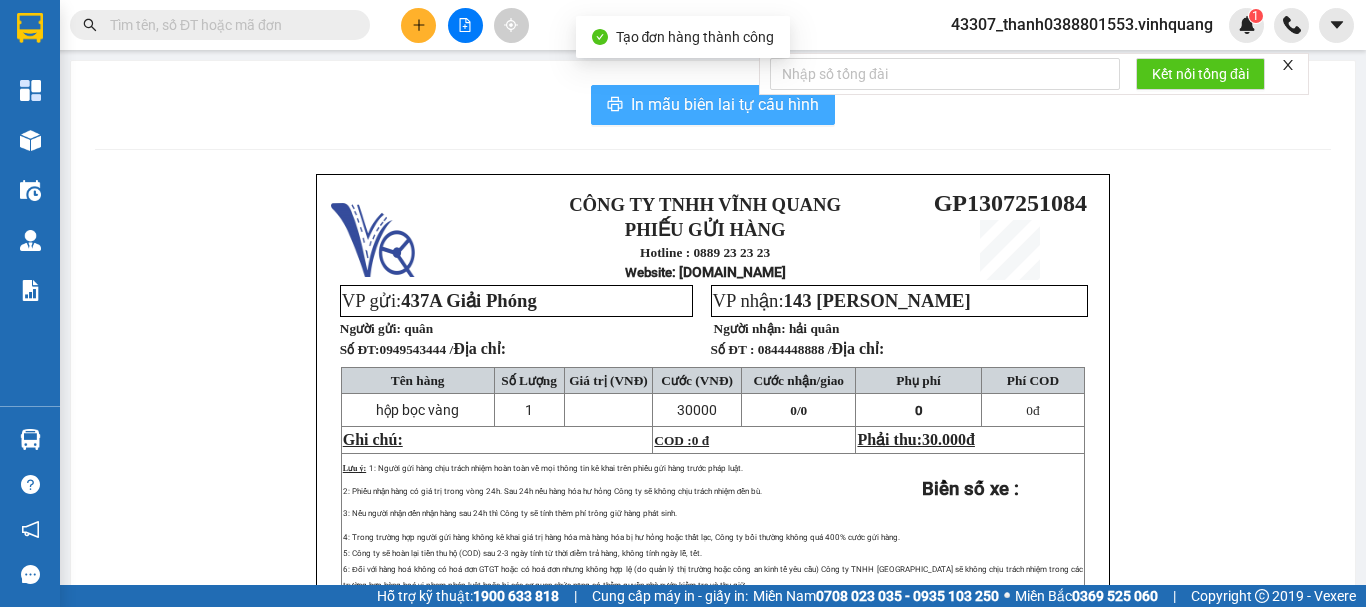 click on "In mẫu biên lai tự cấu hình" at bounding box center [725, 104] 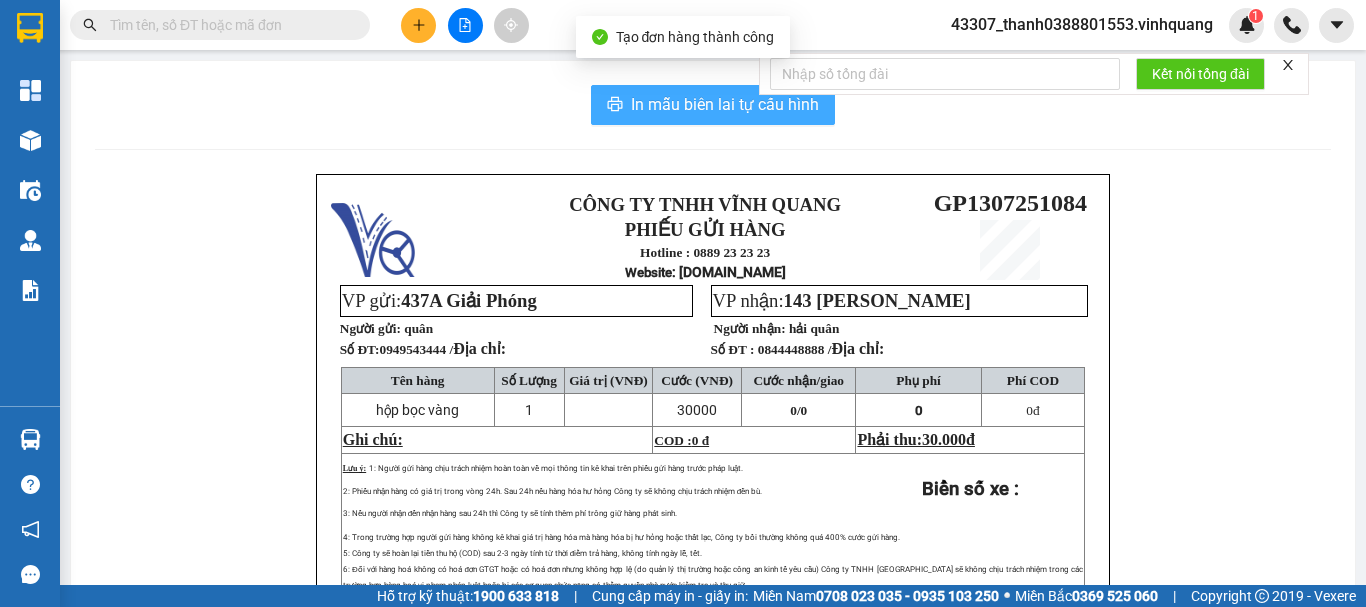 scroll, scrollTop: 0, scrollLeft: 0, axis: both 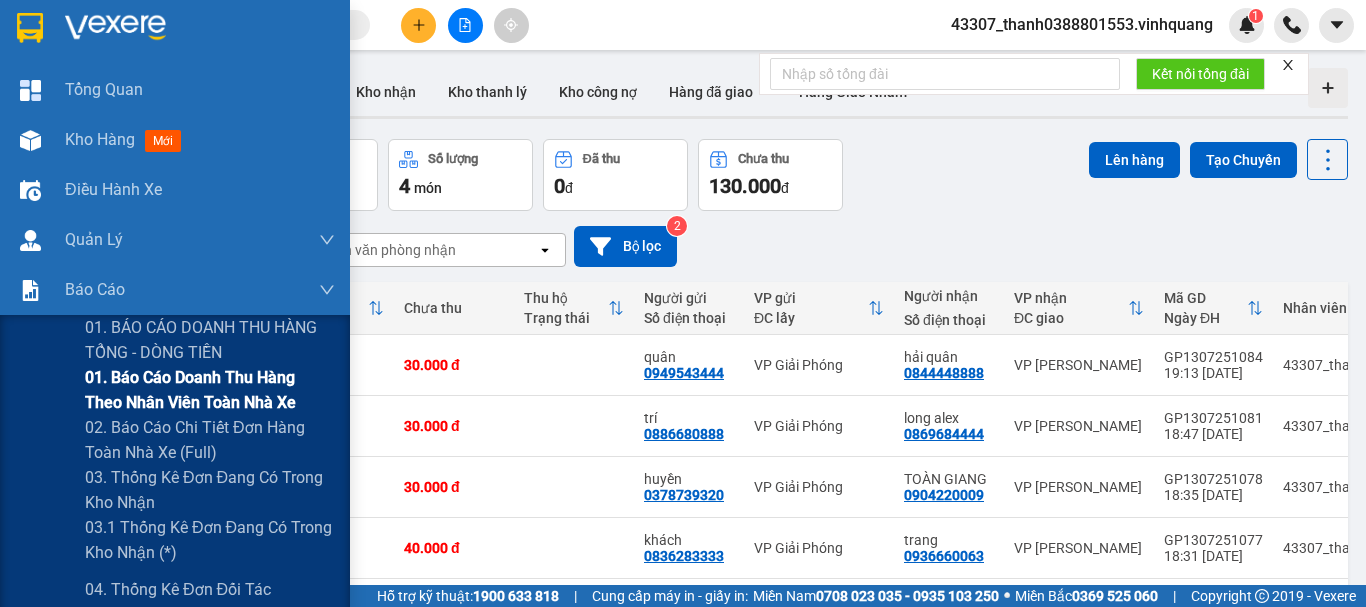 click on "01. Báo cáo doanh thu hàng theo nhân viên toàn nhà xe" at bounding box center (210, 390) 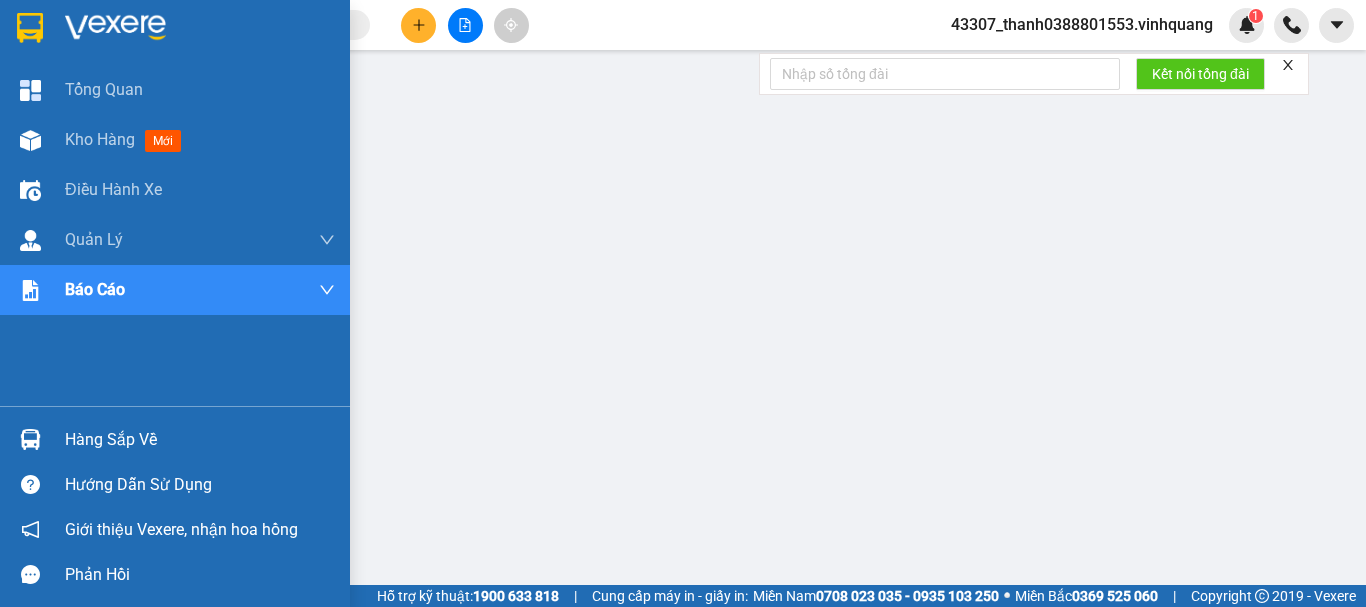 click on "Hàng sắp về" at bounding box center (200, 440) 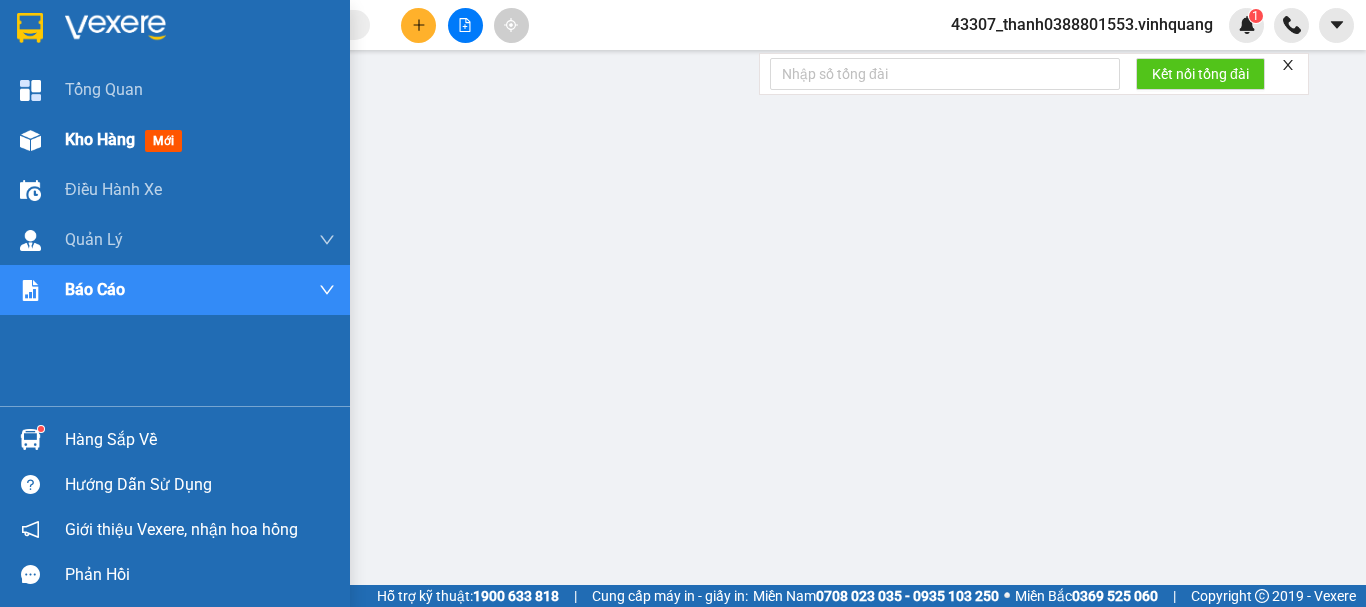 click on "Kho hàng" at bounding box center (100, 139) 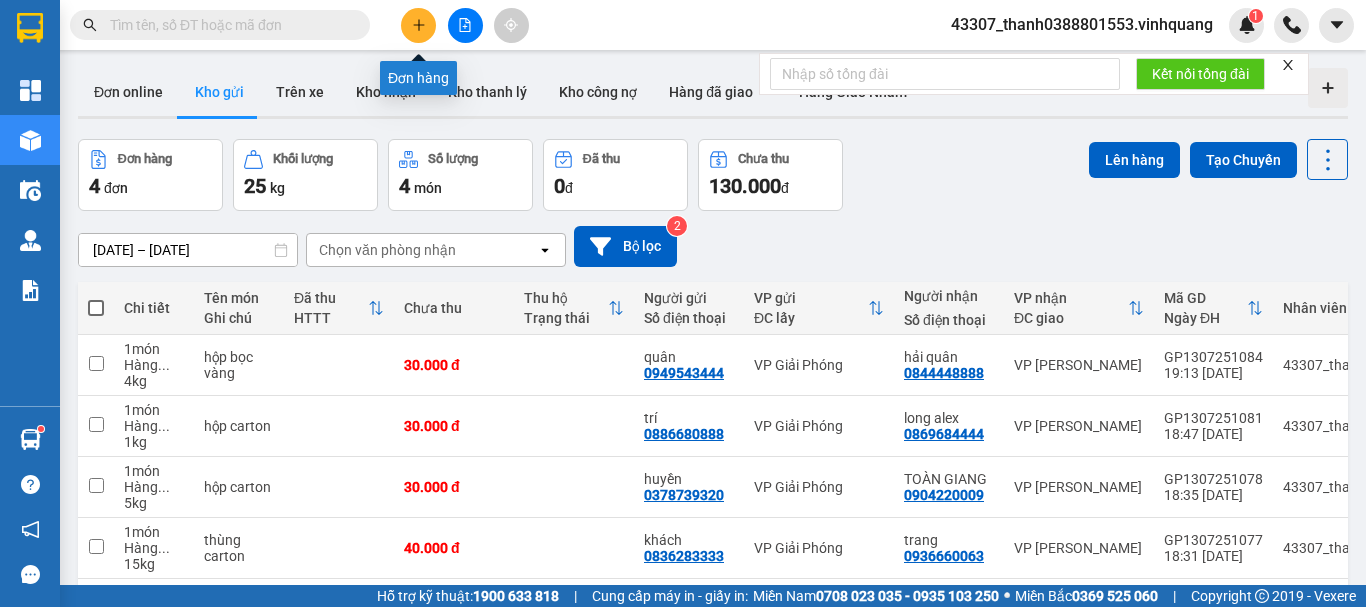 click at bounding box center (418, 25) 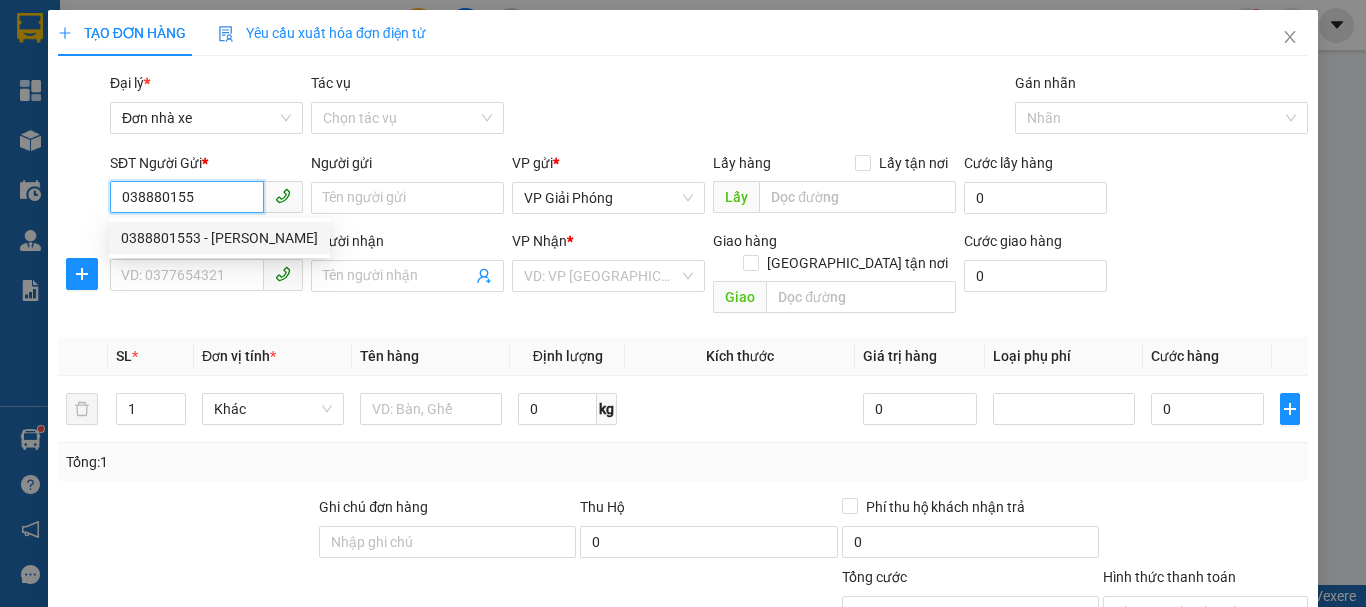 click on "0388801553 - [PERSON_NAME]" at bounding box center (219, 238) 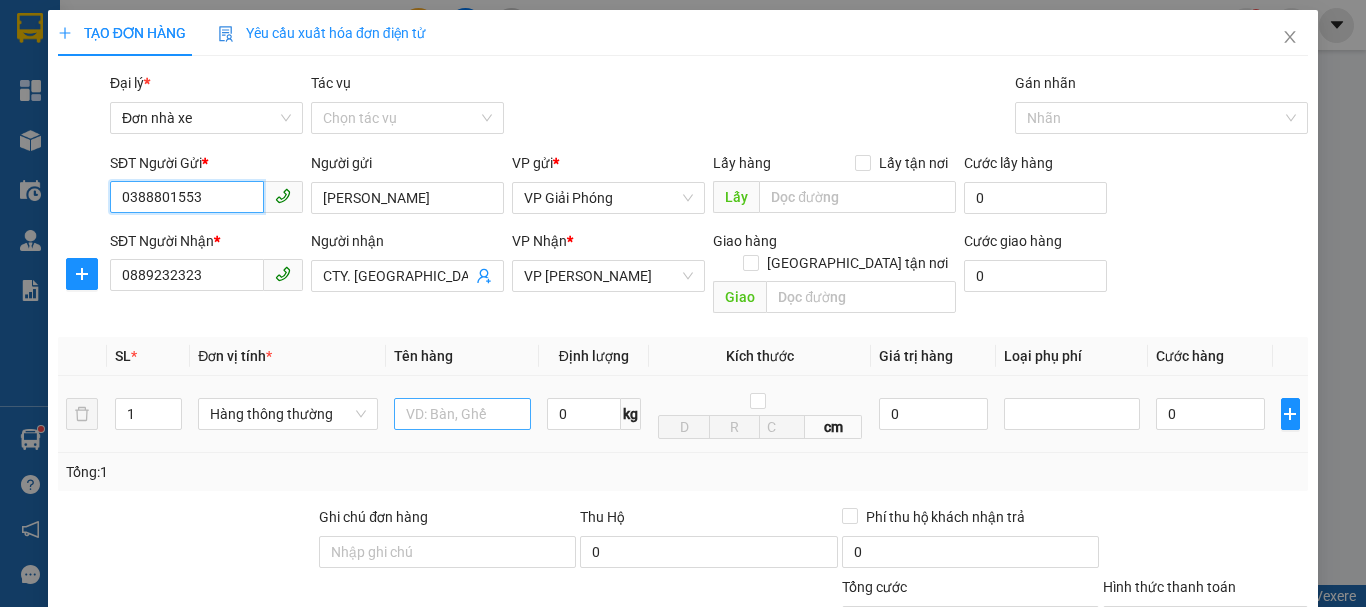 type on "0388801553" 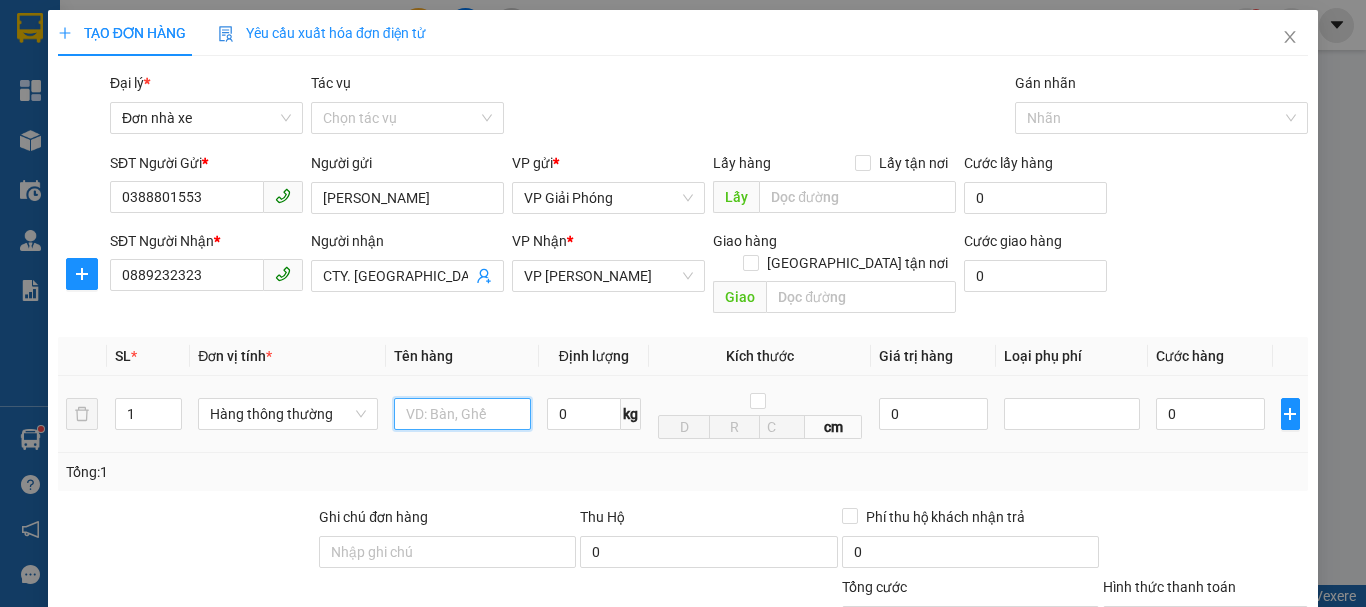 click at bounding box center [462, 414] 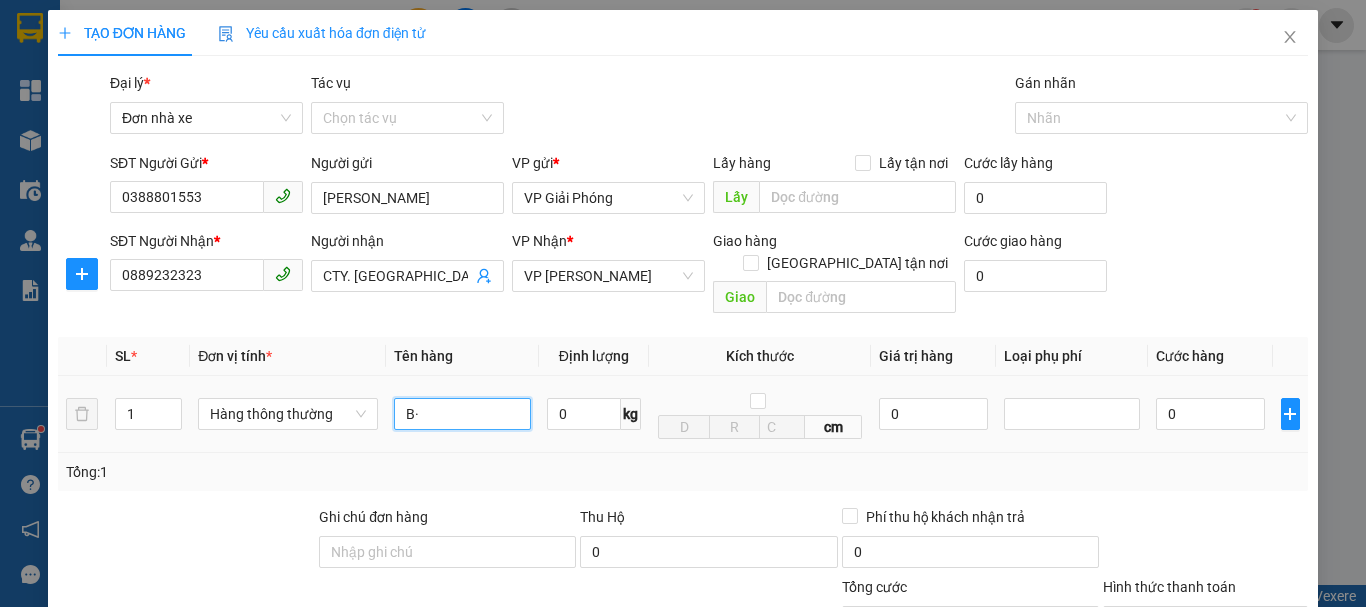 type on "B" 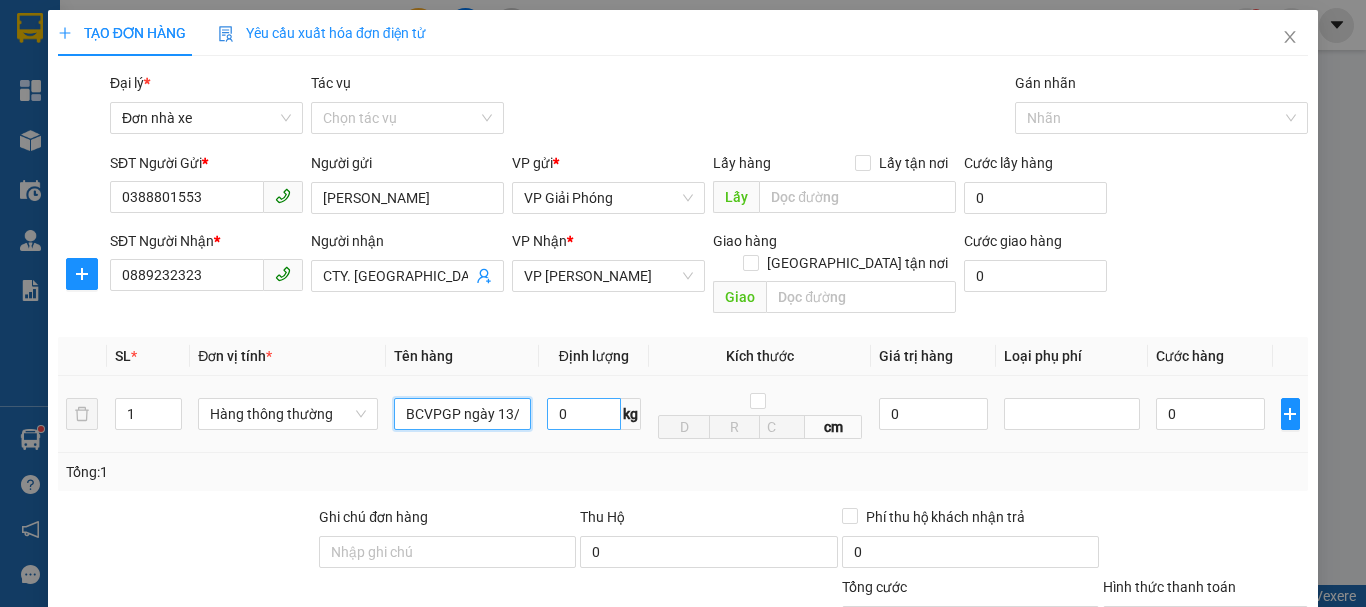 type on "BCVPGP ngày 13/7" 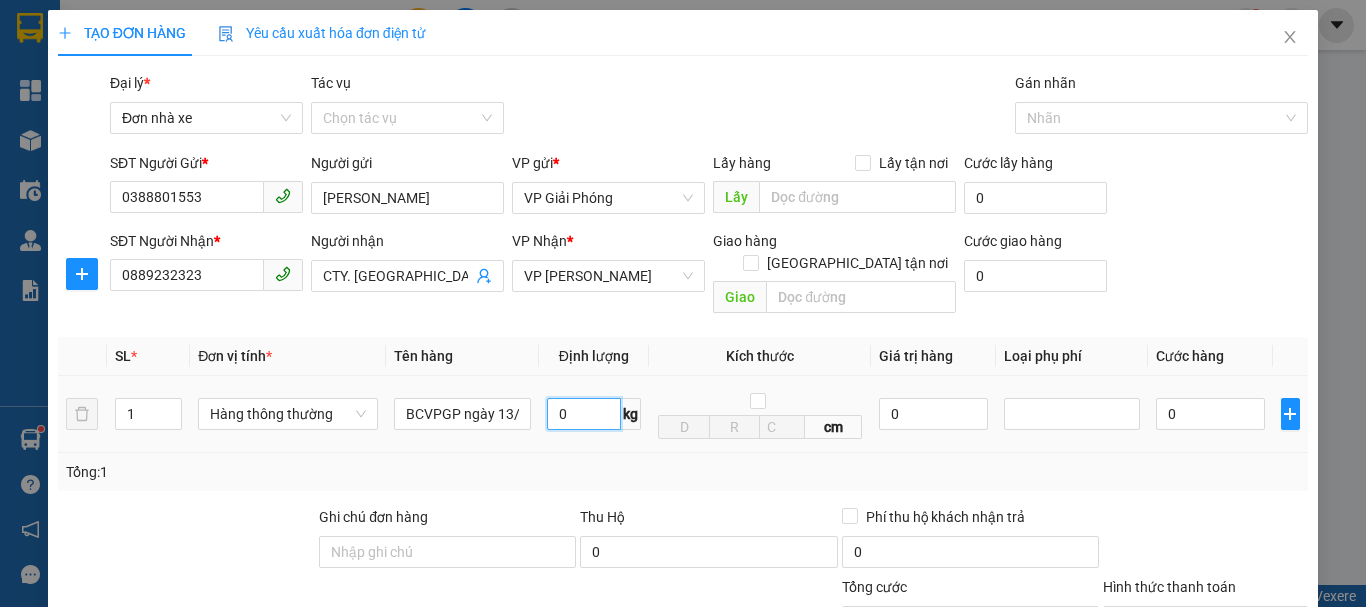 click on "0" at bounding box center (584, 414) 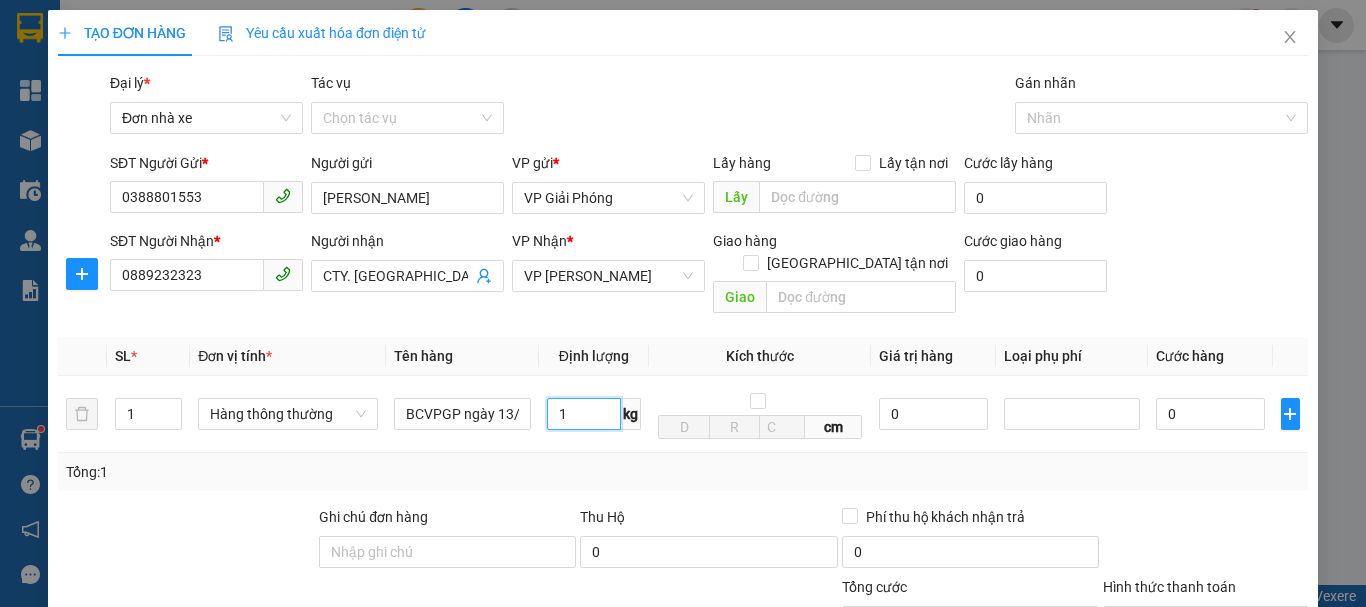 type on "1" 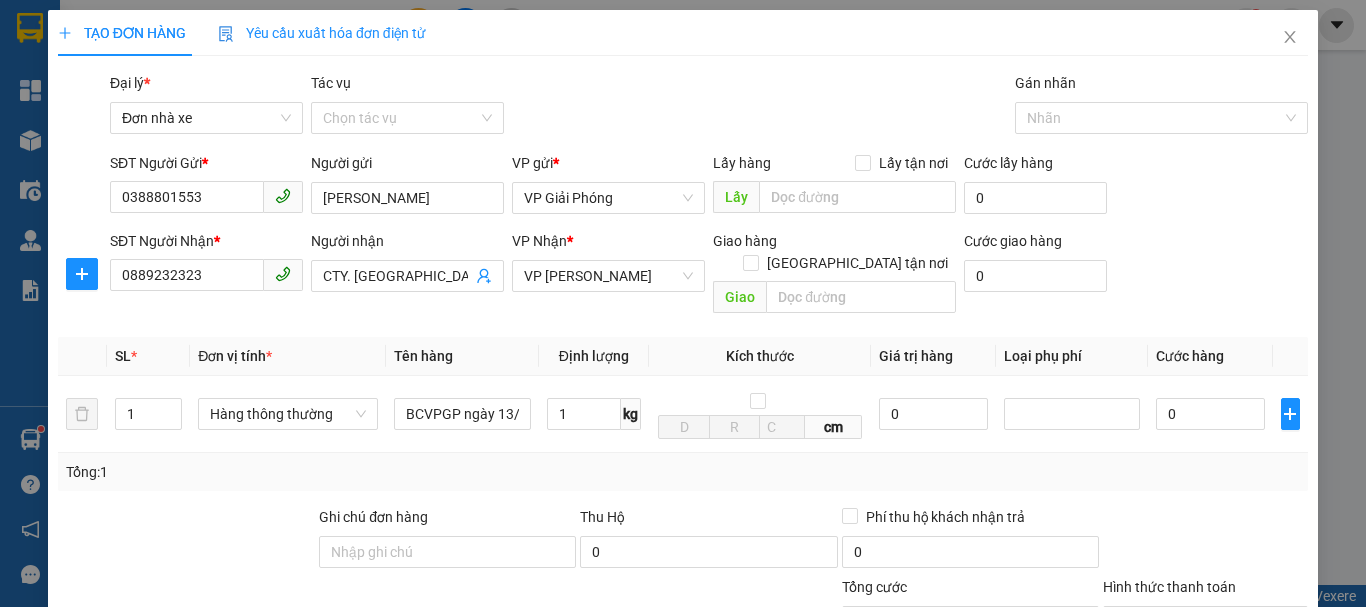 click on "Tổng:  1" at bounding box center (683, 472) 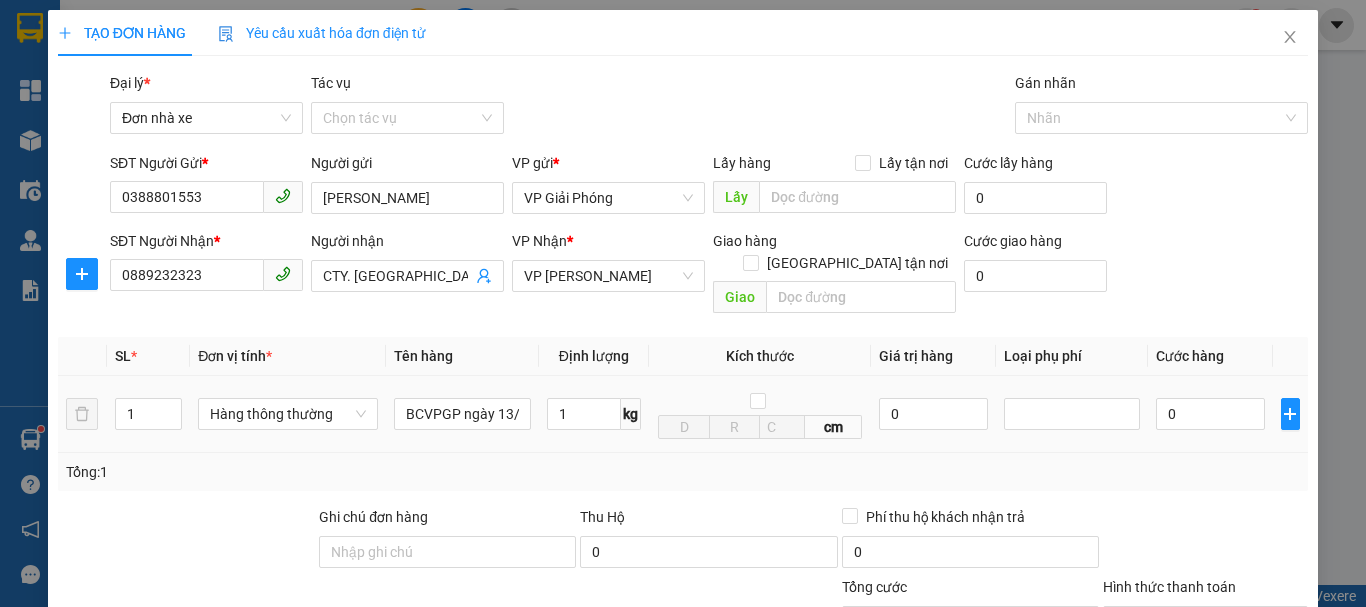 type on "30.000" 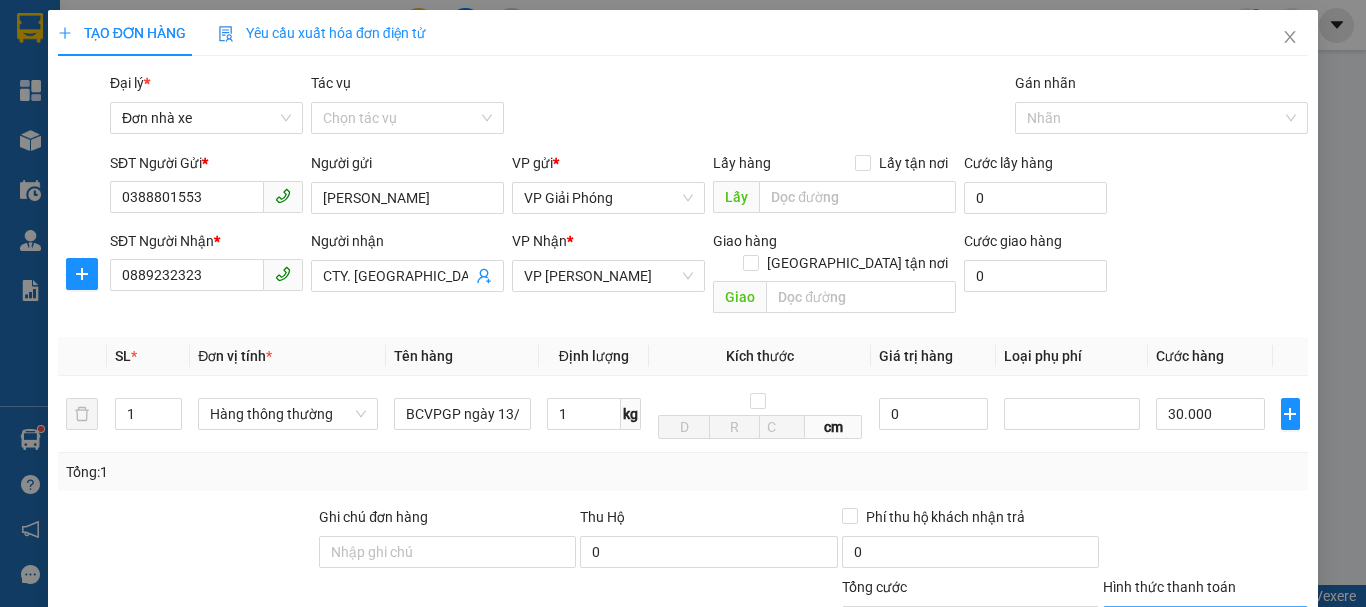 click on "Hình thức thanh toán" at bounding box center [1198, 622] 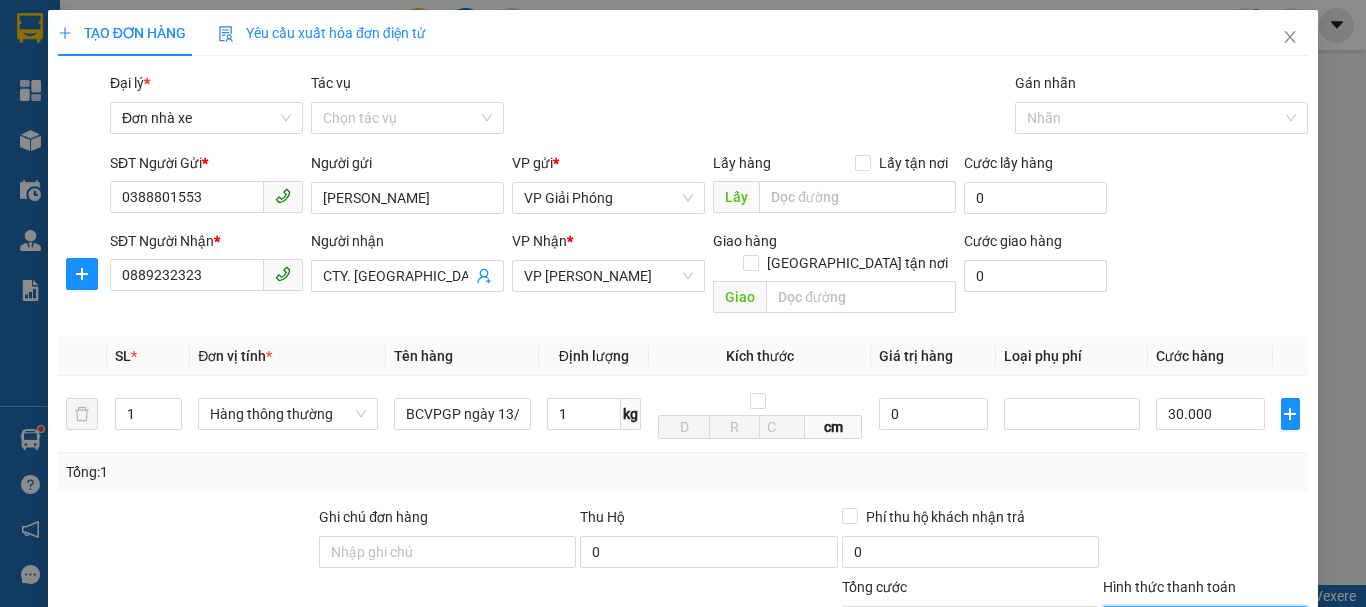 click on "Miễn phí" at bounding box center (1193, 737) 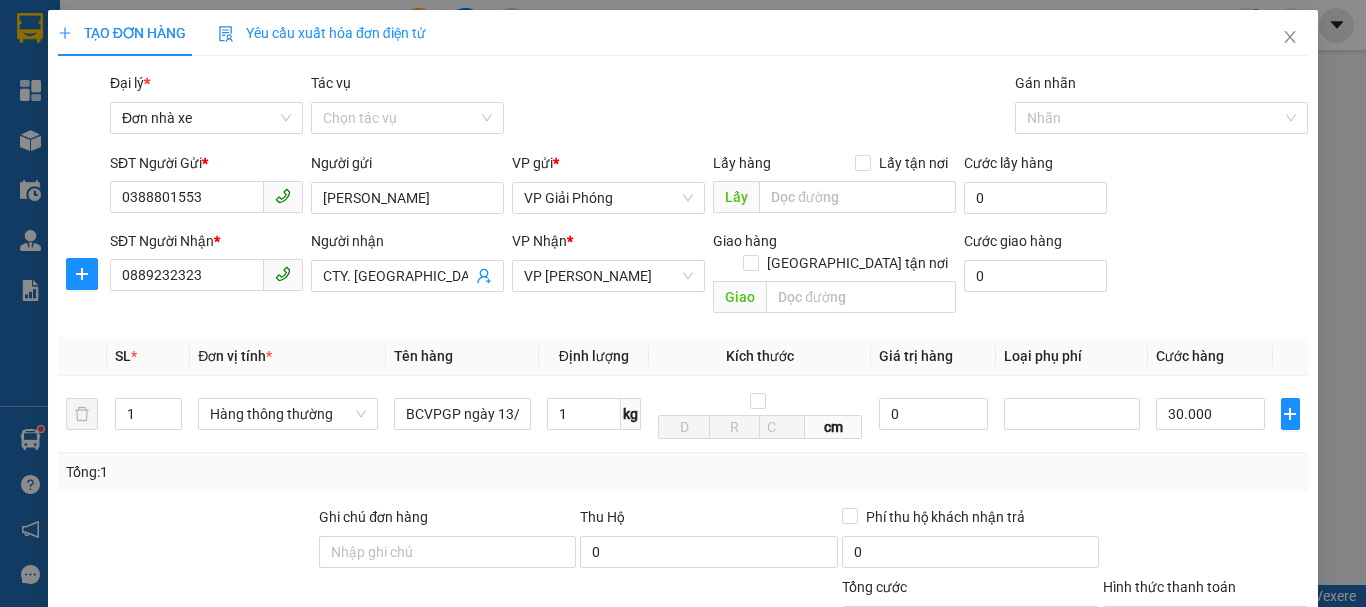 click at bounding box center (735, 611) 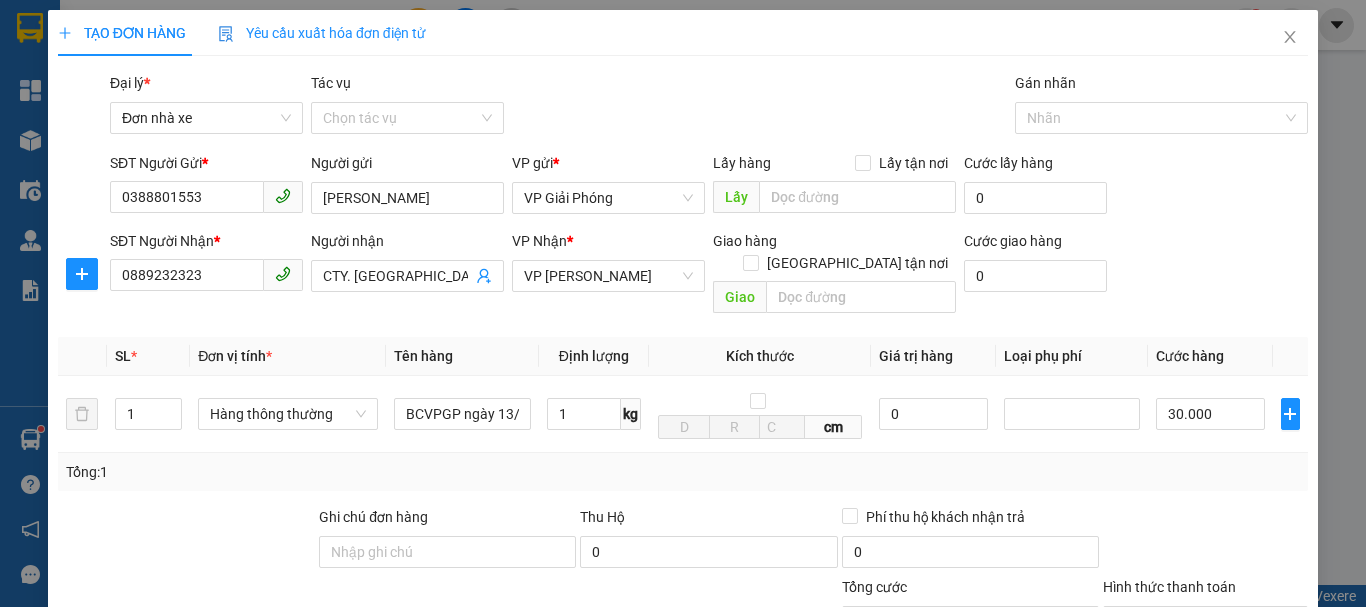 click on "[PERSON_NAME] và In" at bounding box center (1231, 859) 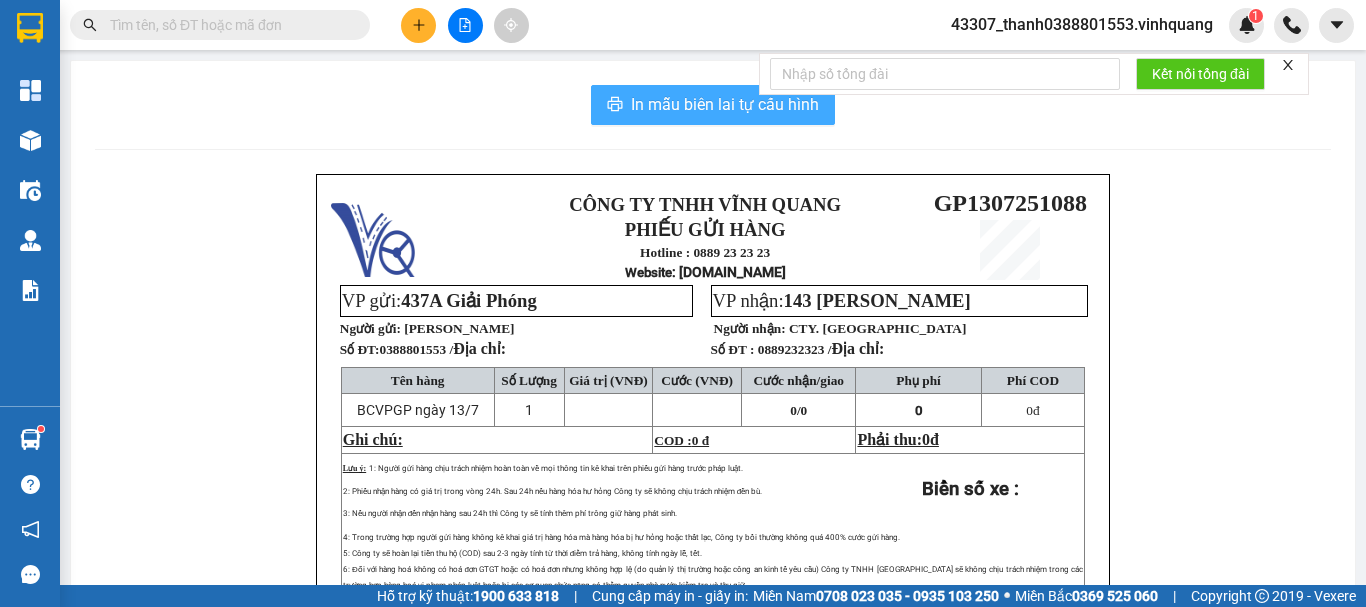 click on "In mẫu biên lai tự cấu hình" at bounding box center [713, 105] 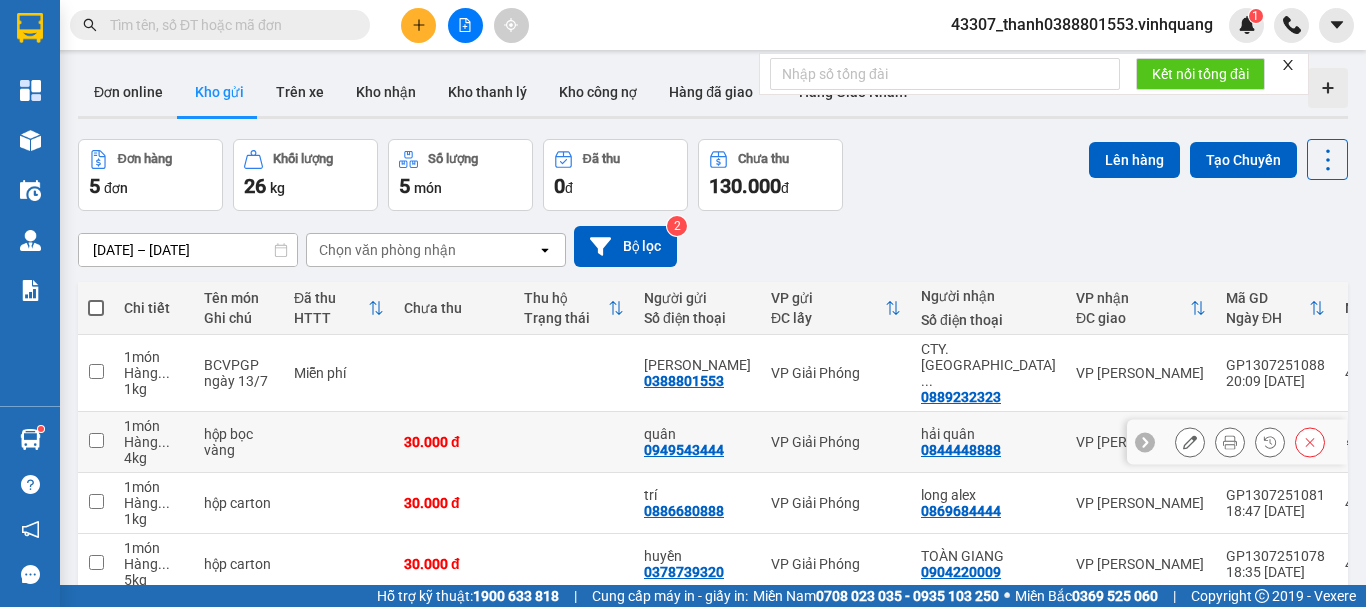 click at bounding box center (96, 440) 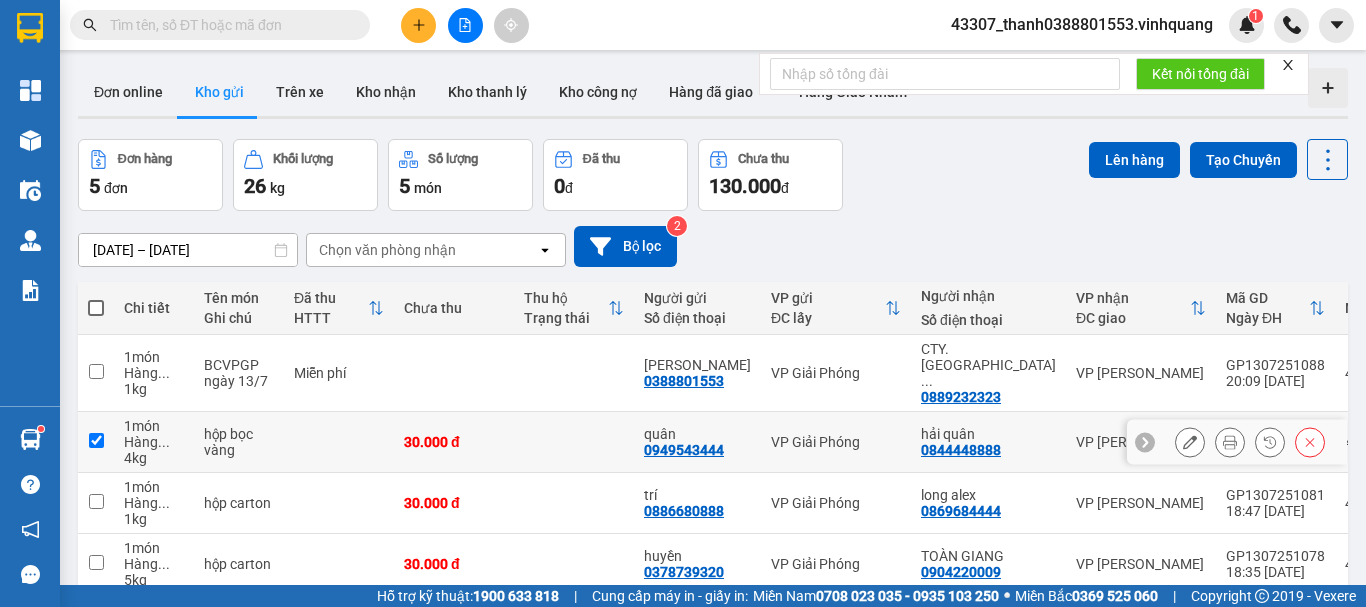 checkbox on "true" 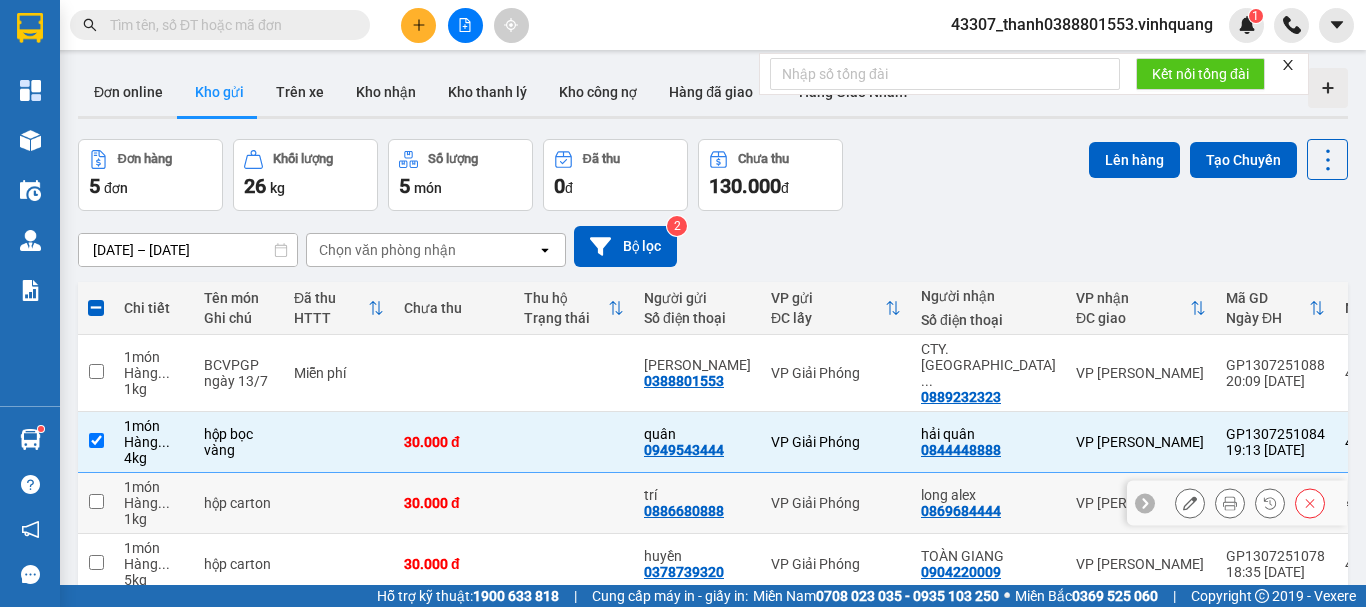click at bounding box center [96, 501] 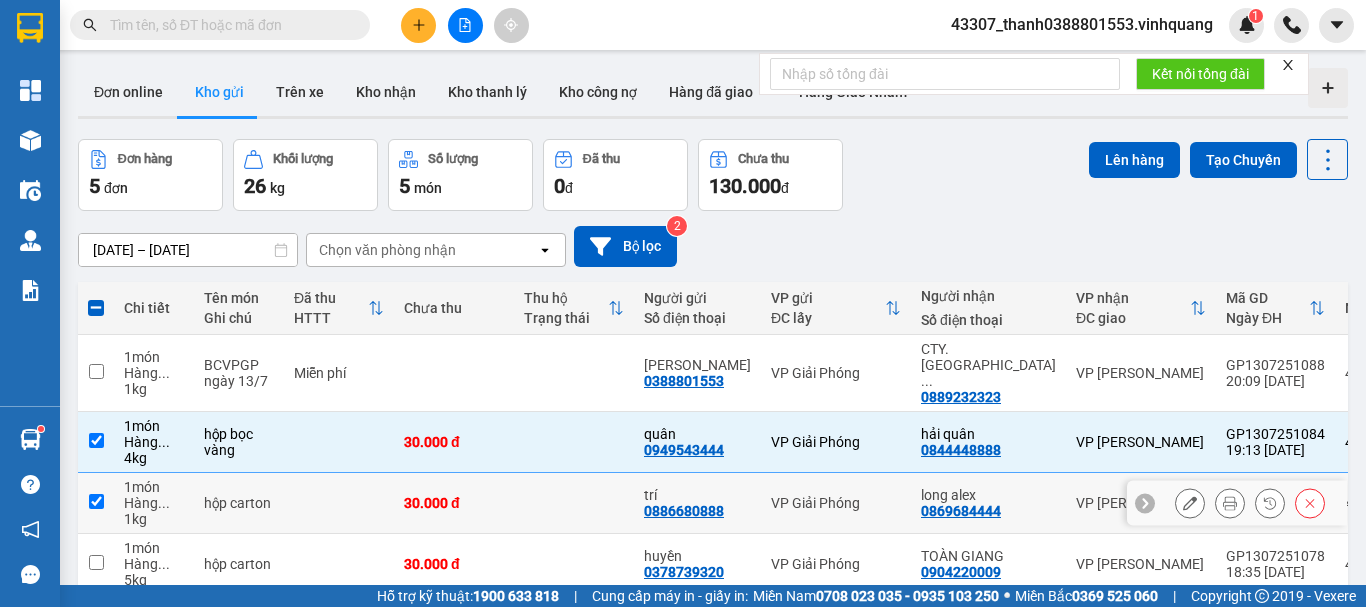 checkbox on "true" 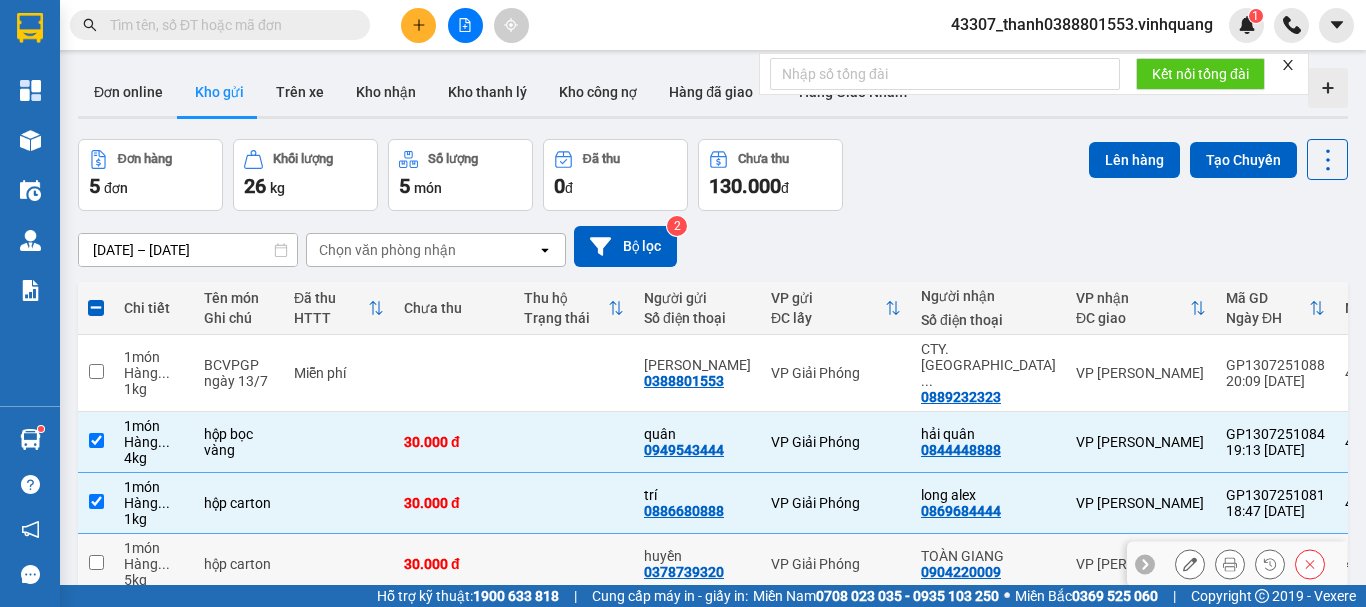 click at bounding box center [96, 564] 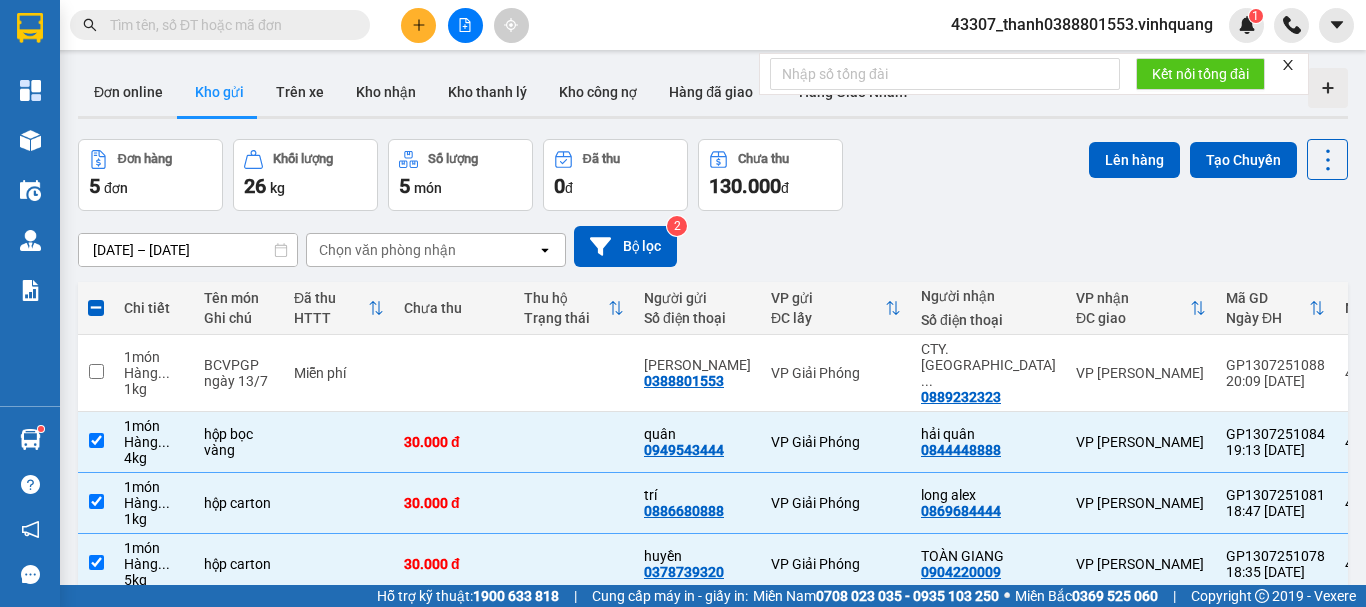 click at bounding box center [96, 625] 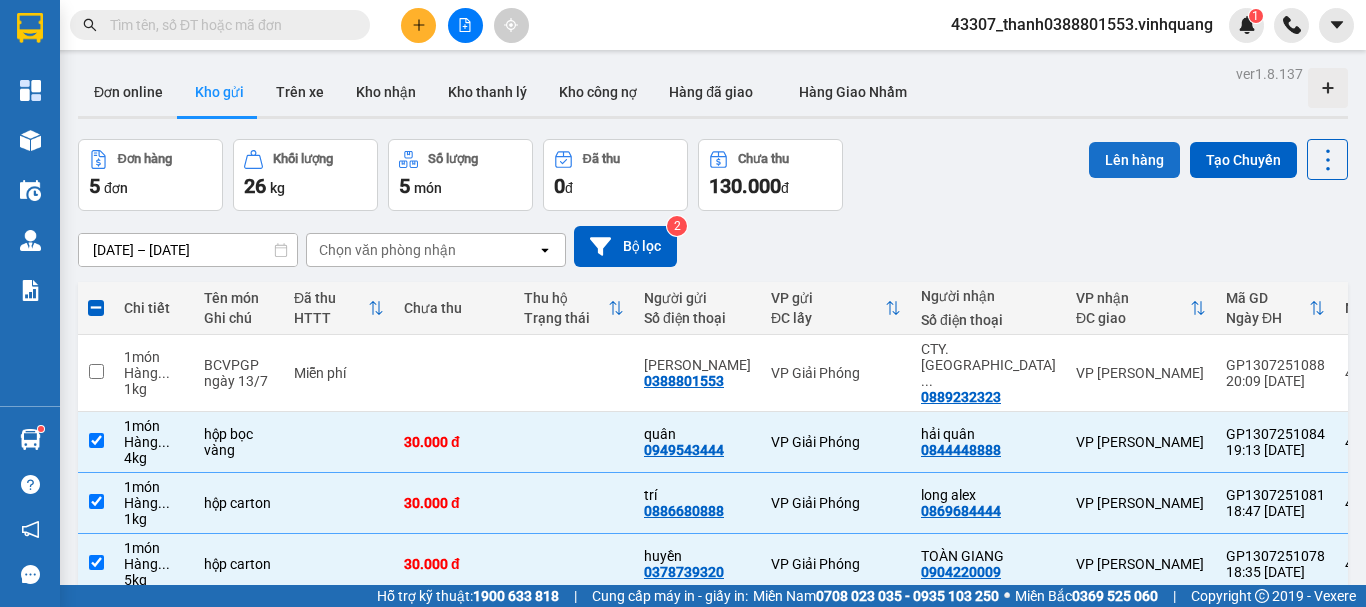 click on "Lên hàng" at bounding box center [1134, 160] 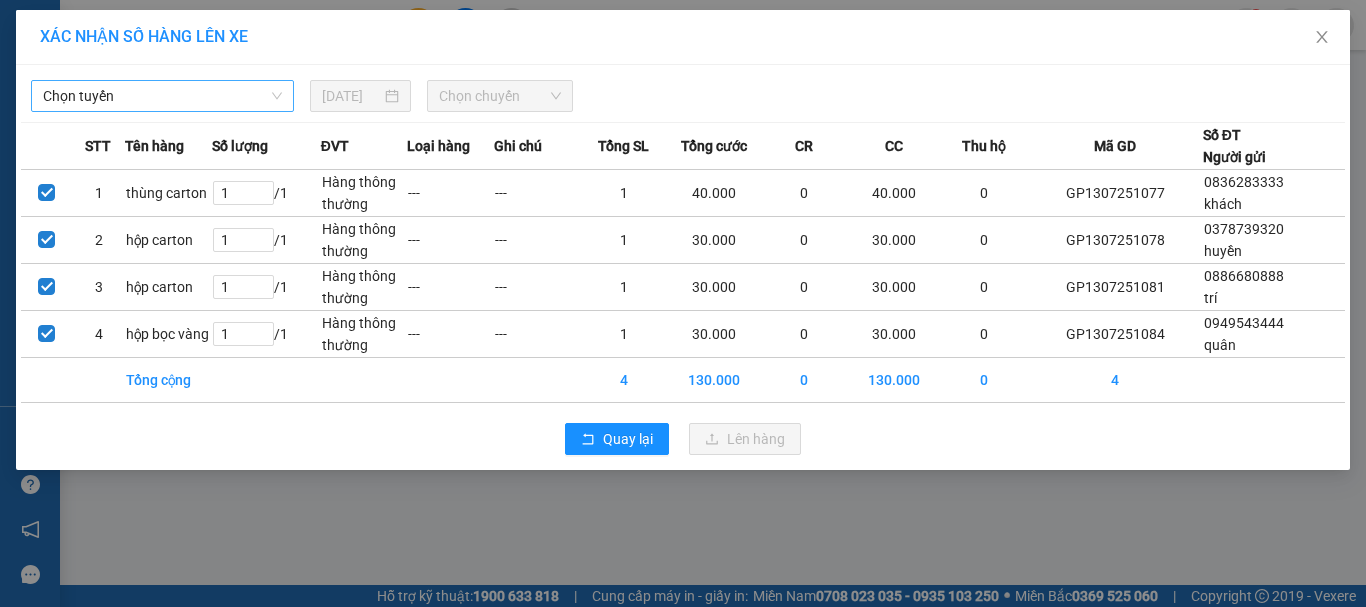 click on "Chọn tuyến" at bounding box center [162, 96] 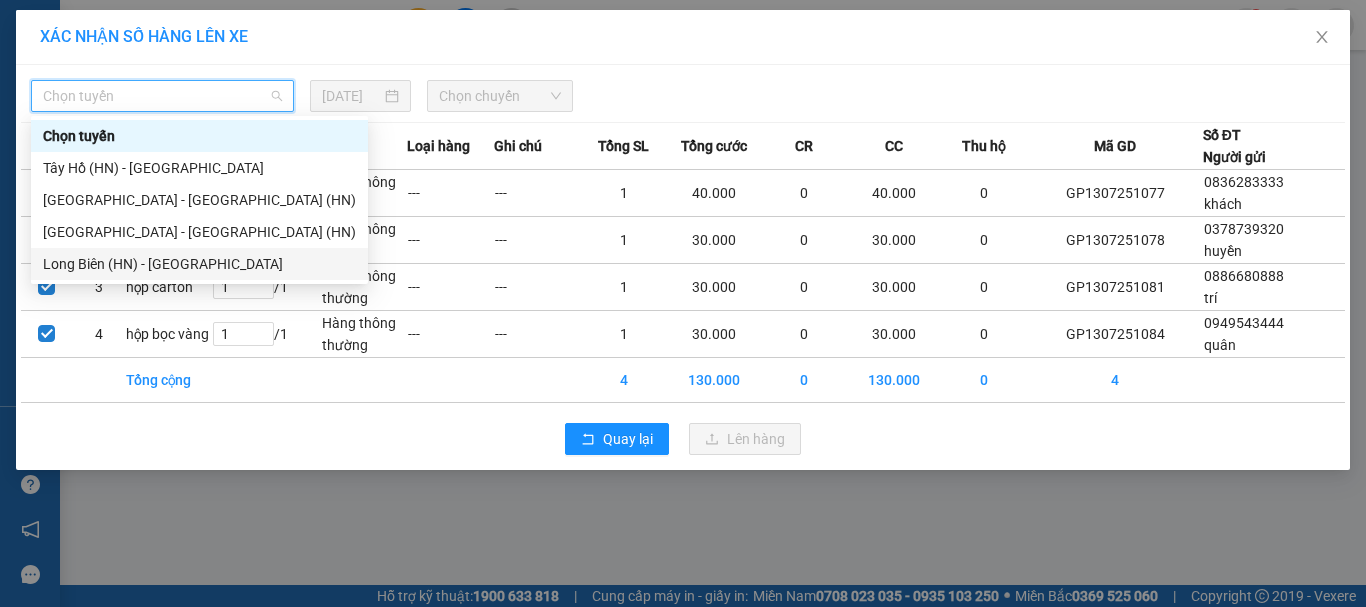 click on "Long Biên (HN) - [GEOGRAPHIC_DATA]" at bounding box center (199, 264) 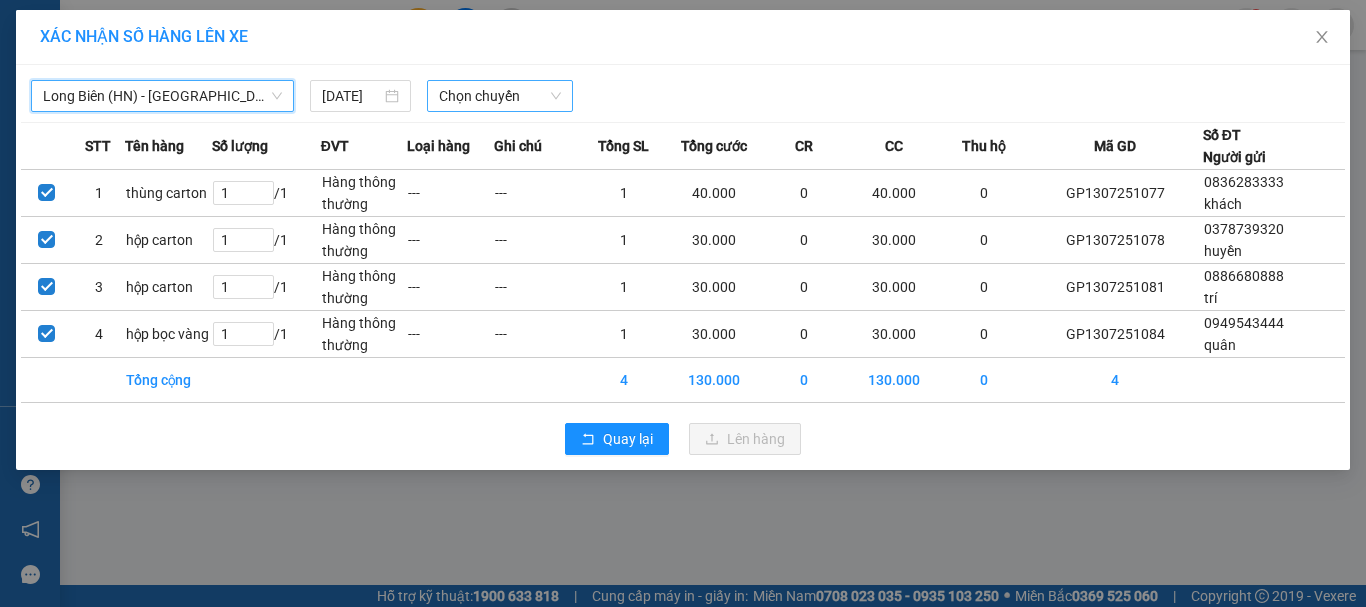 click on "Chọn chuyến" at bounding box center [500, 96] 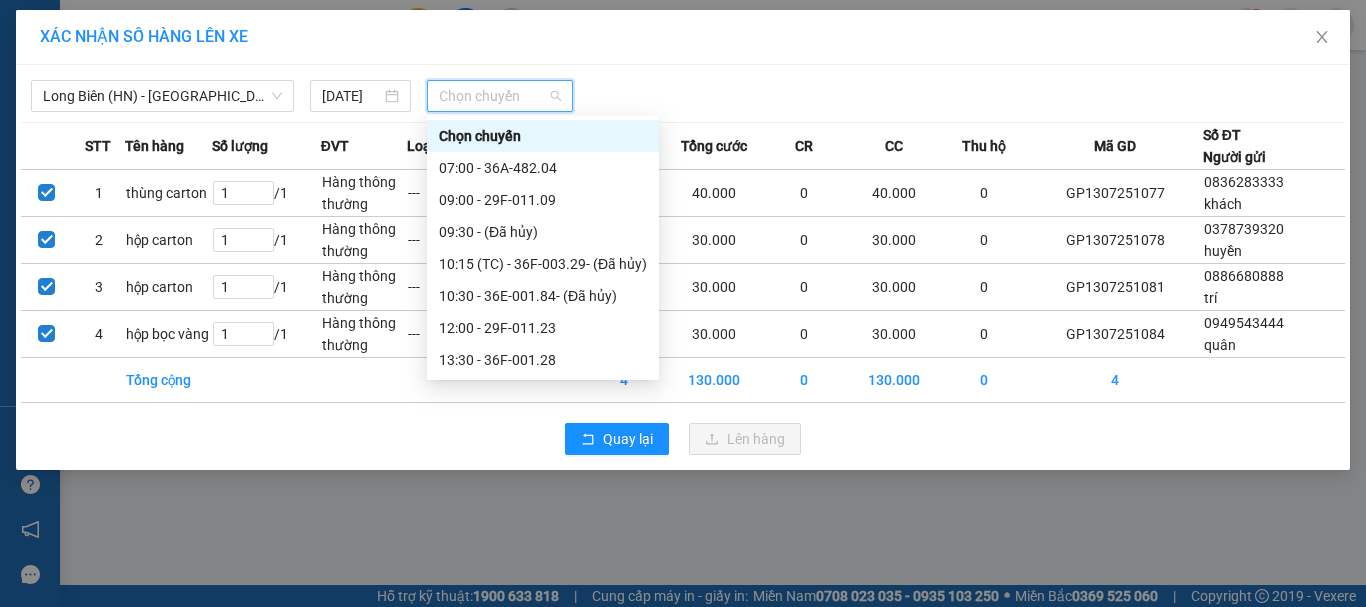 click on "20:30   (TC)   - 29F-011.23" at bounding box center [543, 552] 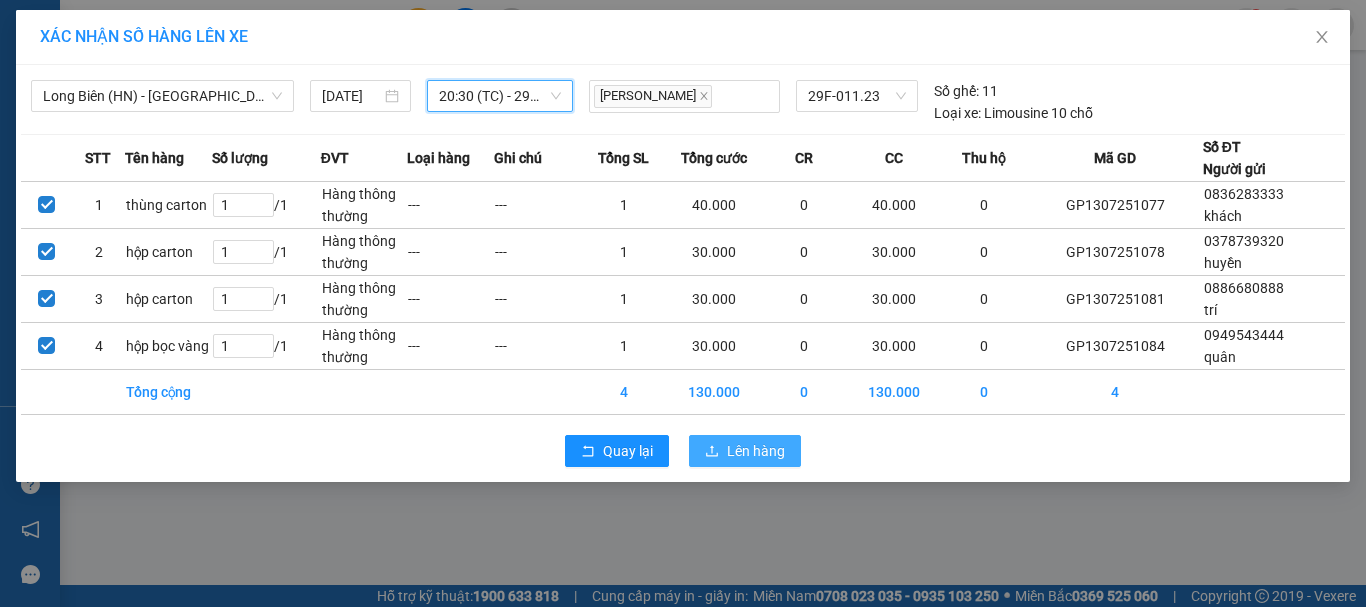 click on "Lên hàng" at bounding box center [756, 451] 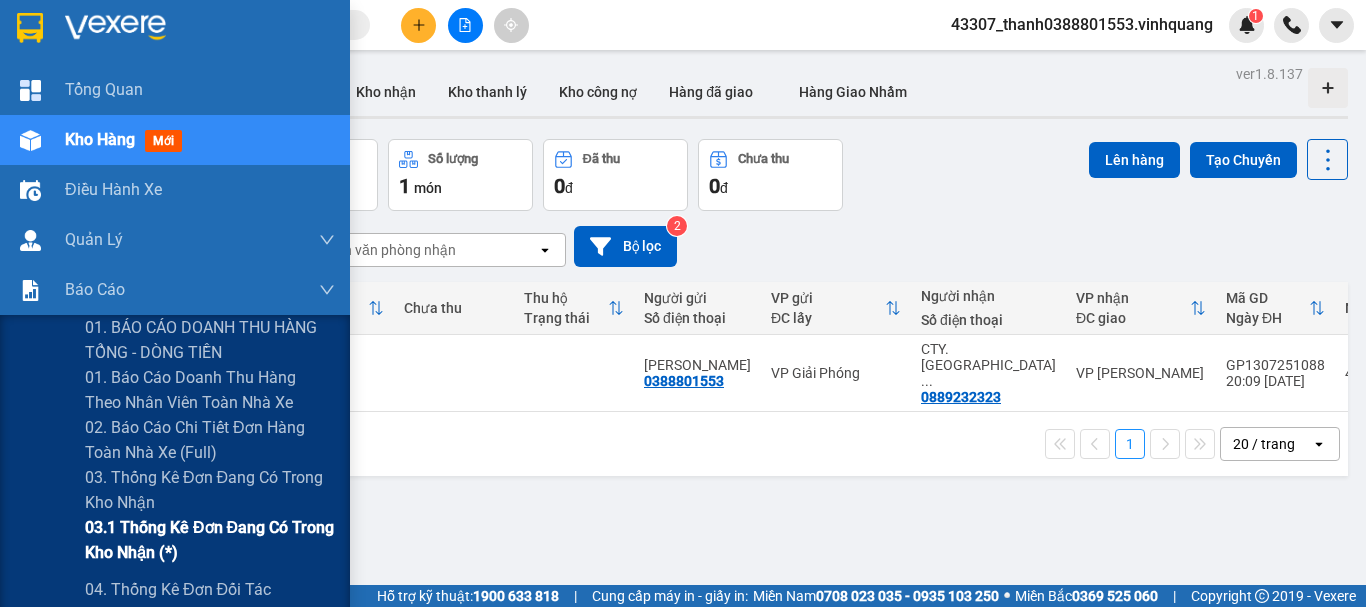 drag, startPoint x: 188, startPoint y: 295, endPoint x: 217, endPoint y: 443, distance: 150.81445 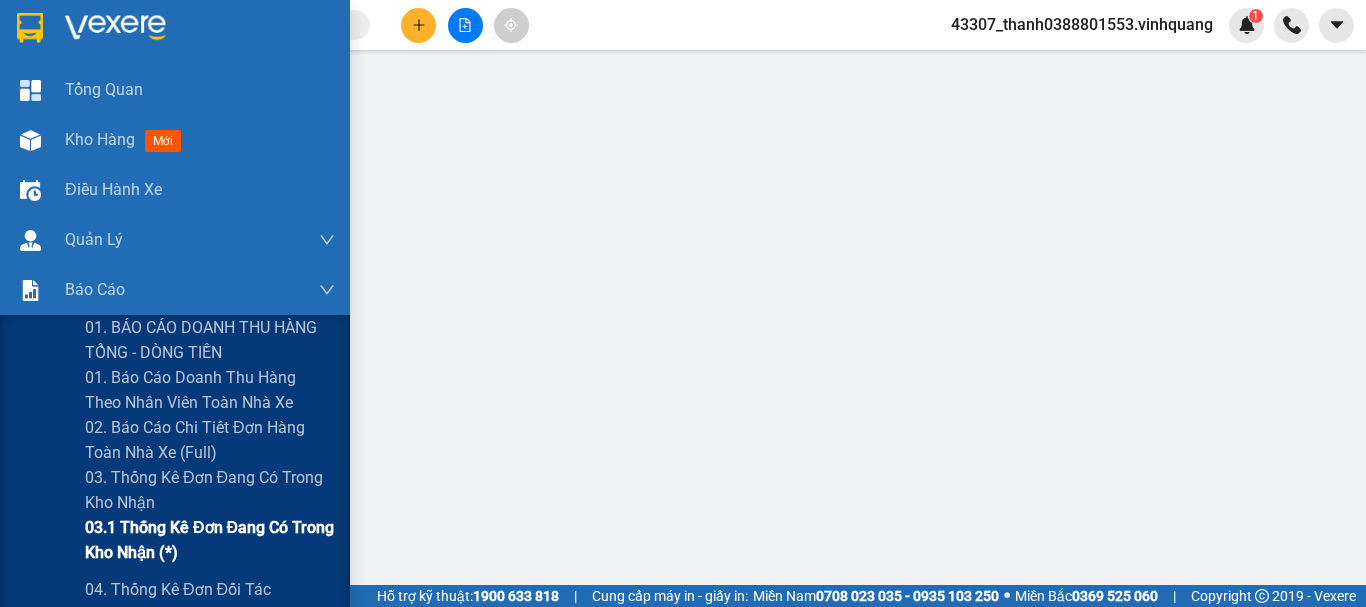 click on "03.1 Thống kê đơn đang có trong kho nhận (*)" at bounding box center [210, 540] 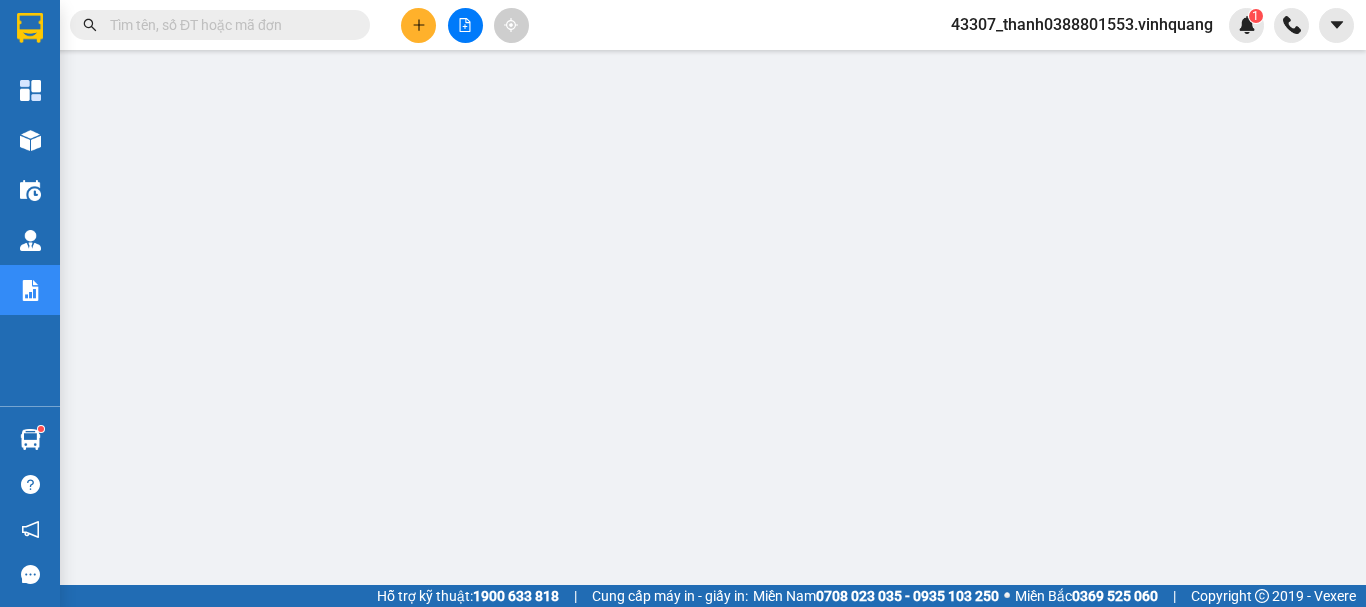 click on "43307_thanh0388801553.vinhquang" at bounding box center (1082, 24) 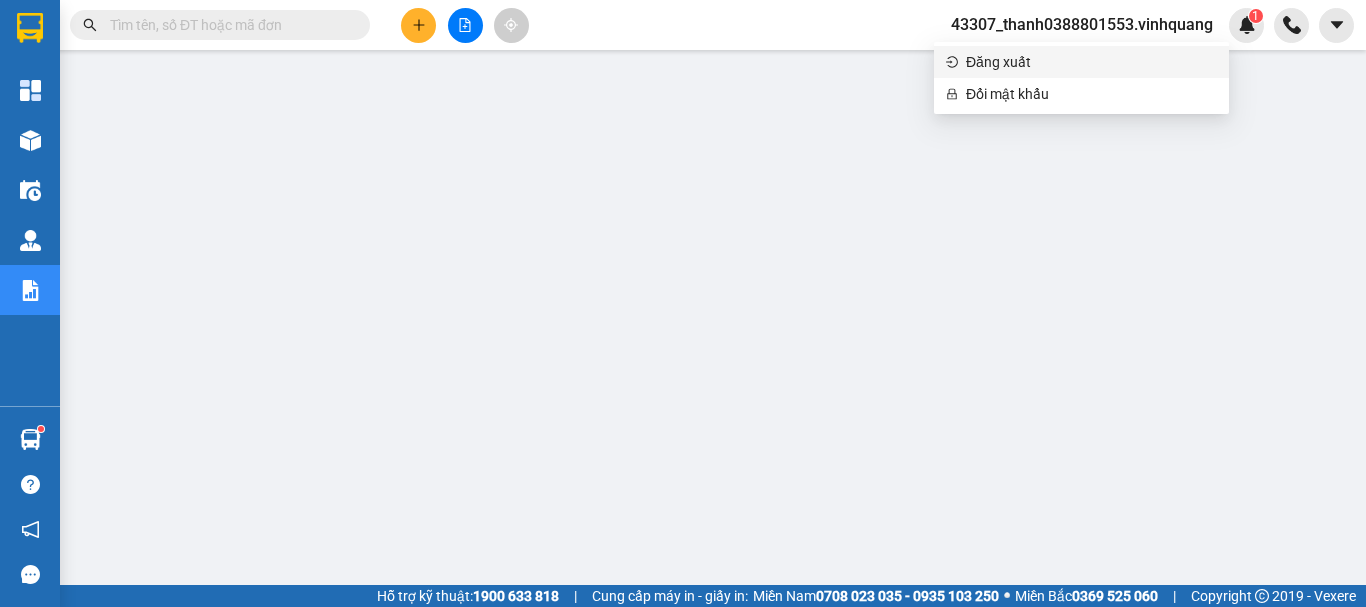 click on "Đăng xuất" at bounding box center [1091, 62] 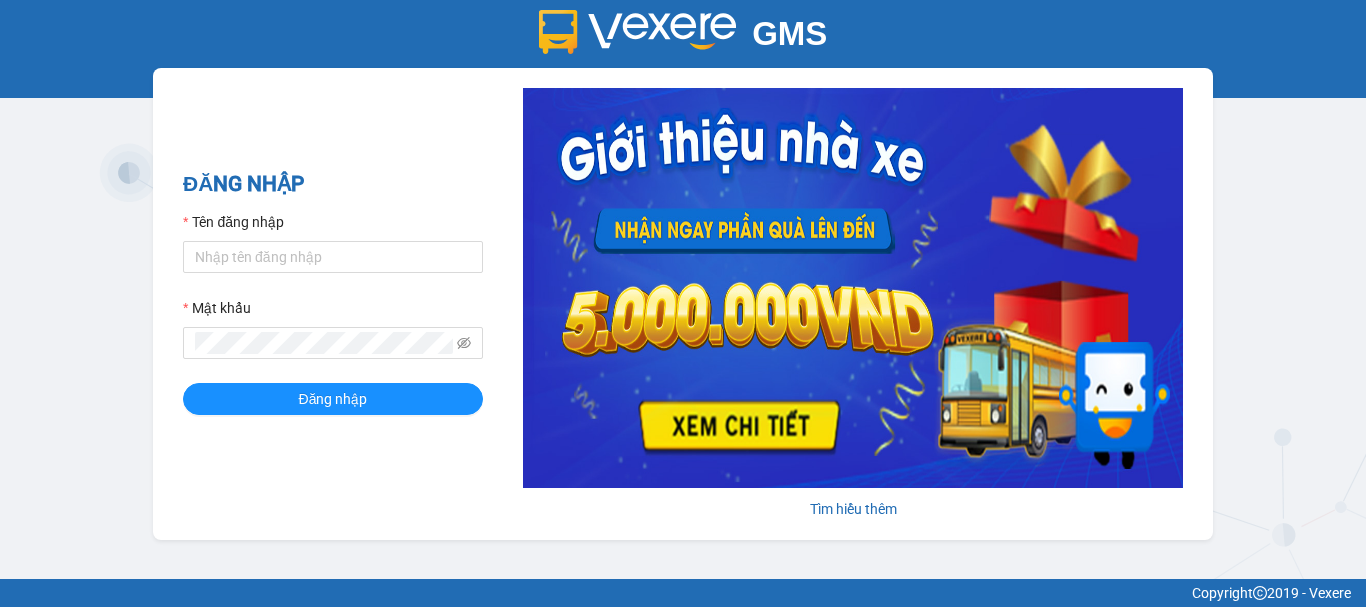 scroll, scrollTop: 0, scrollLeft: 0, axis: both 